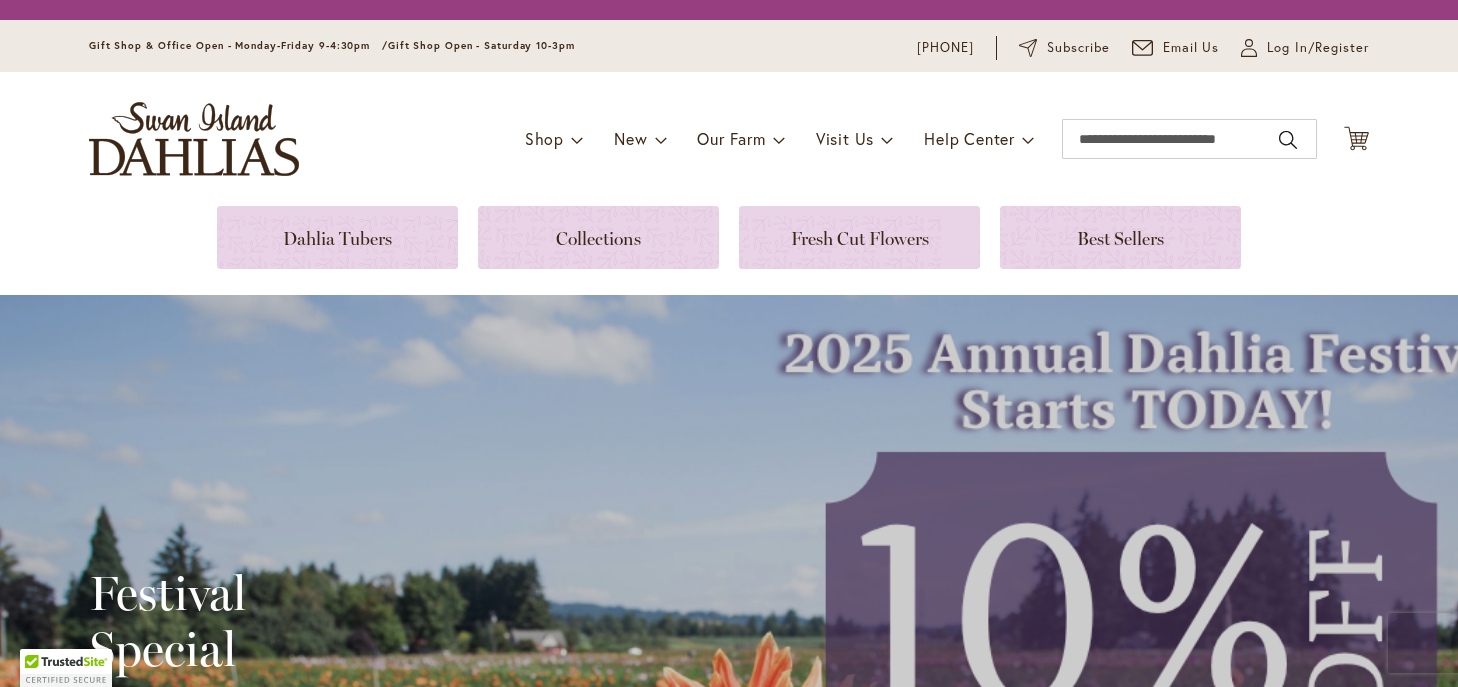 scroll, scrollTop: 0, scrollLeft: 0, axis: both 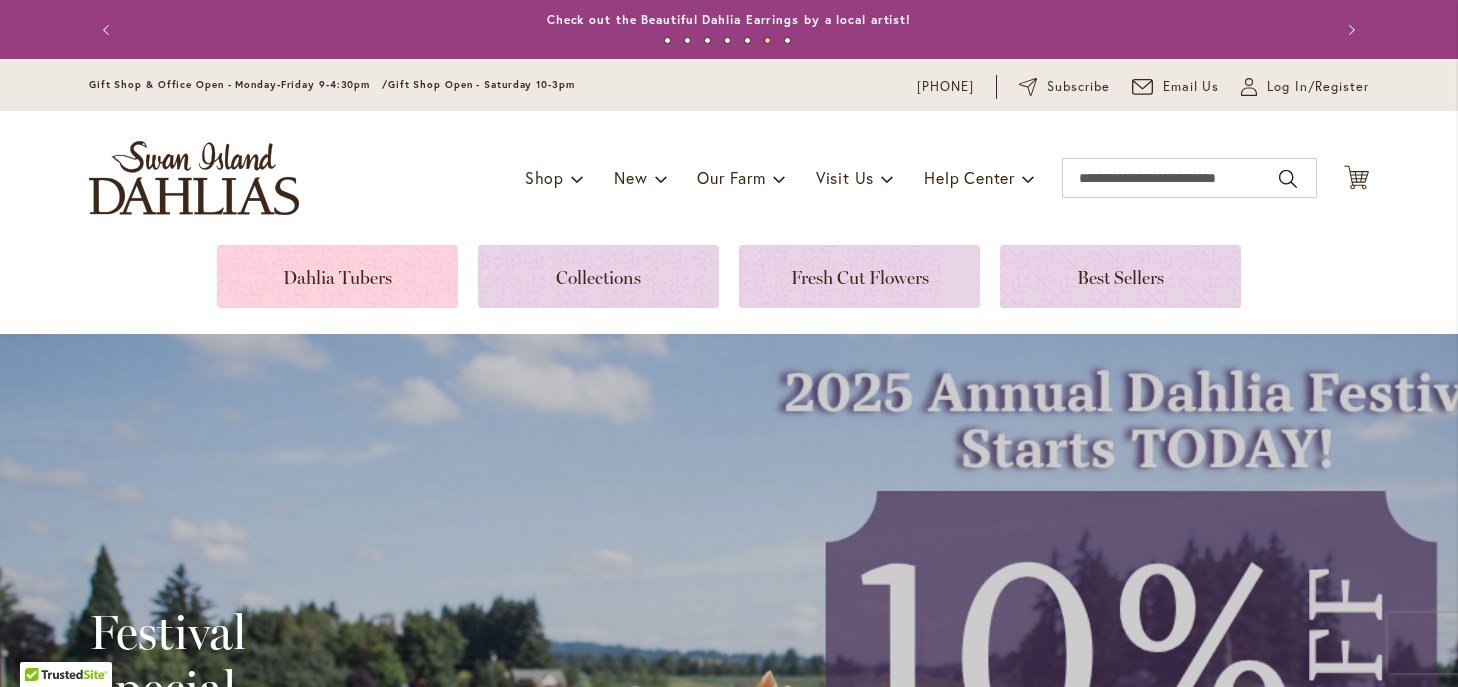 click at bounding box center (337, 276) 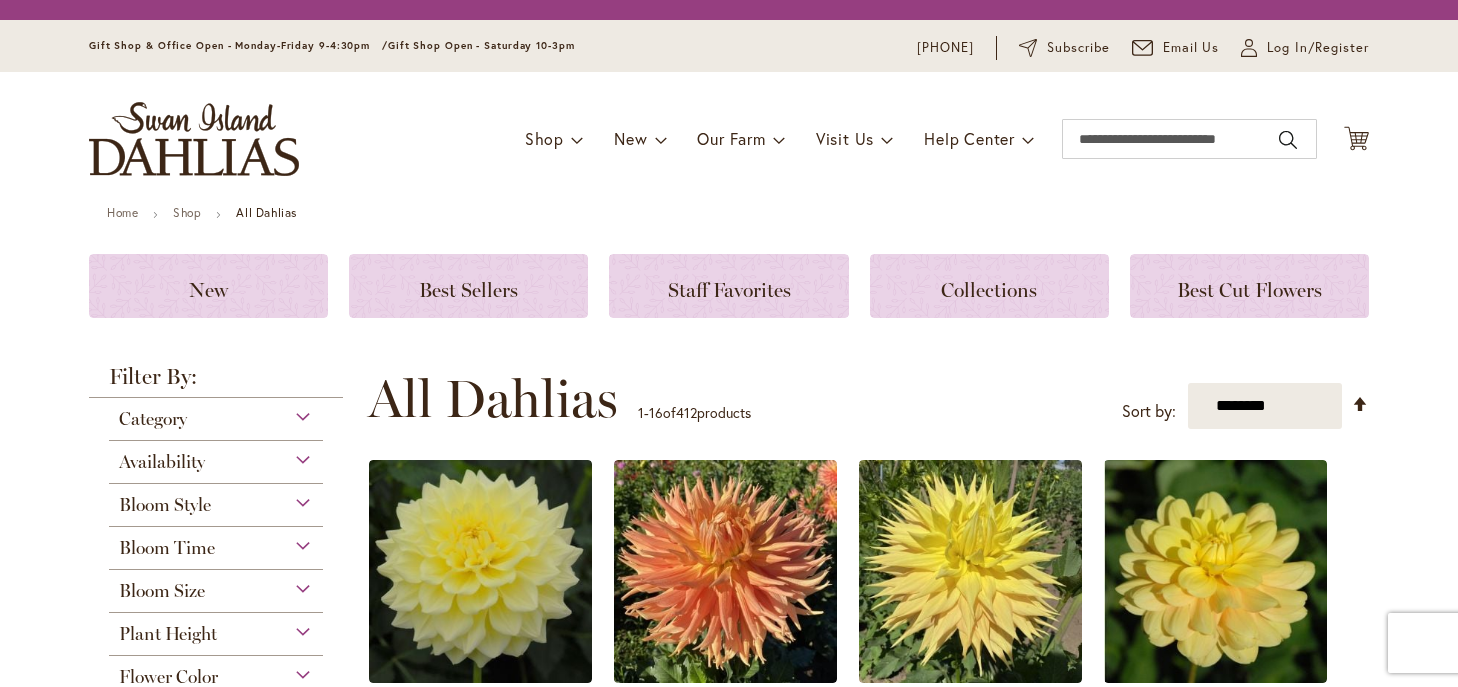 scroll, scrollTop: 0, scrollLeft: 0, axis: both 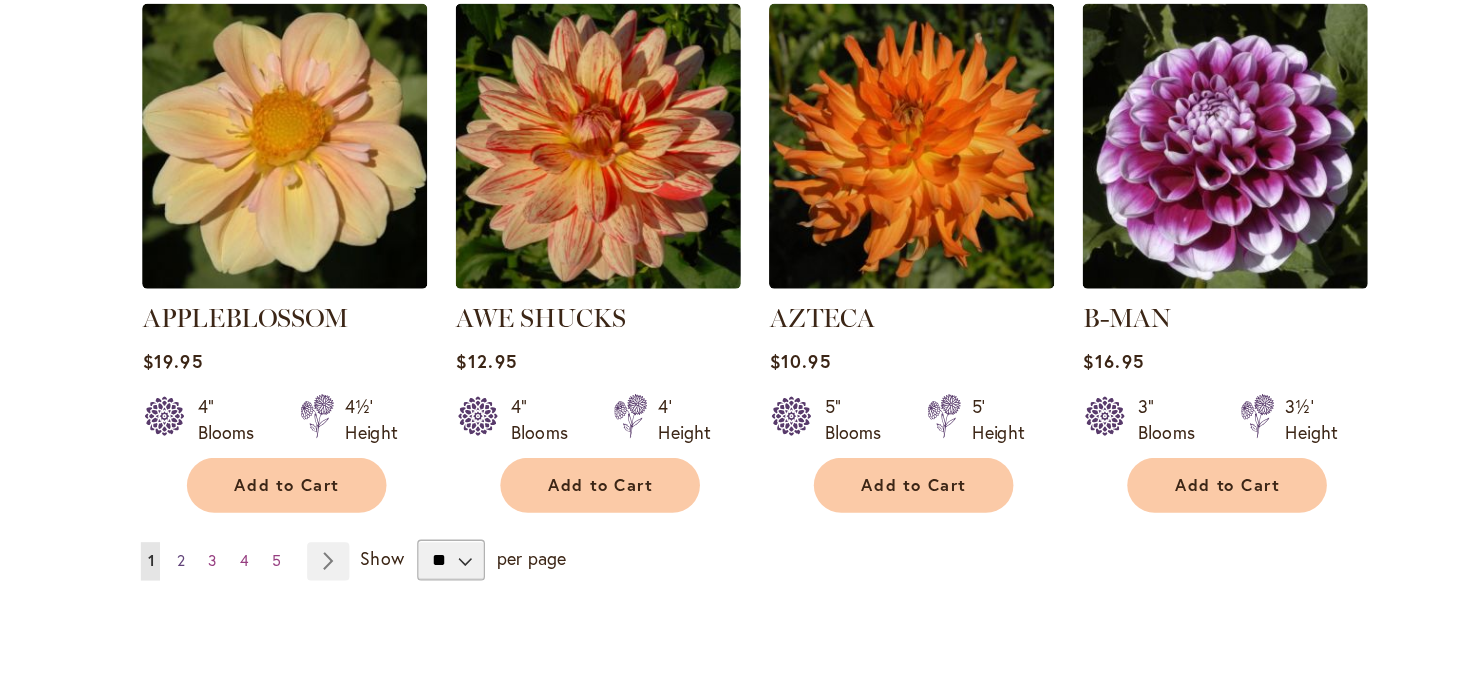 click on "2" at bounding box center [399, 507] 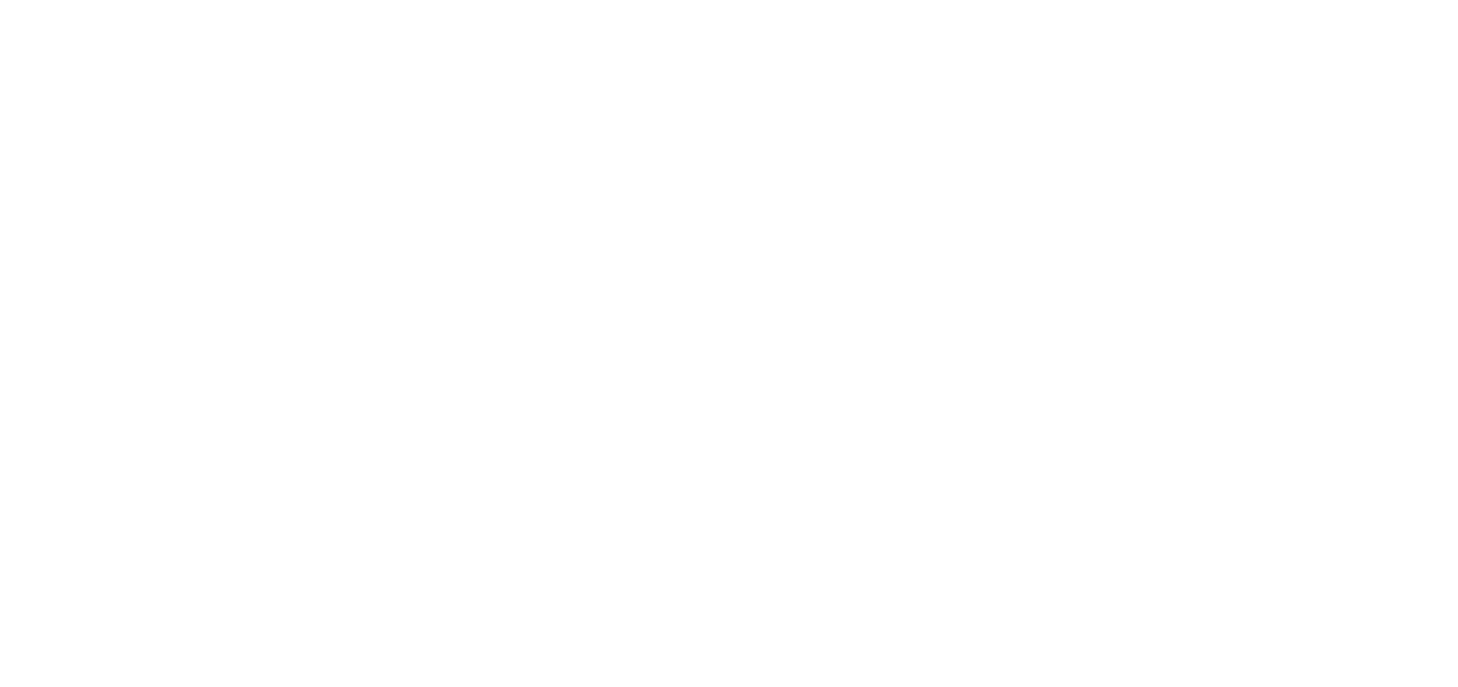 scroll, scrollTop: 0, scrollLeft: 0, axis: both 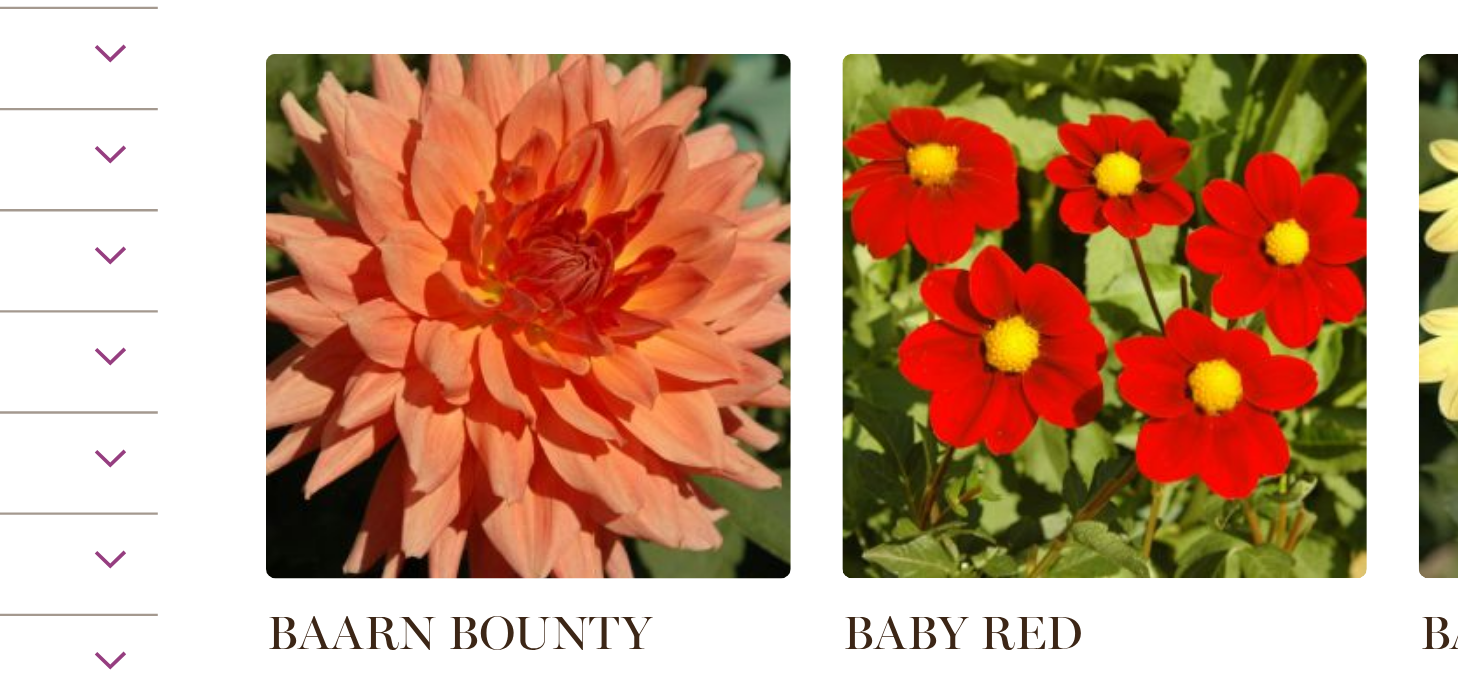 click at bounding box center (481, 333) 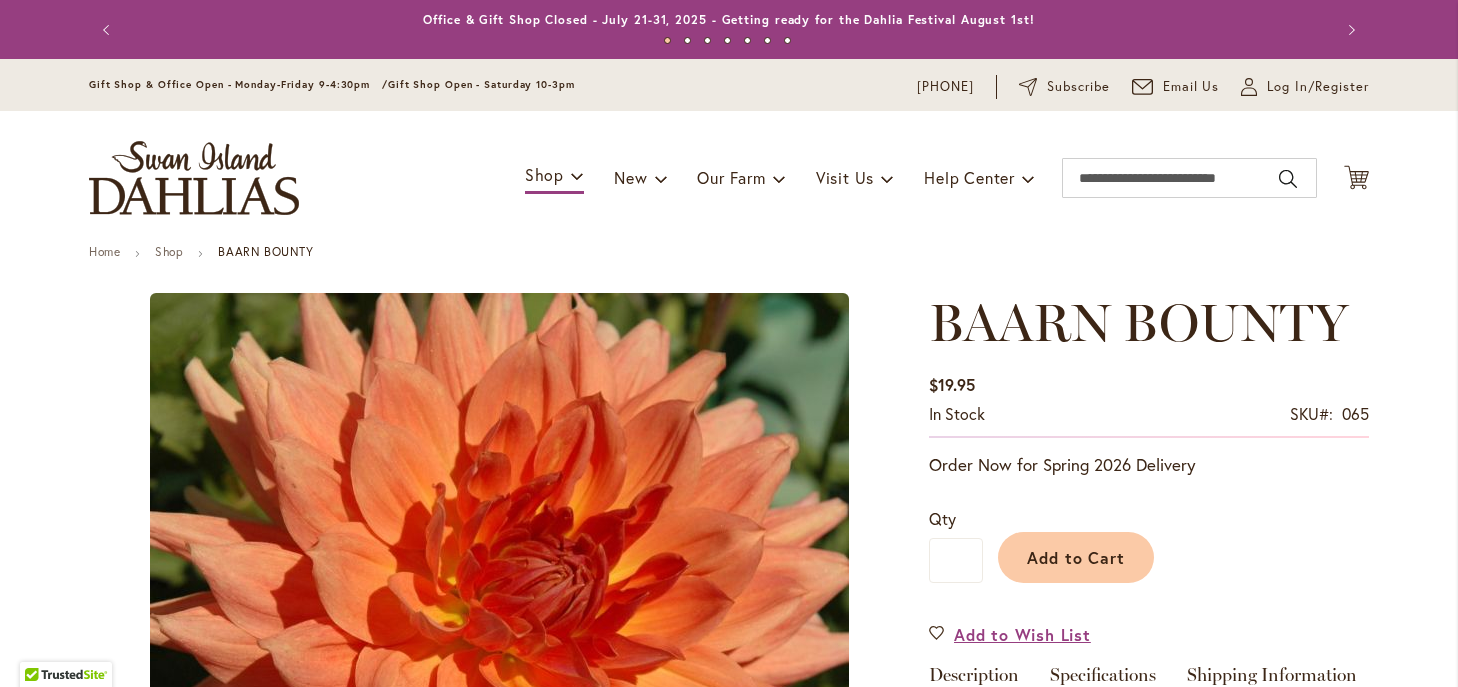 scroll, scrollTop: 0, scrollLeft: 0, axis: both 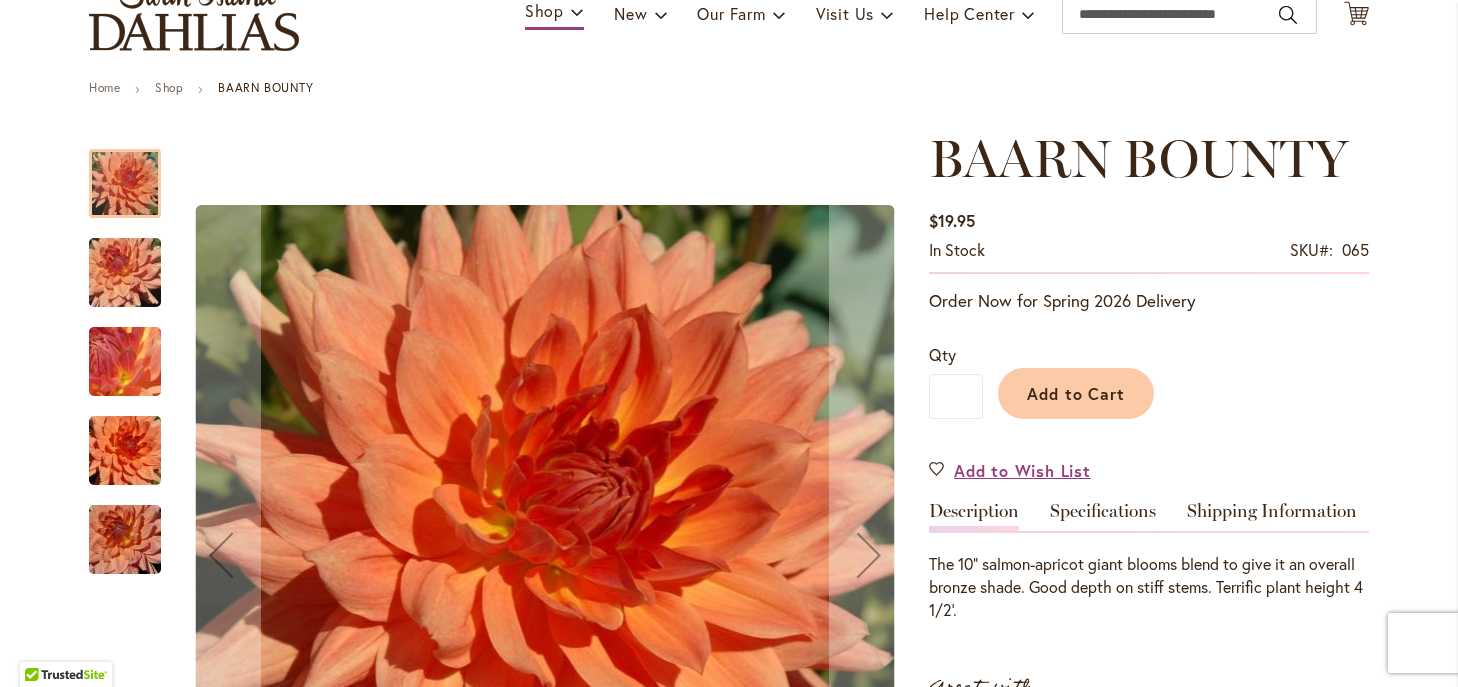 click at bounding box center [125, 273] 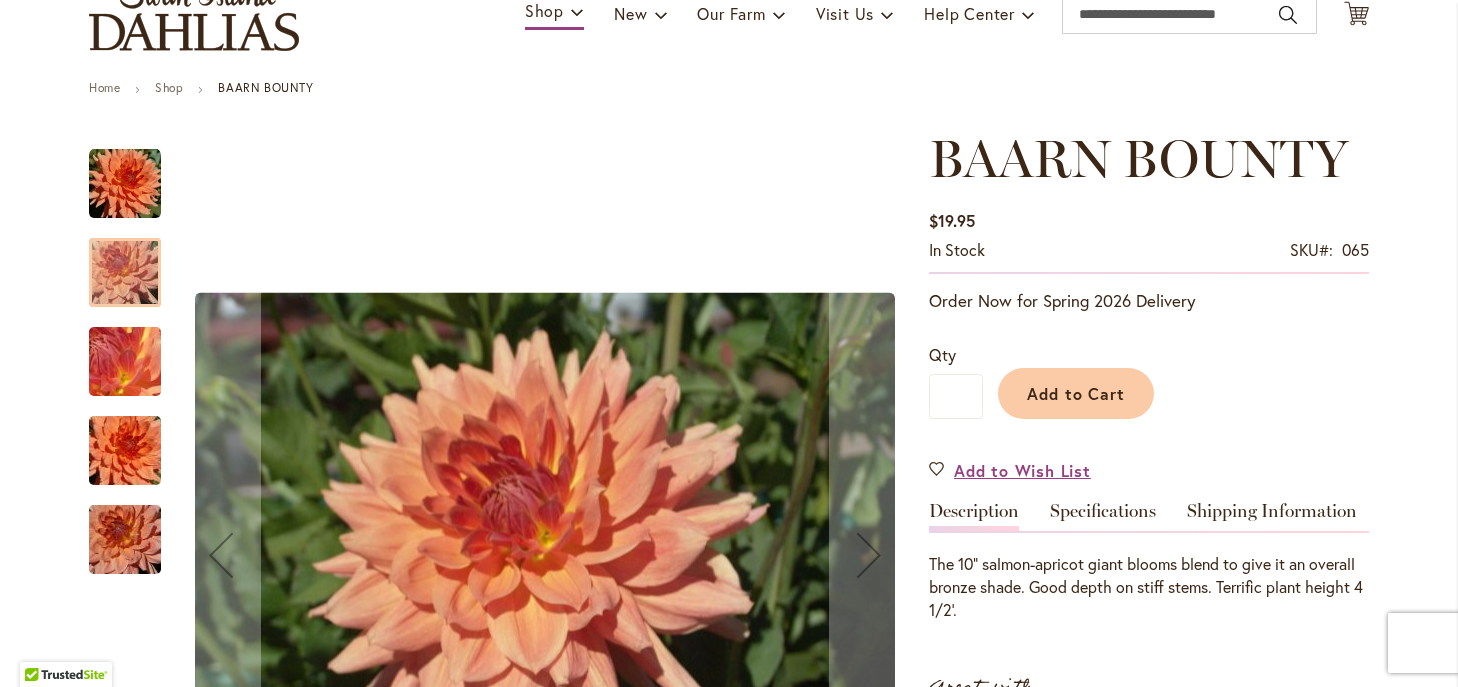 click at bounding box center (125, 362) 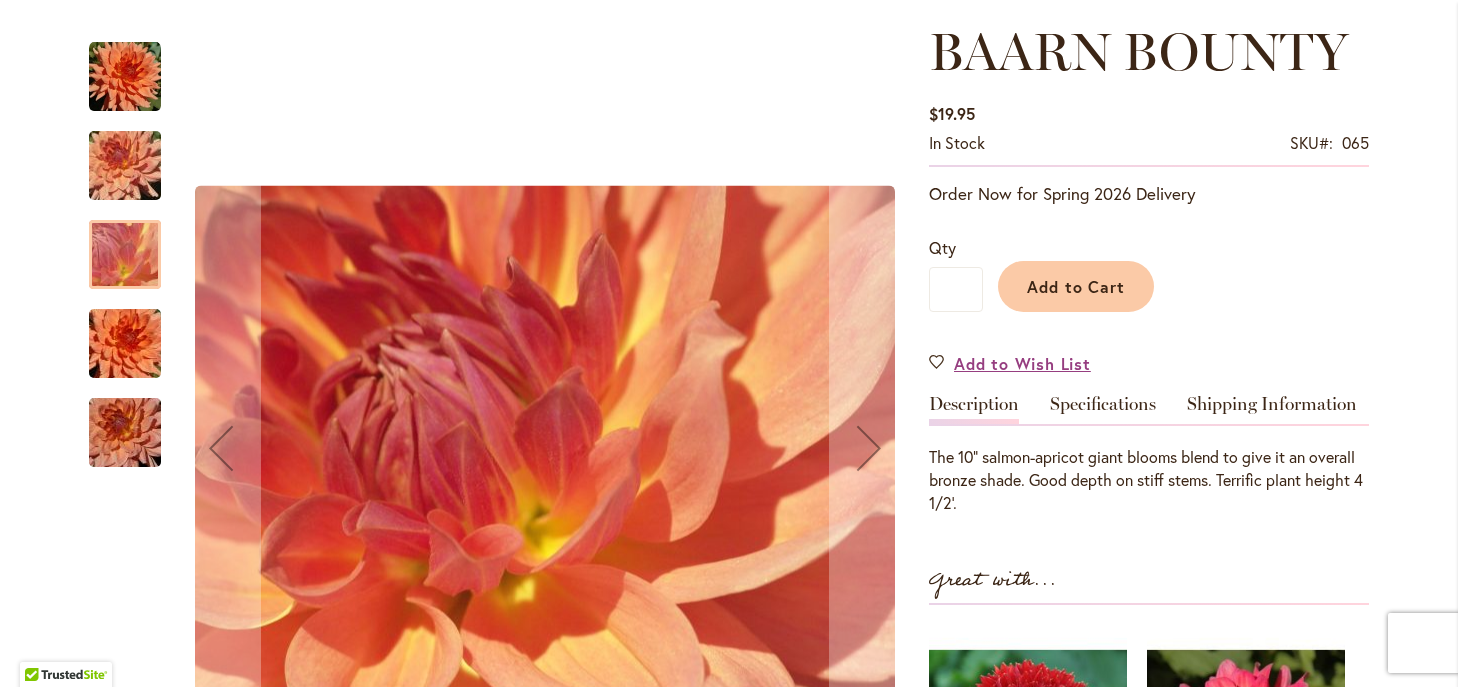 scroll, scrollTop: 275, scrollLeft: 0, axis: vertical 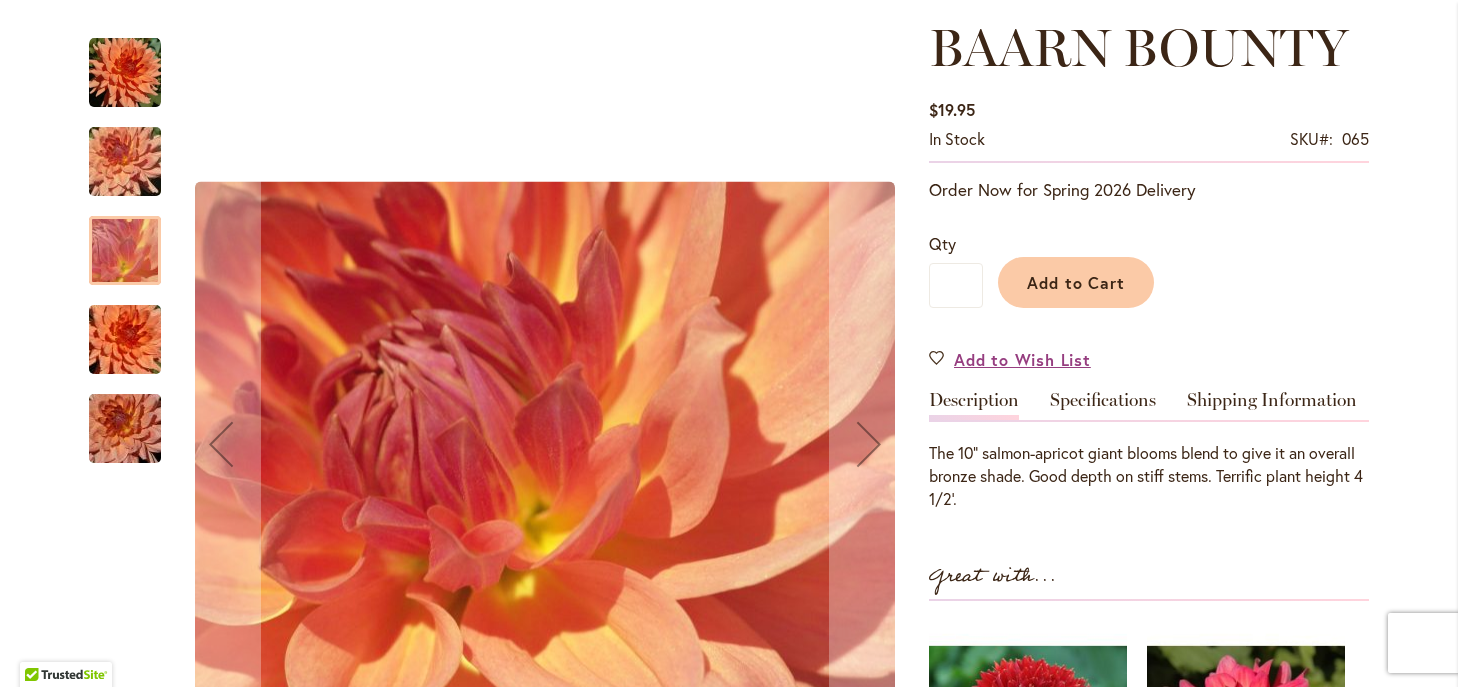 click at bounding box center [125, 340] 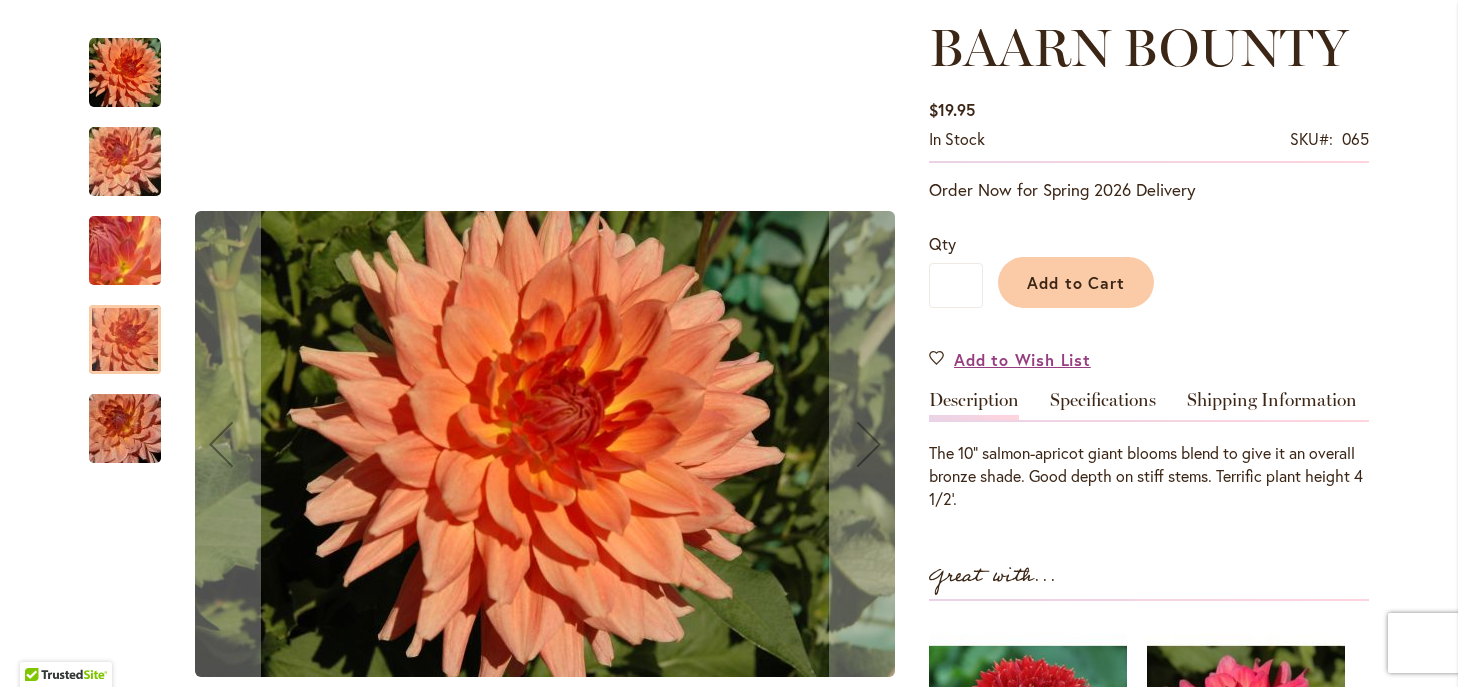 click at bounding box center [125, 429] 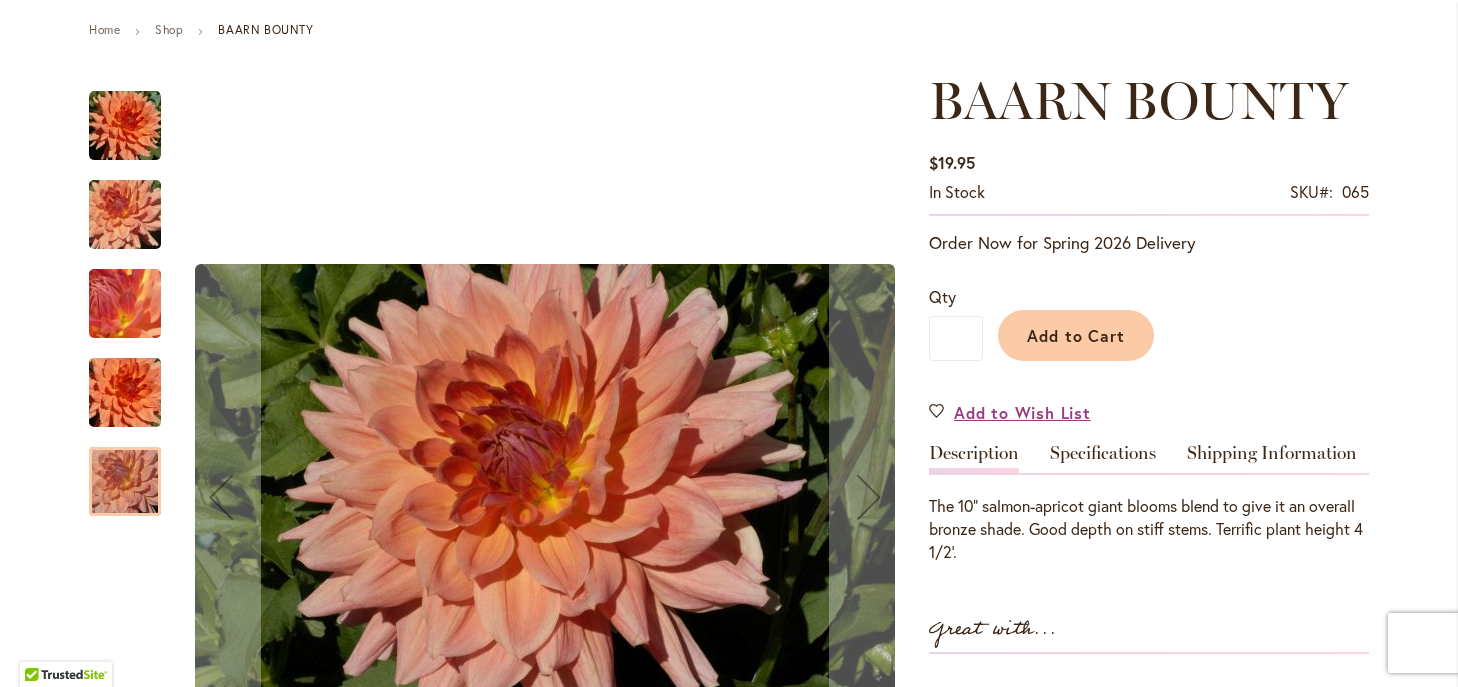 scroll, scrollTop: 223, scrollLeft: 0, axis: vertical 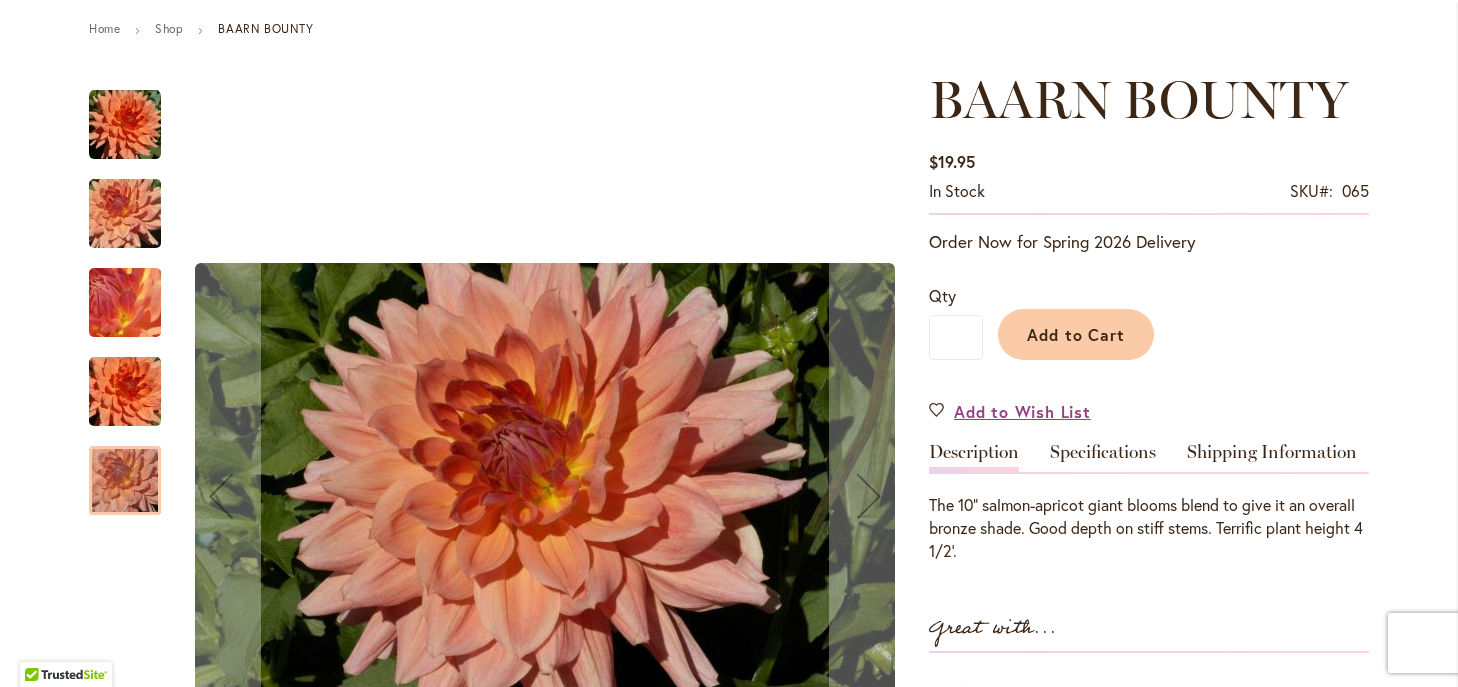 click at bounding box center [125, 214] 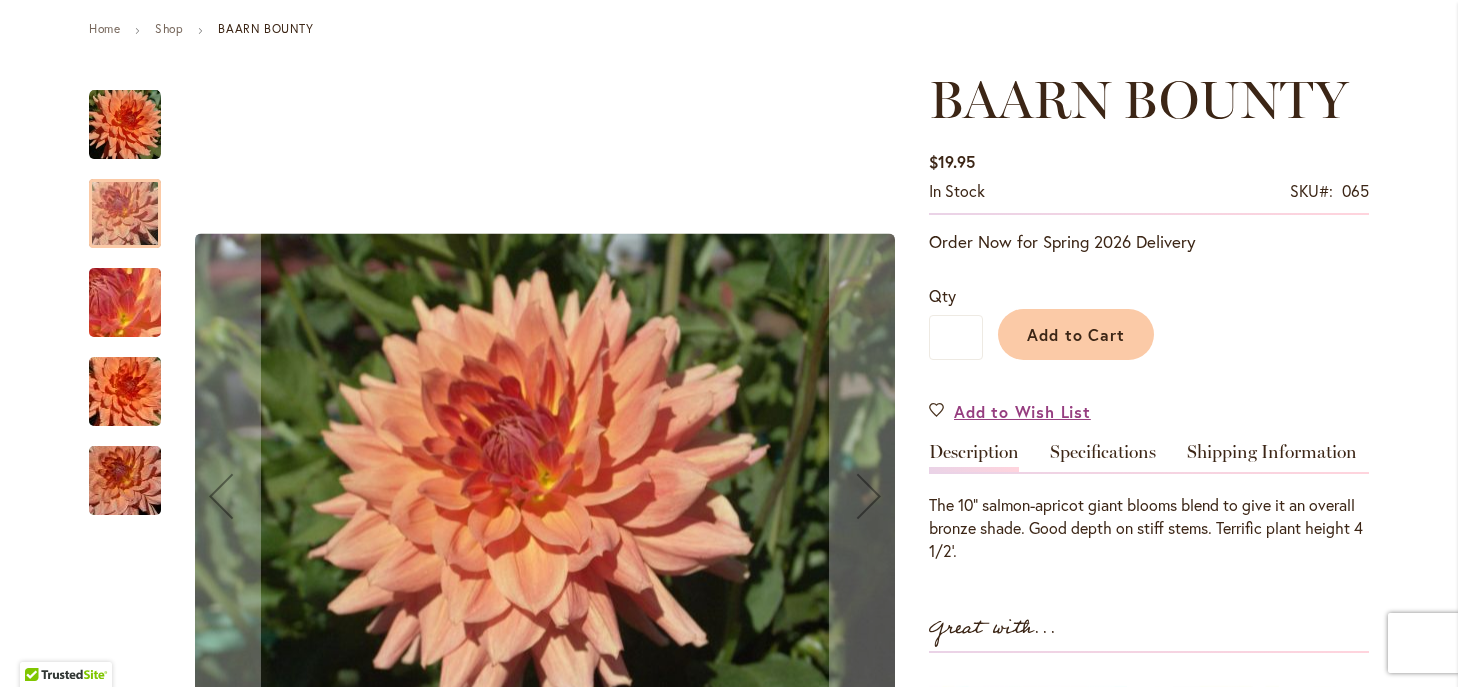 click at bounding box center [125, 125] 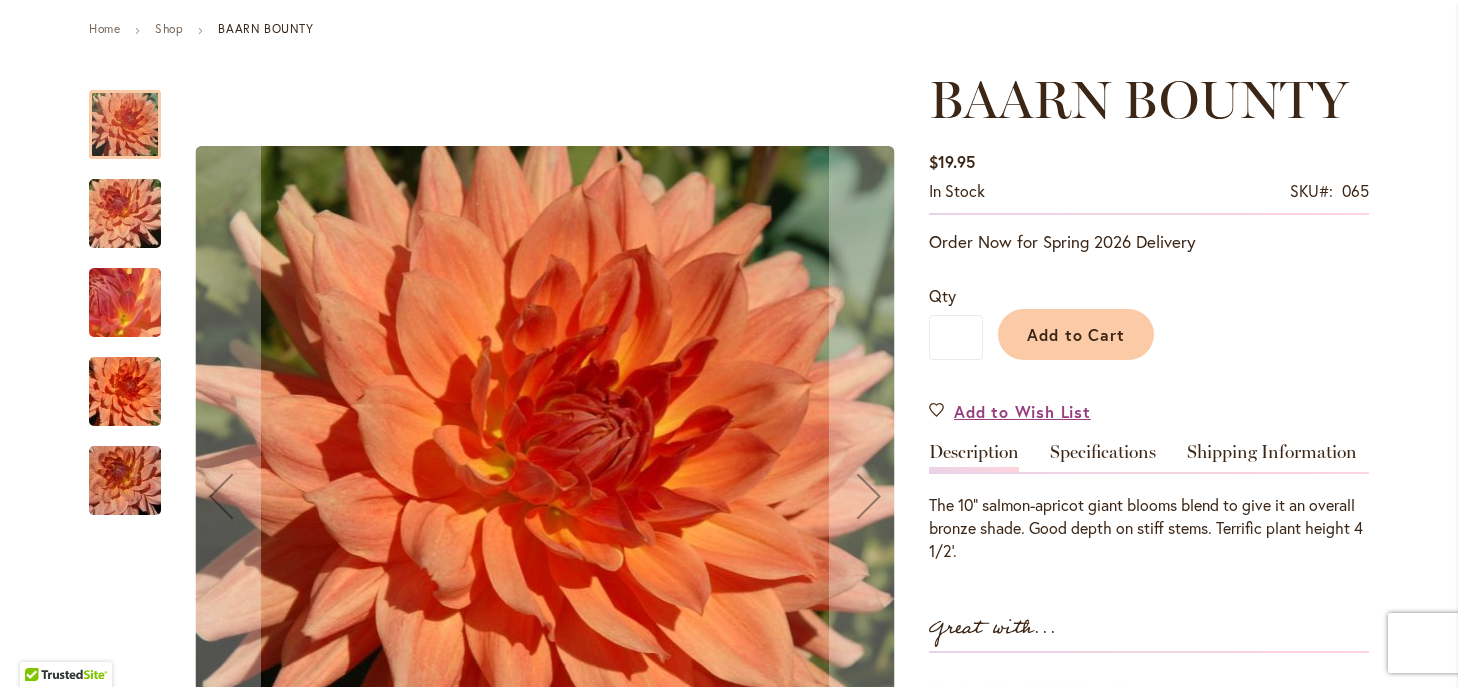 click at bounding box center (125, 303) 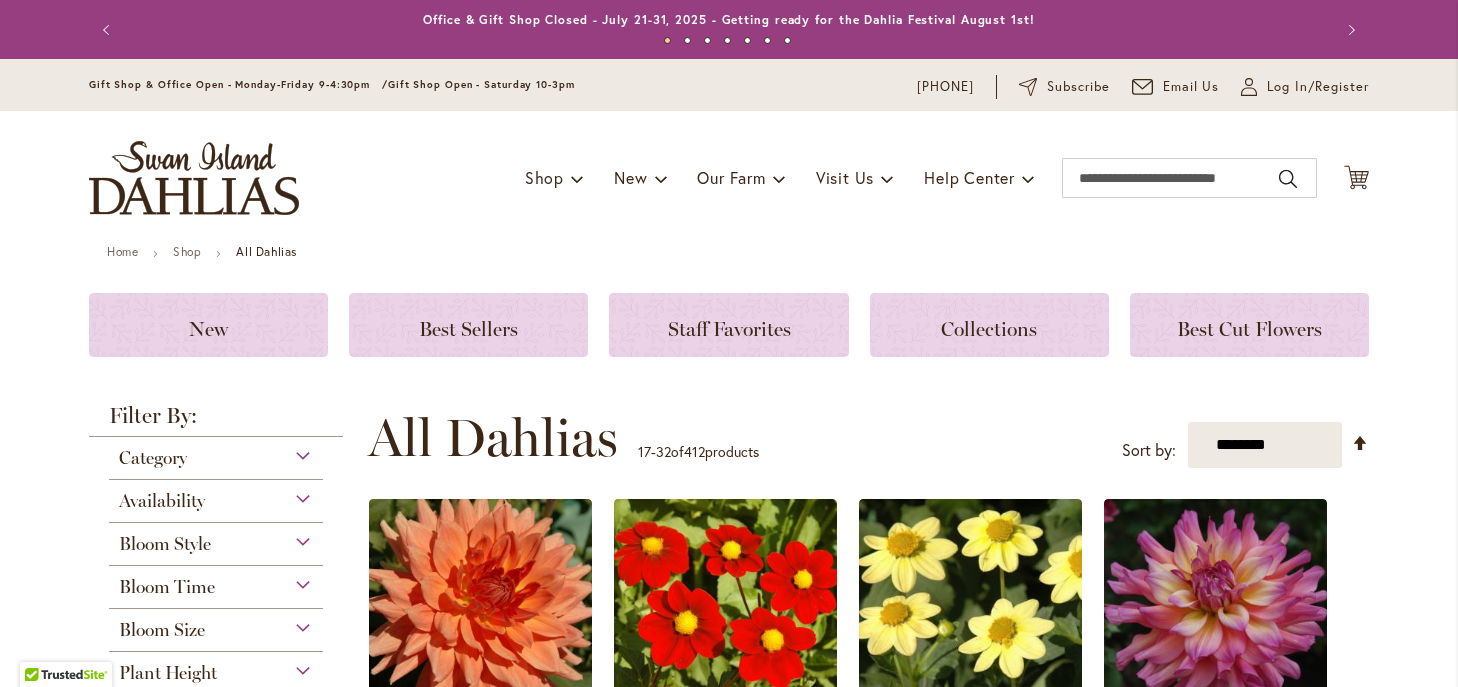 scroll, scrollTop: 0, scrollLeft: 0, axis: both 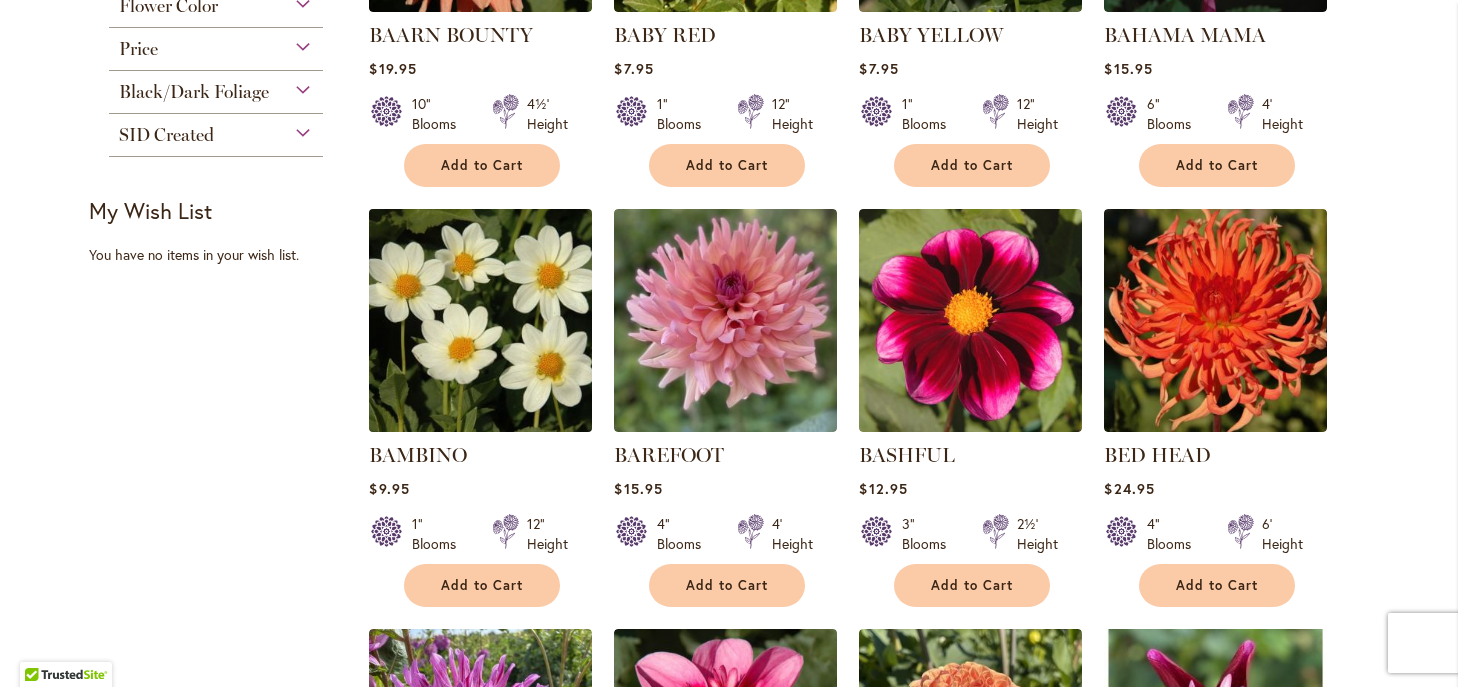 click at bounding box center (481, 321) 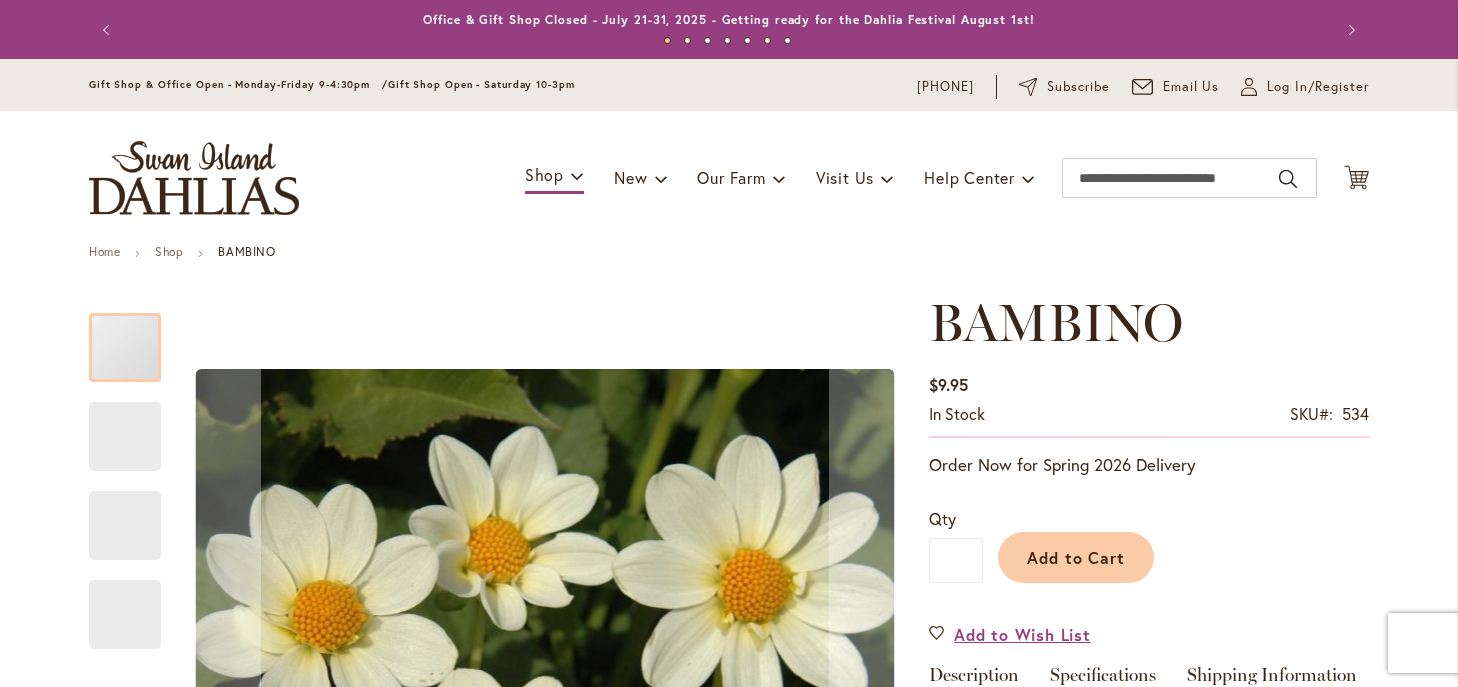 scroll, scrollTop: 0, scrollLeft: 0, axis: both 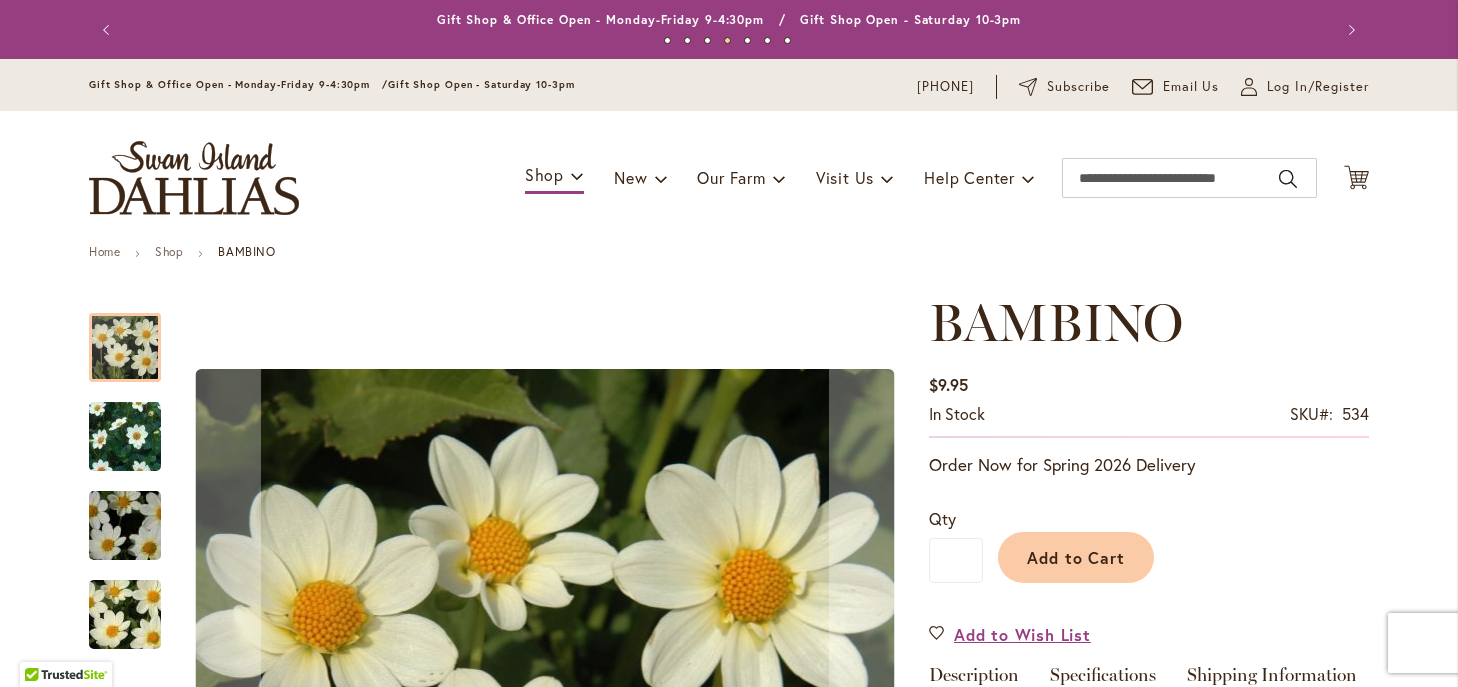 click at bounding box center [125, 437] 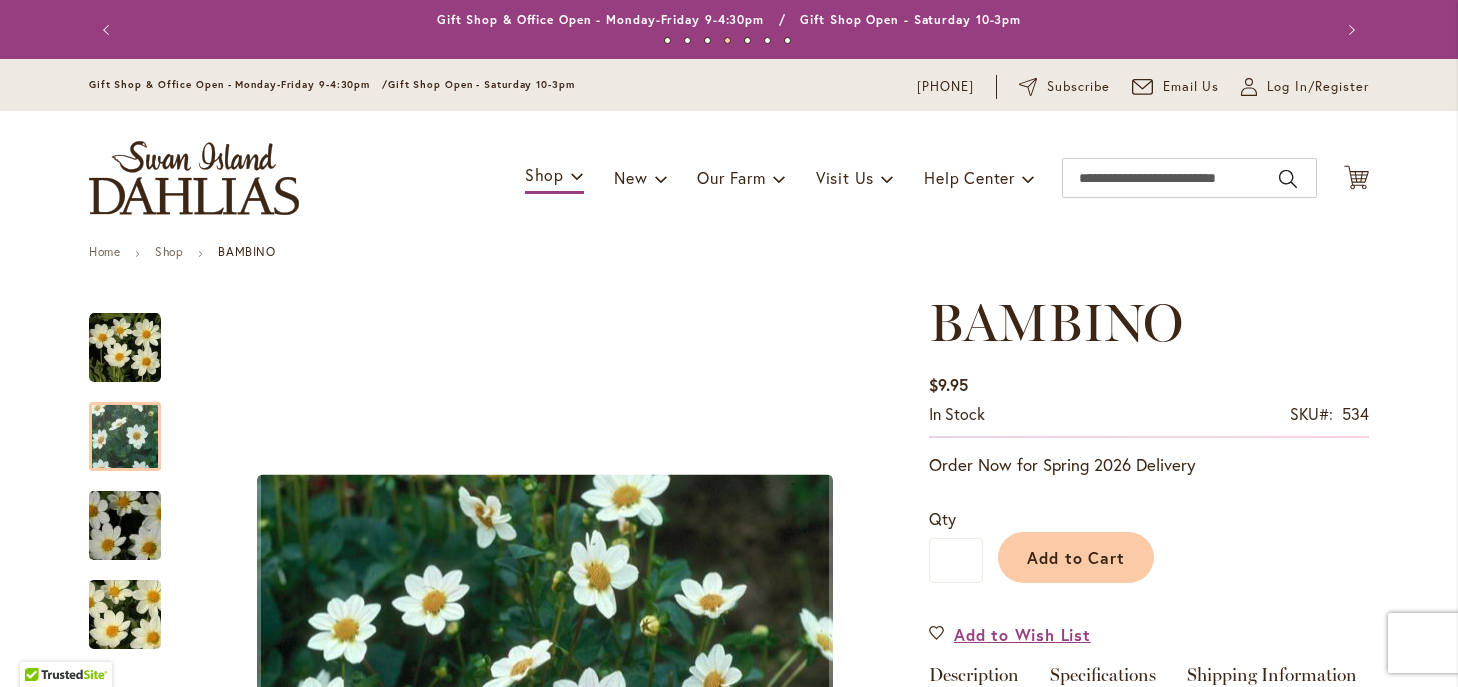 click at bounding box center (125, 526) 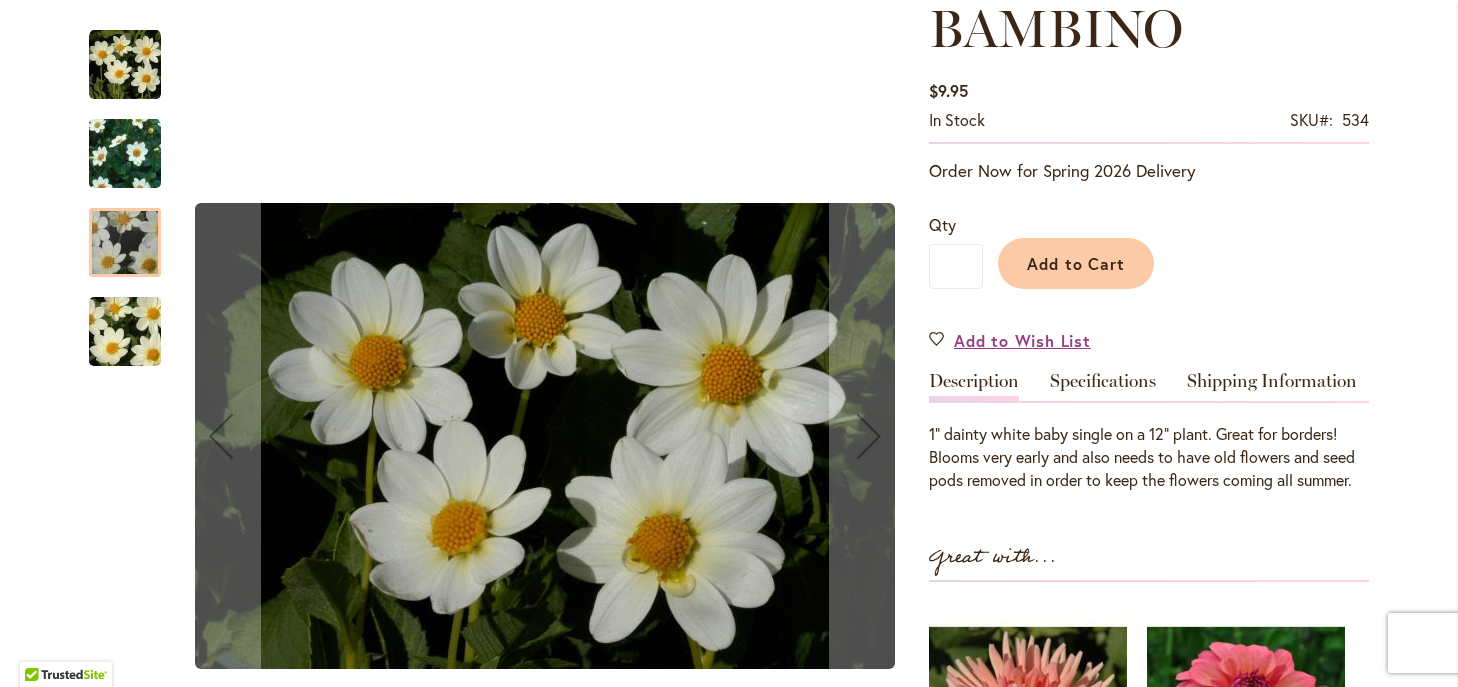 scroll, scrollTop: 298, scrollLeft: 0, axis: vertical 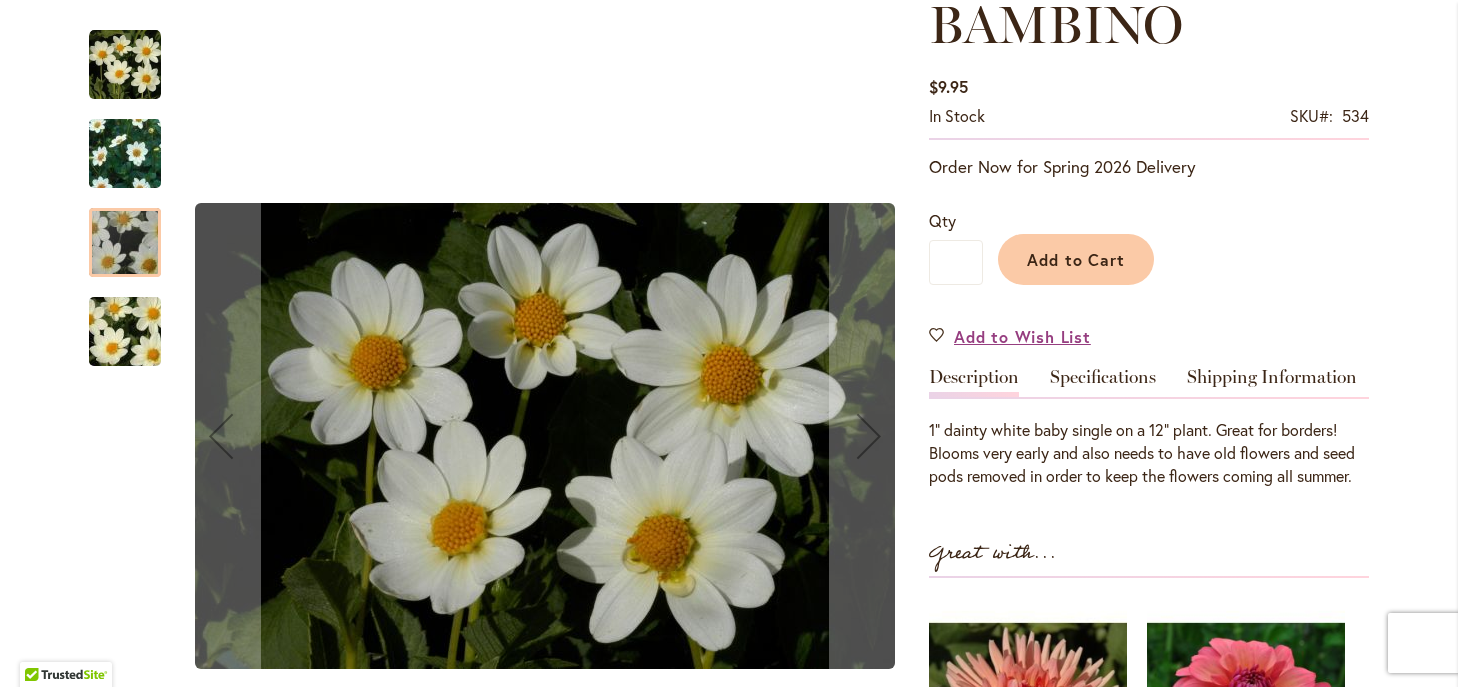 click at bounding box center (125, 242) 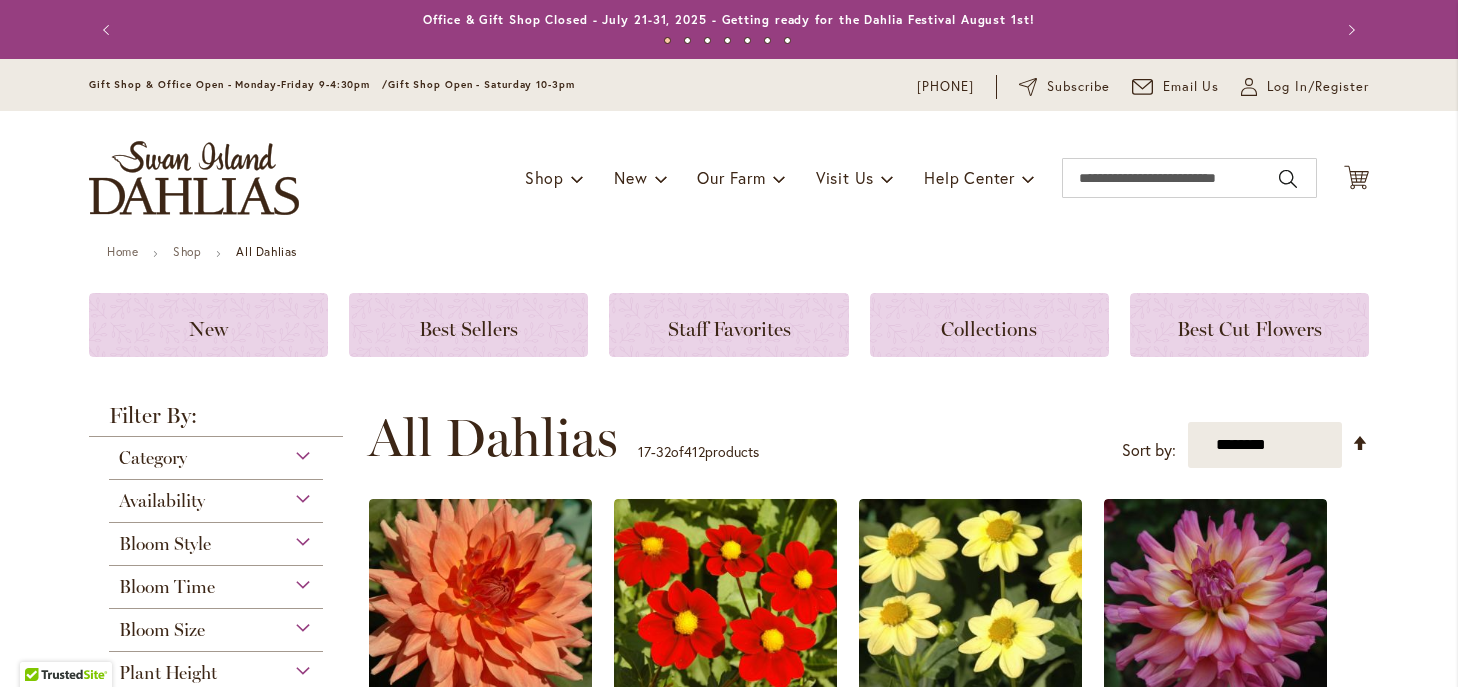 scroll, scrollTop: 0, scrollLeft: 0, axis: both 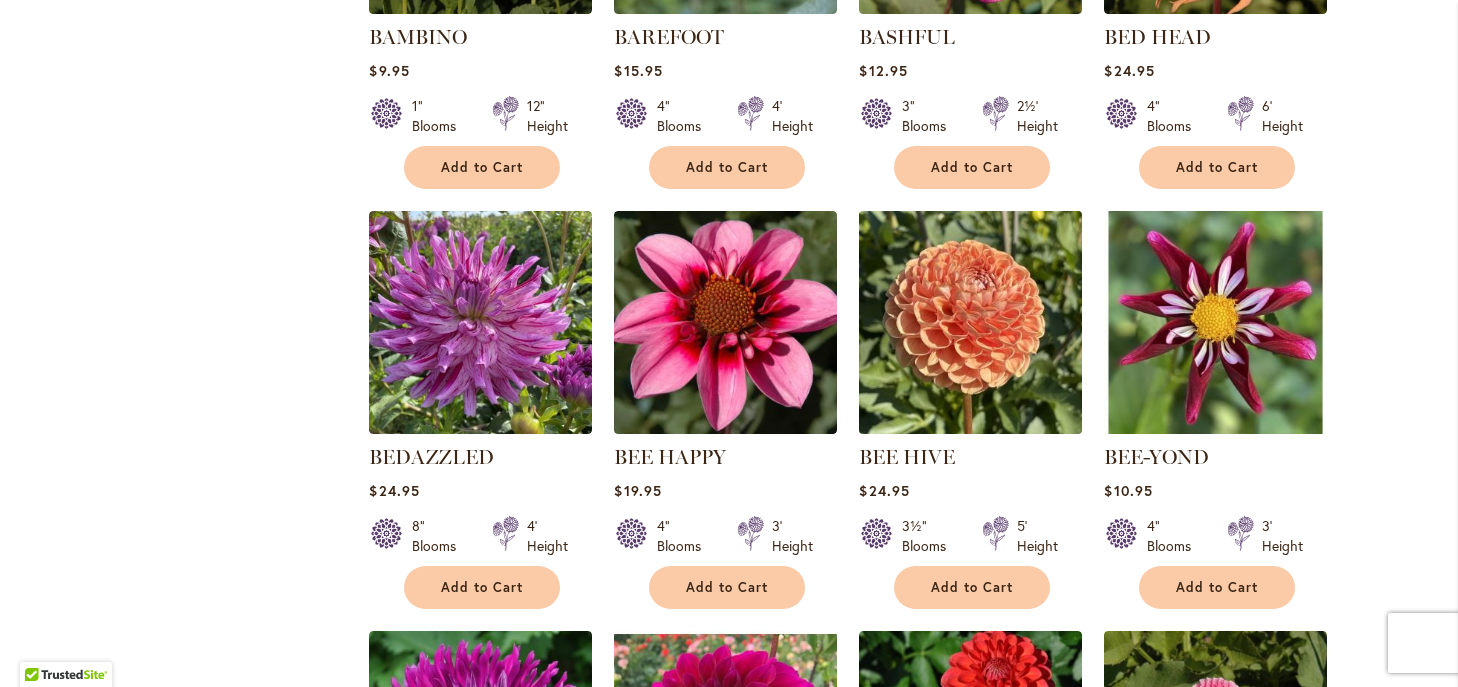 click at bounding box center [971, 323] 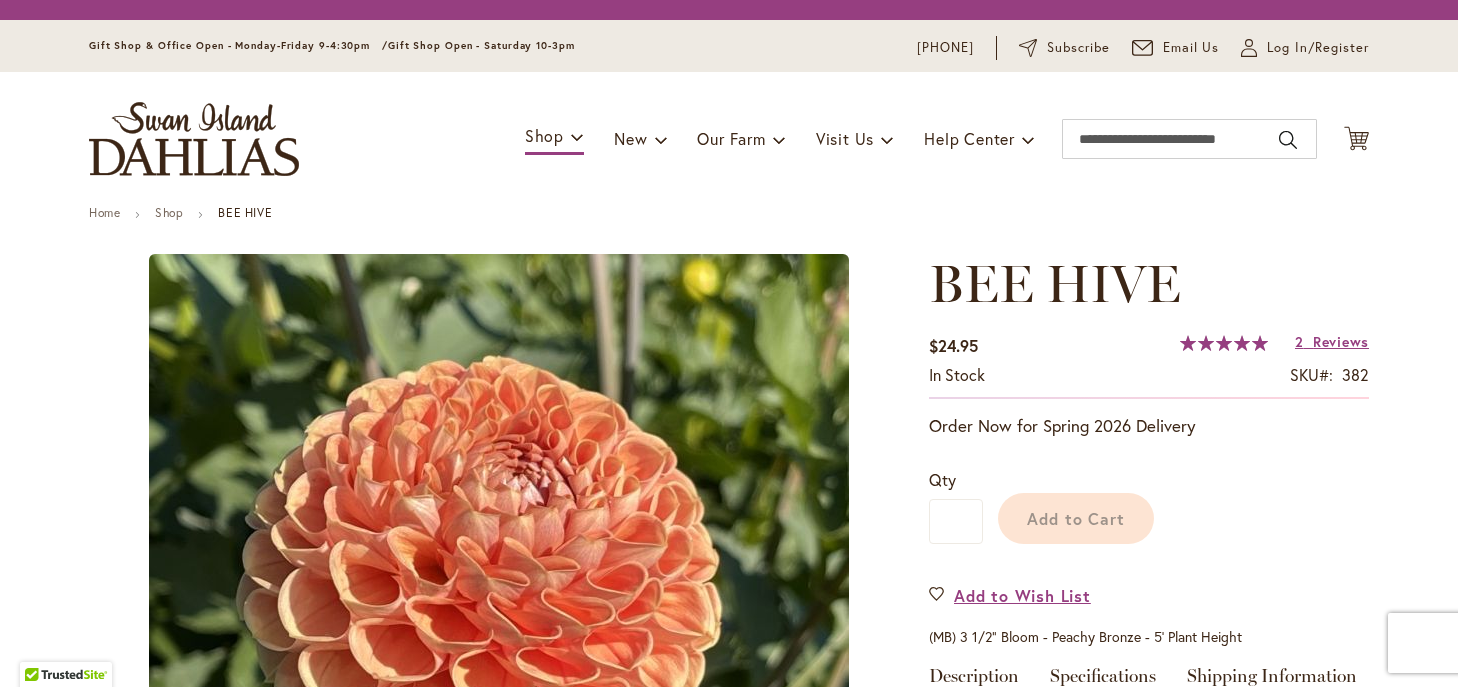 scroll, scrollTop: 0, scrollLeft: 0, axis: both 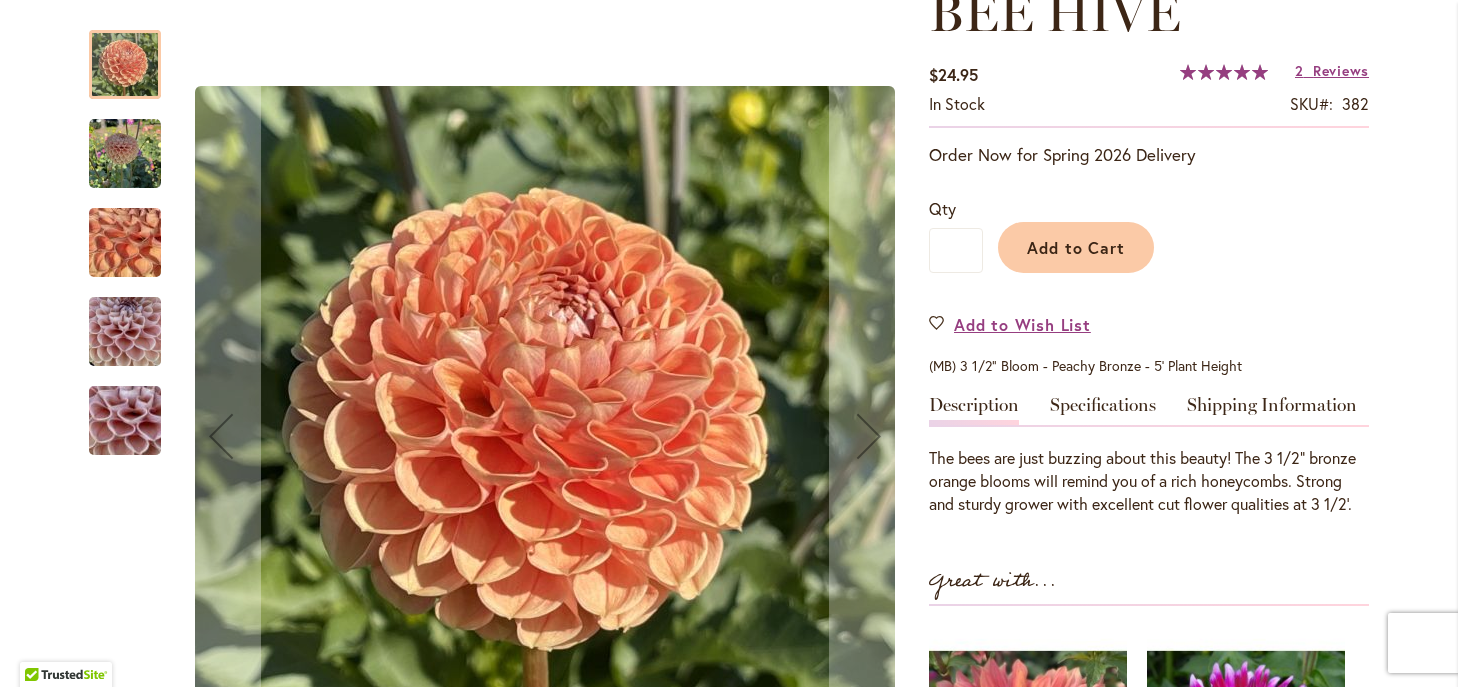 click at bounding box center (125, 154) 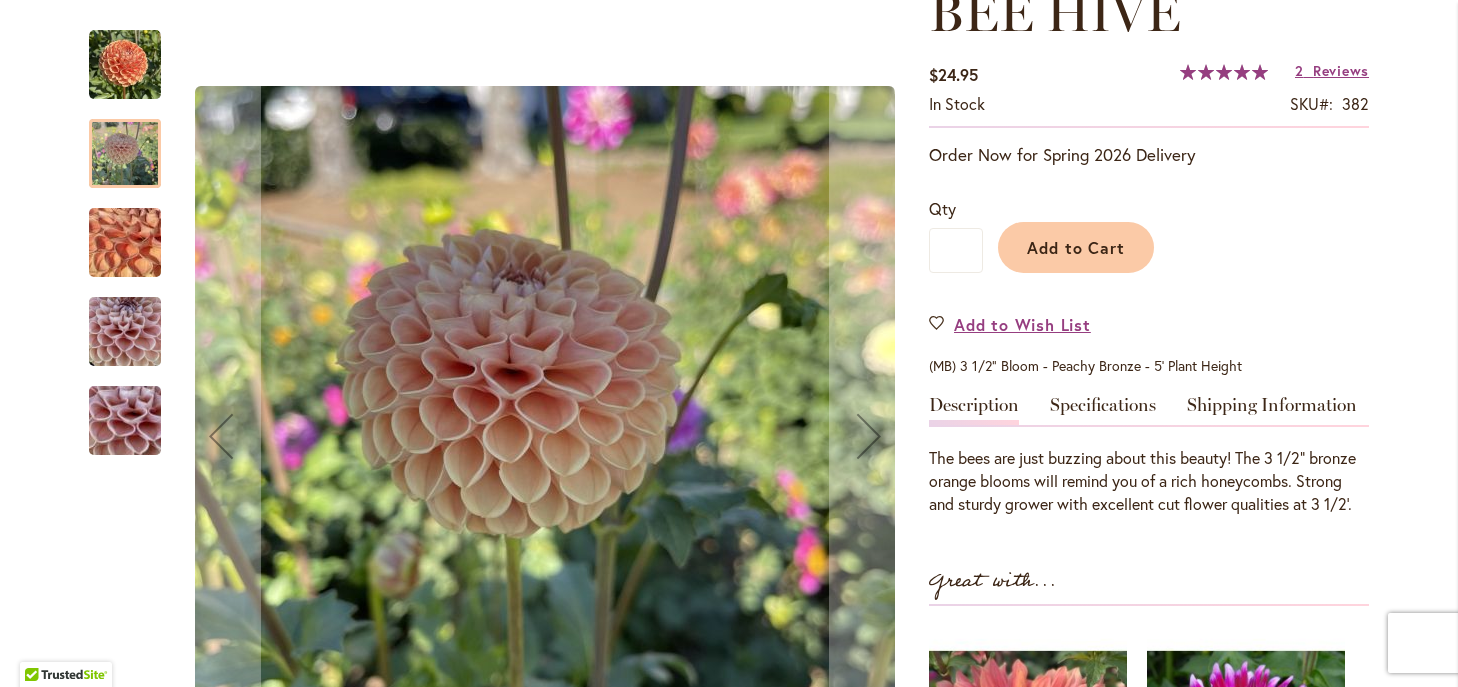 click at bounding box center (125, 243) 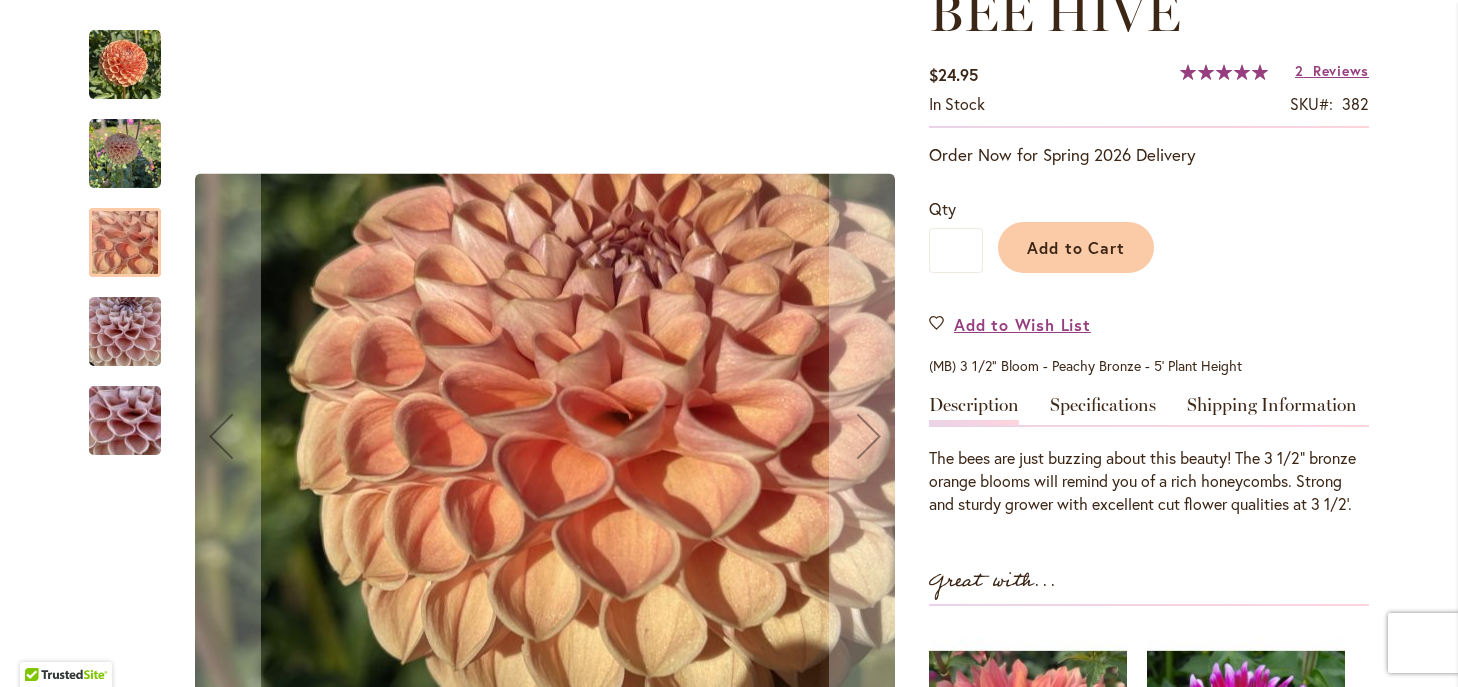 click at bounding box center [125, 332] 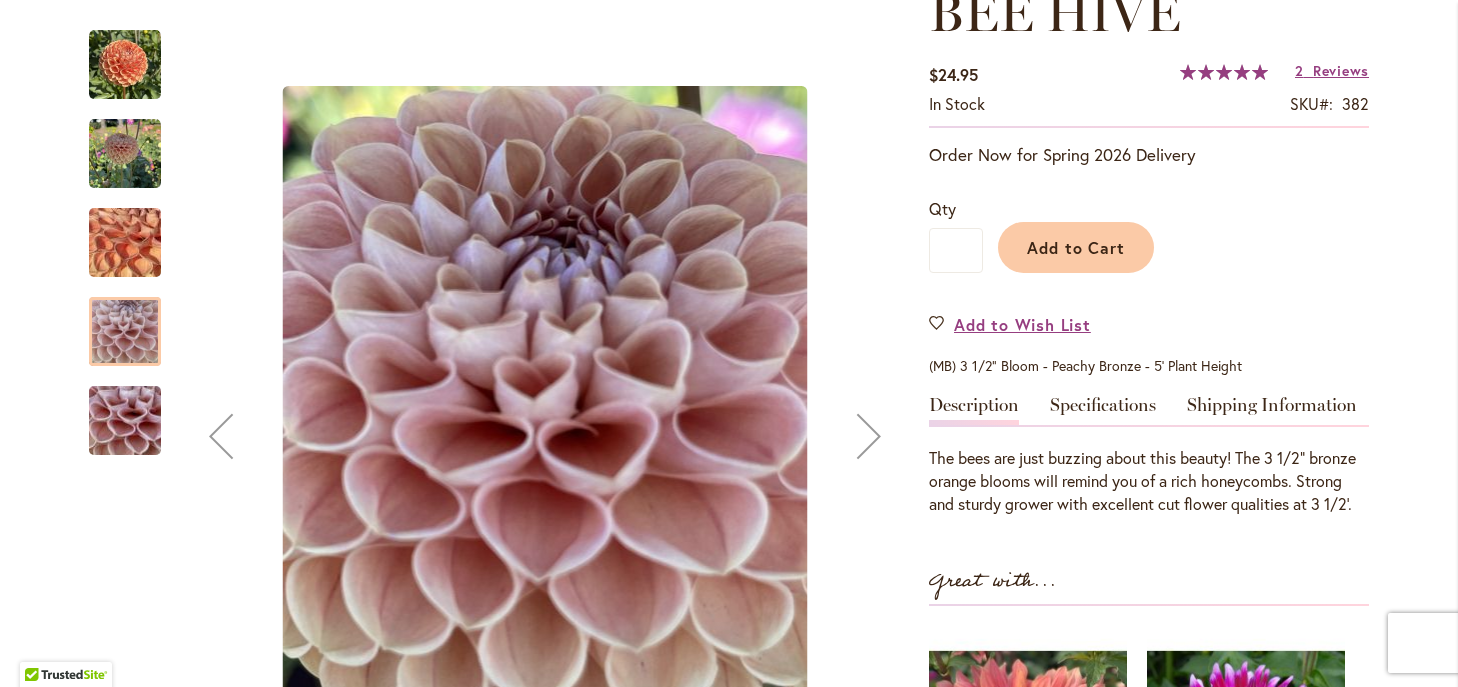 click at bounding box center (125, 65) 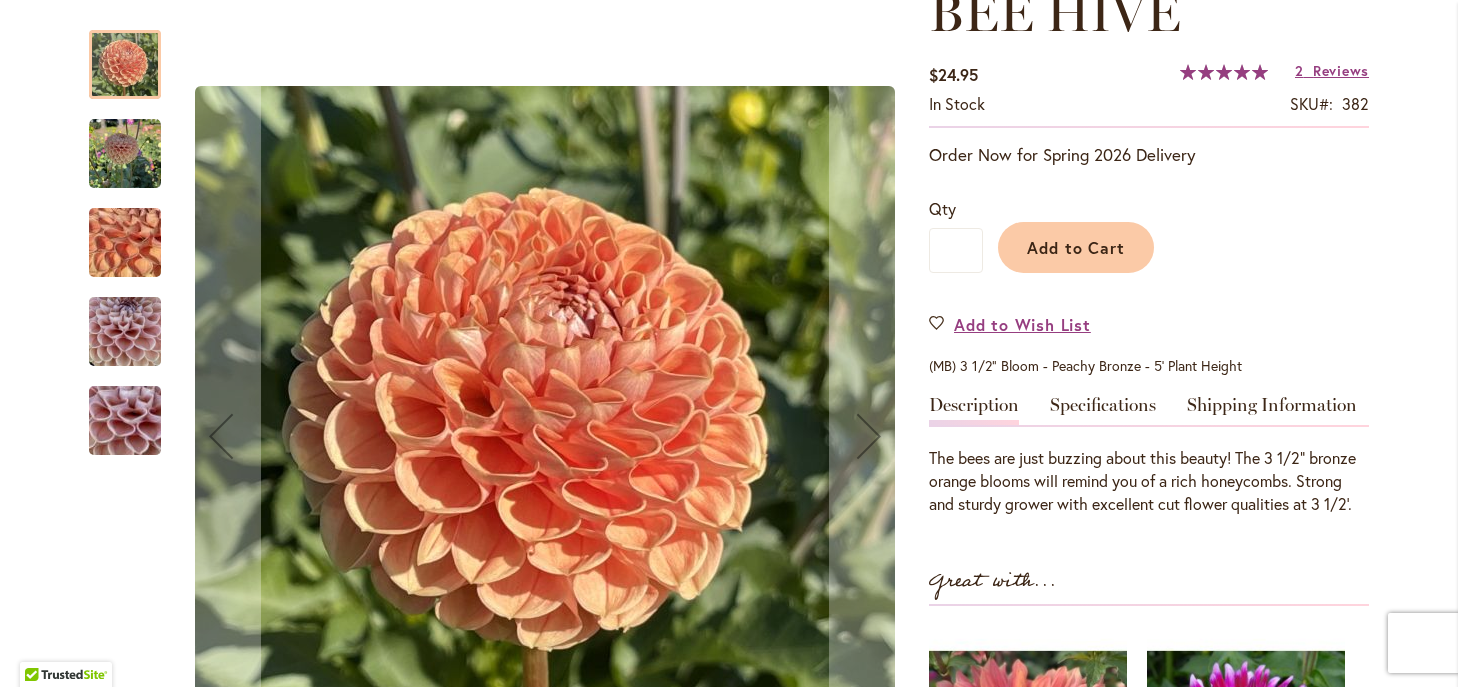 click at bounding box center [125, 154] 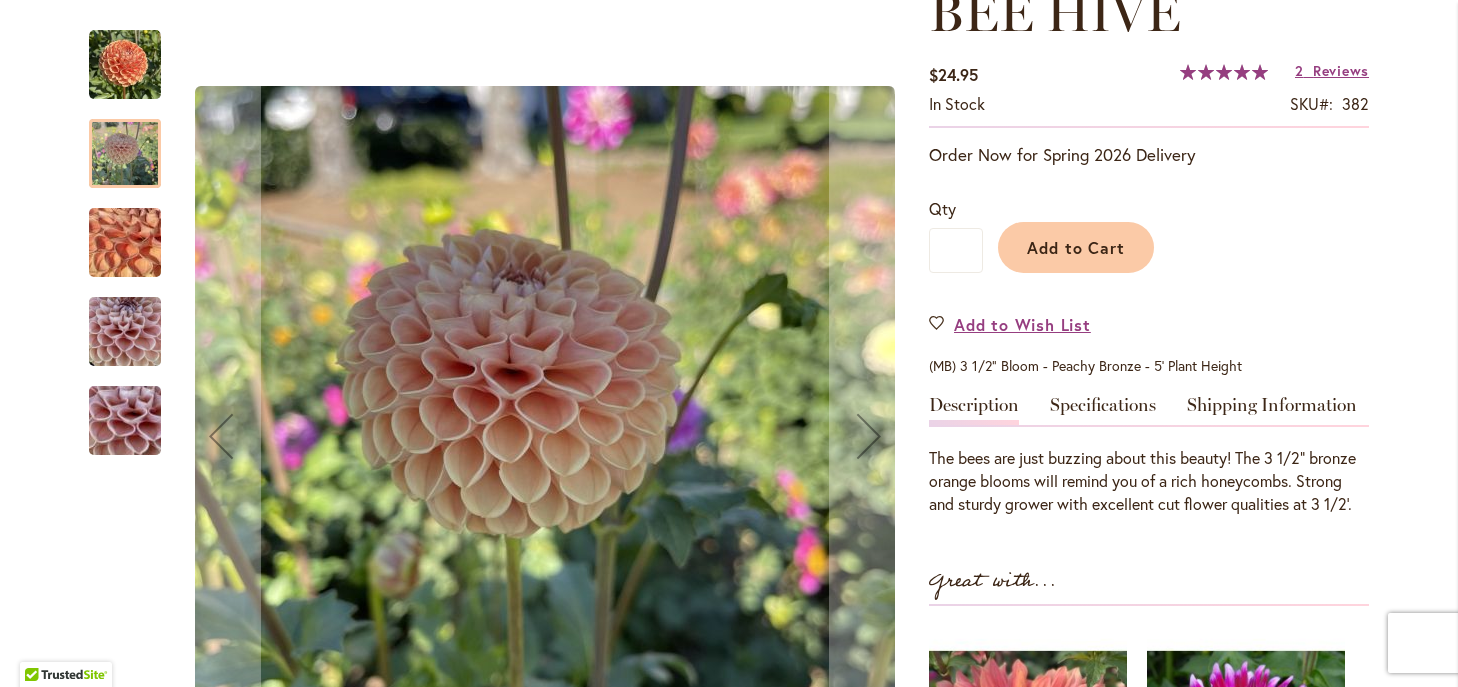 click at bounding box center (125, 243) 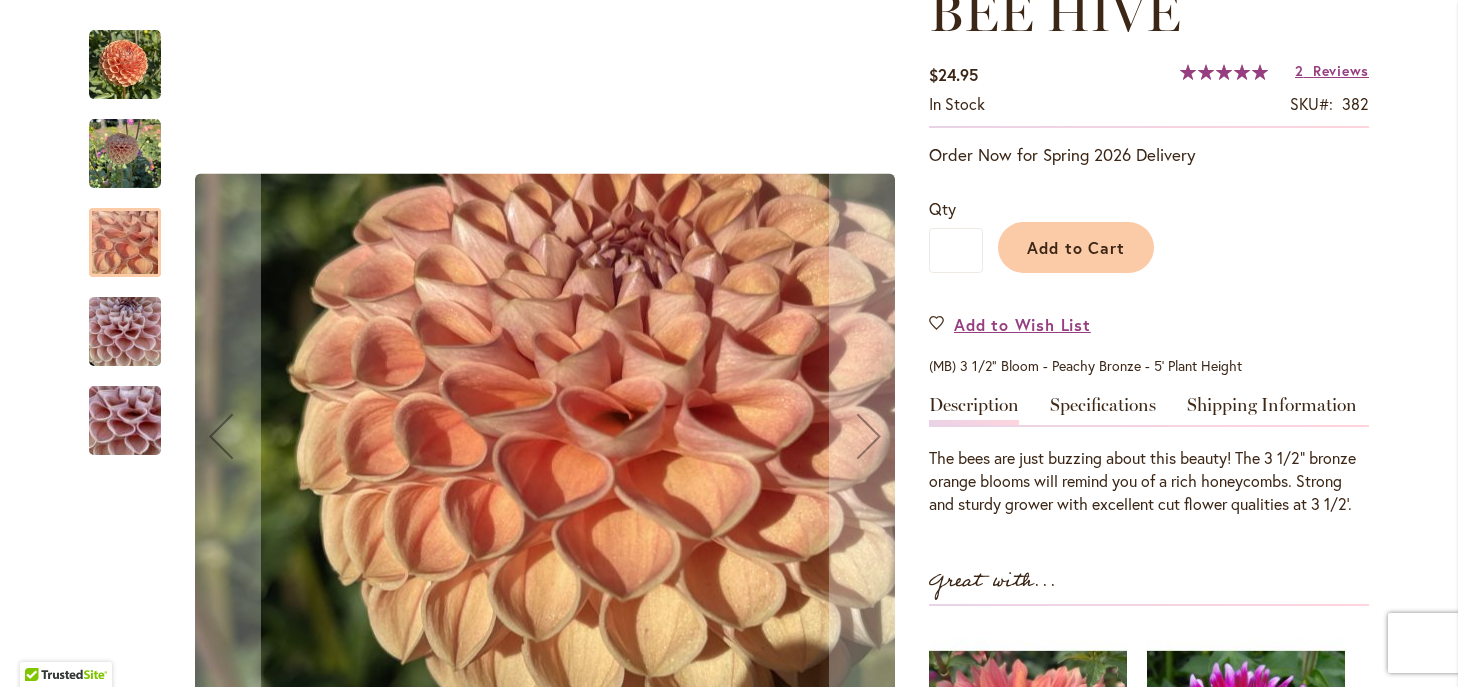click at bounding box center (125, 332) 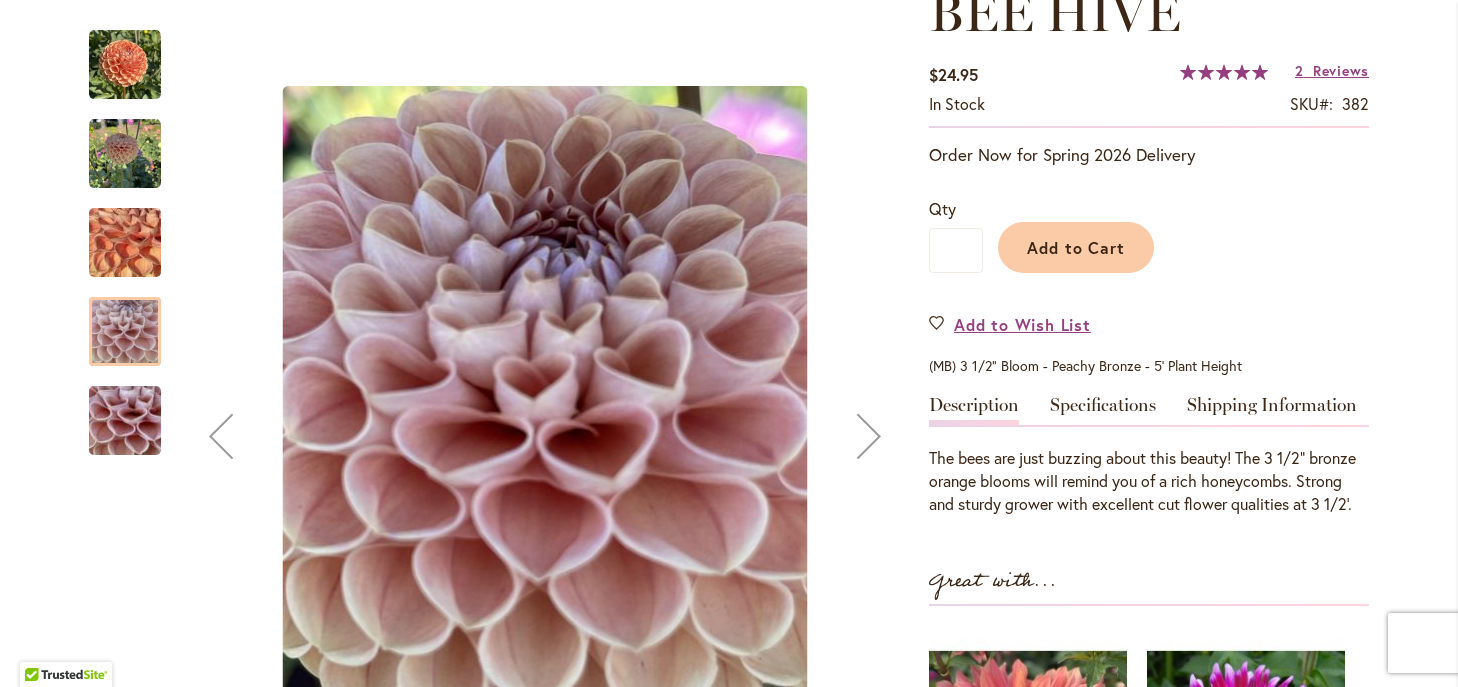 click at bounding box center (125, 421) 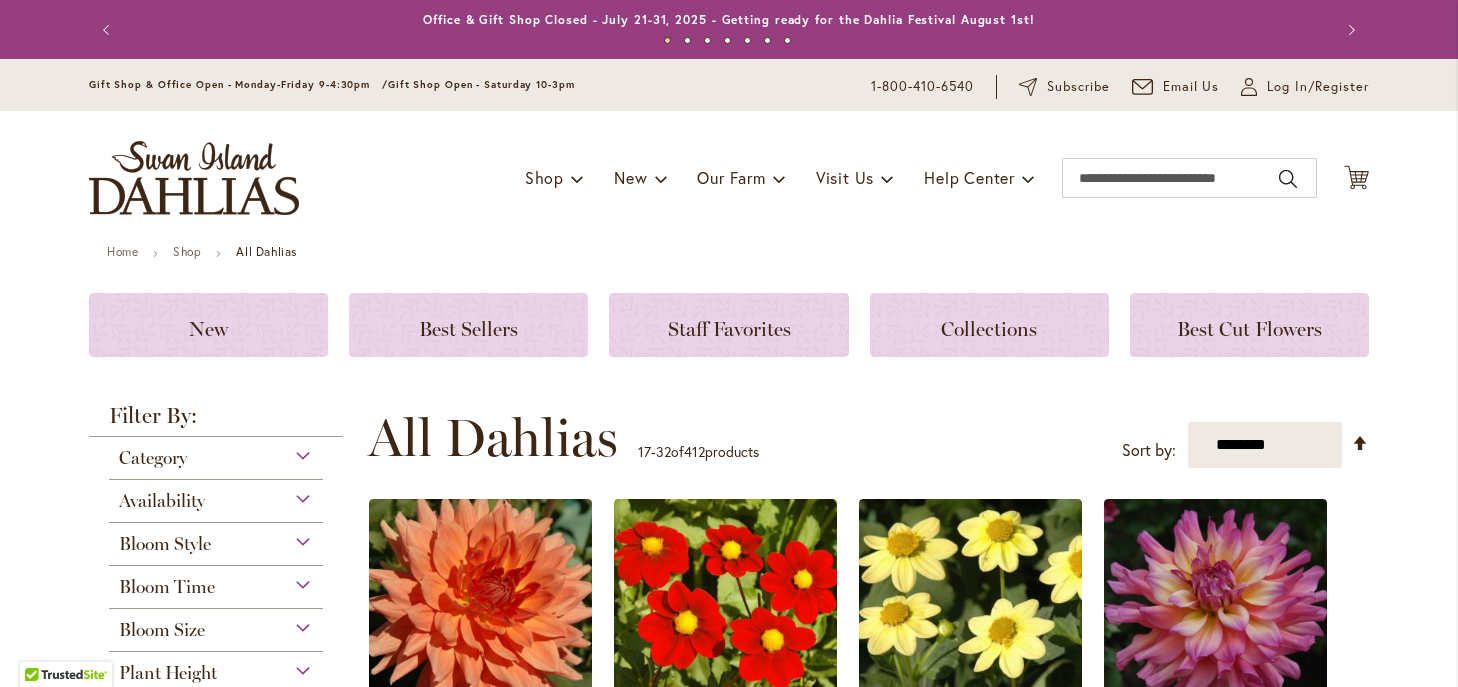 scroll, scrollTop: 0, scrollLeft: 0, axis: both 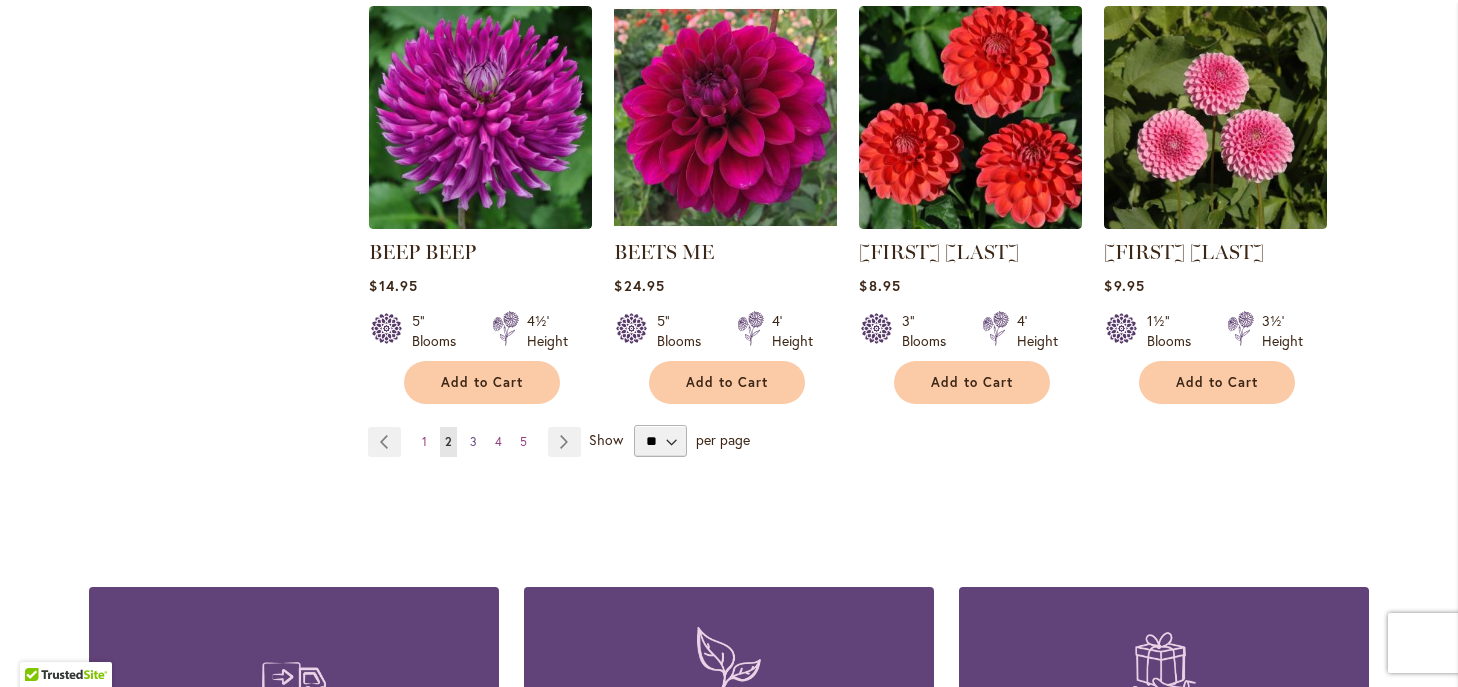 click on "3" at bounding box center [473, 441] 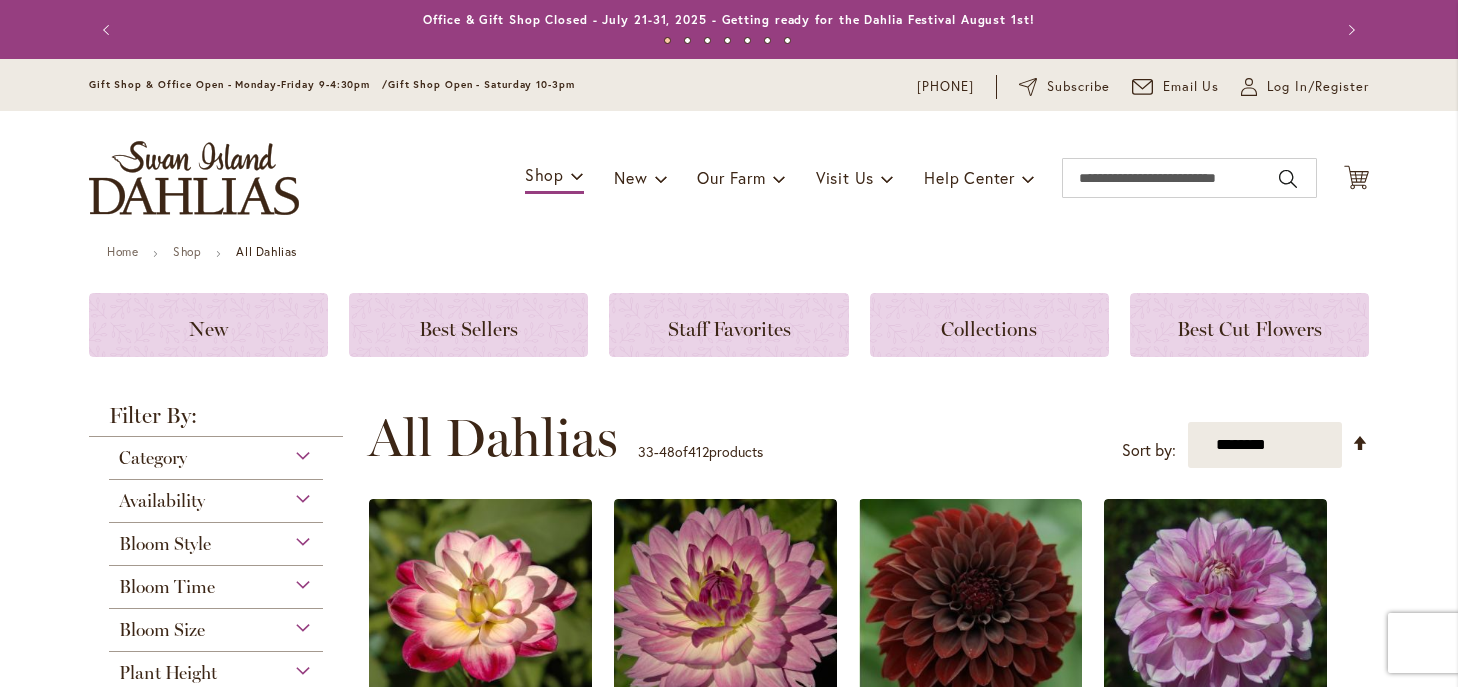 scroll, scrollTop: 0, scrollLeft: 0, axis: both 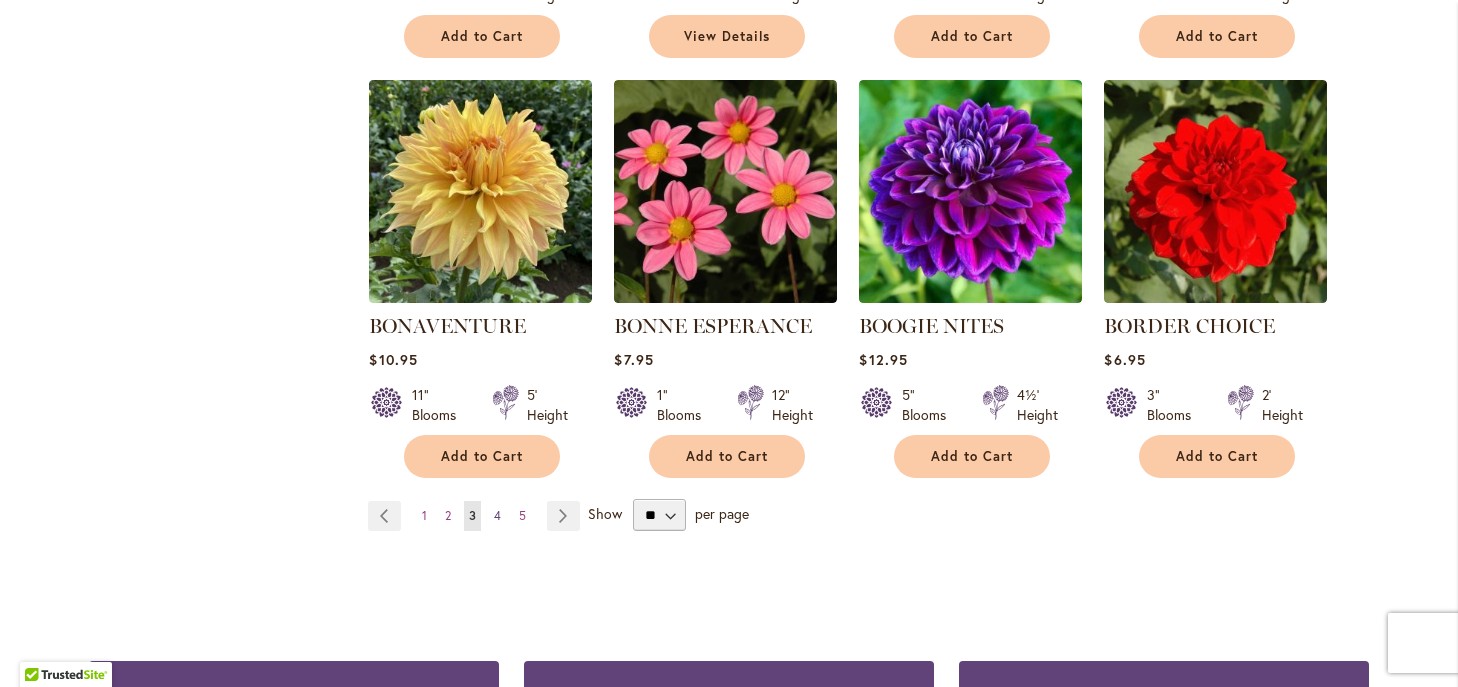 click on "4" at bounding box center (497, 515) 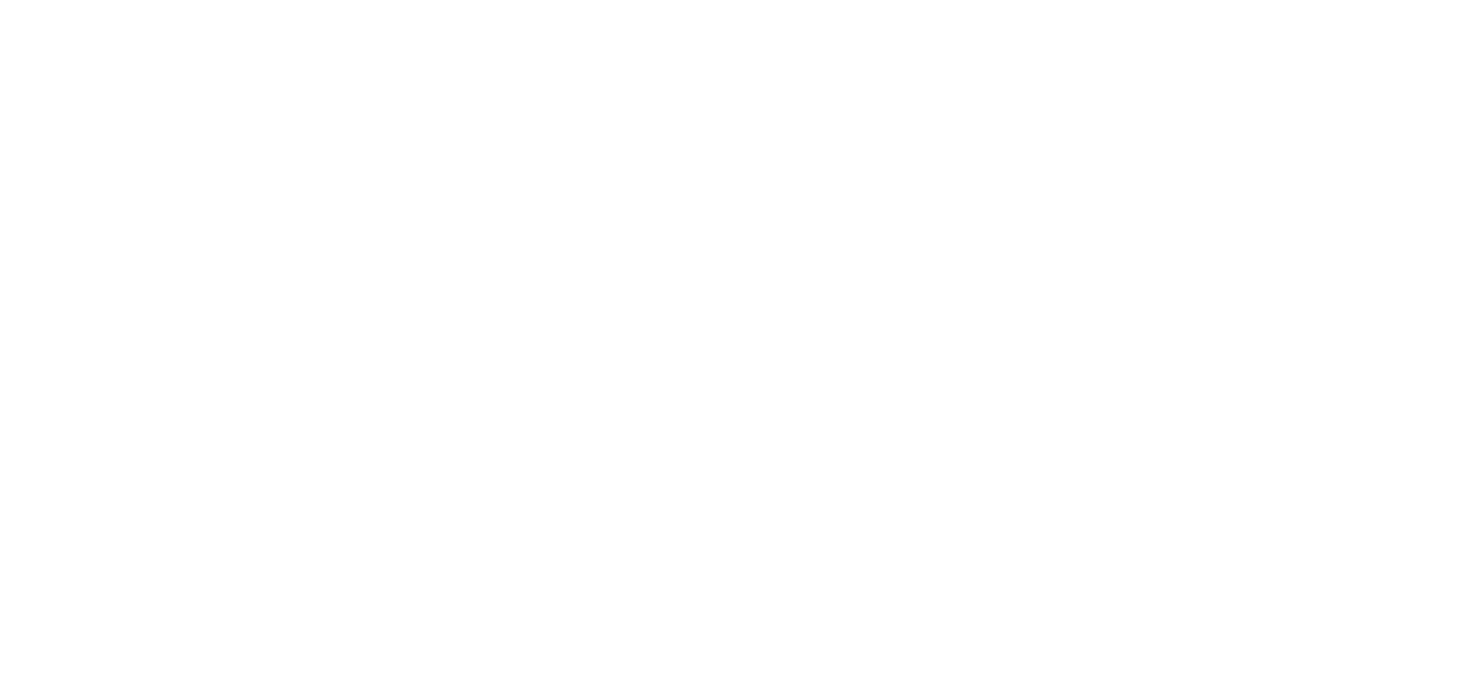 scroll, scrollTop: 0, scrollLeft: 0, axis: both 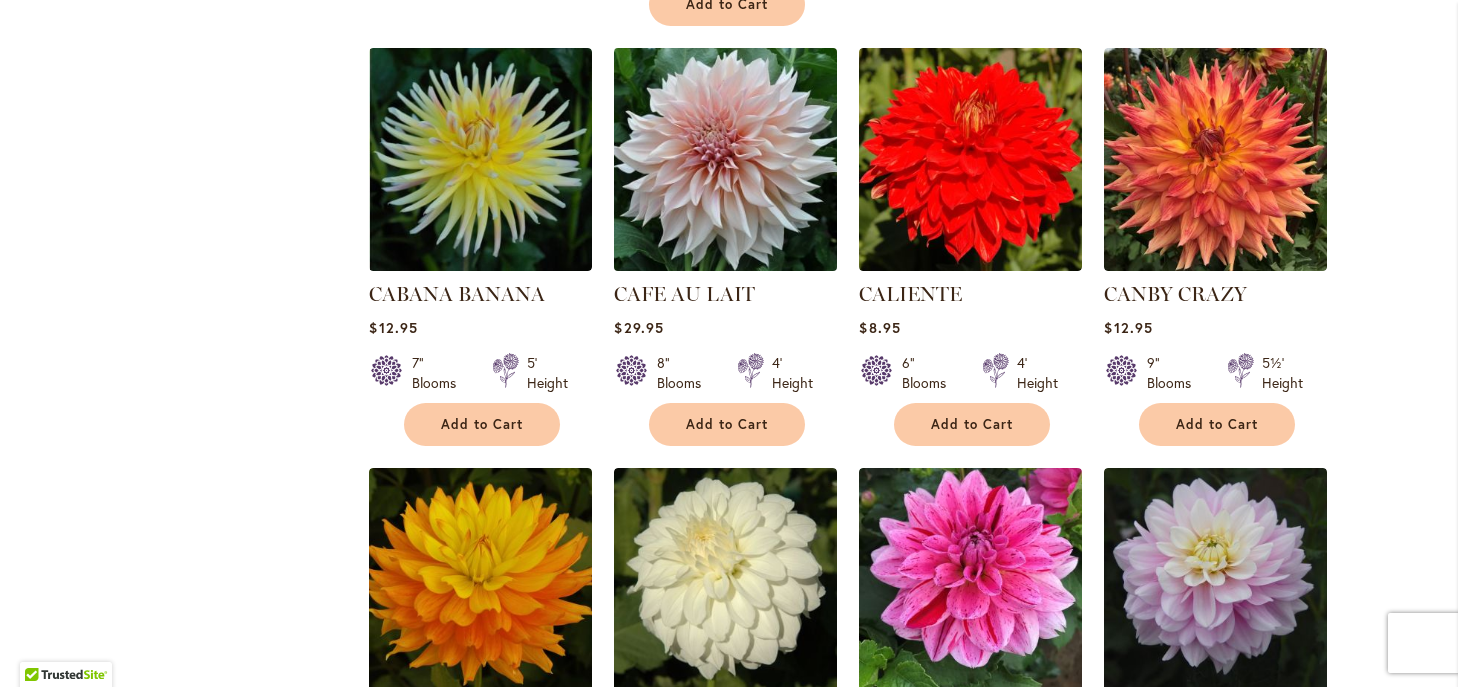 click at bounding box center [726, 160] 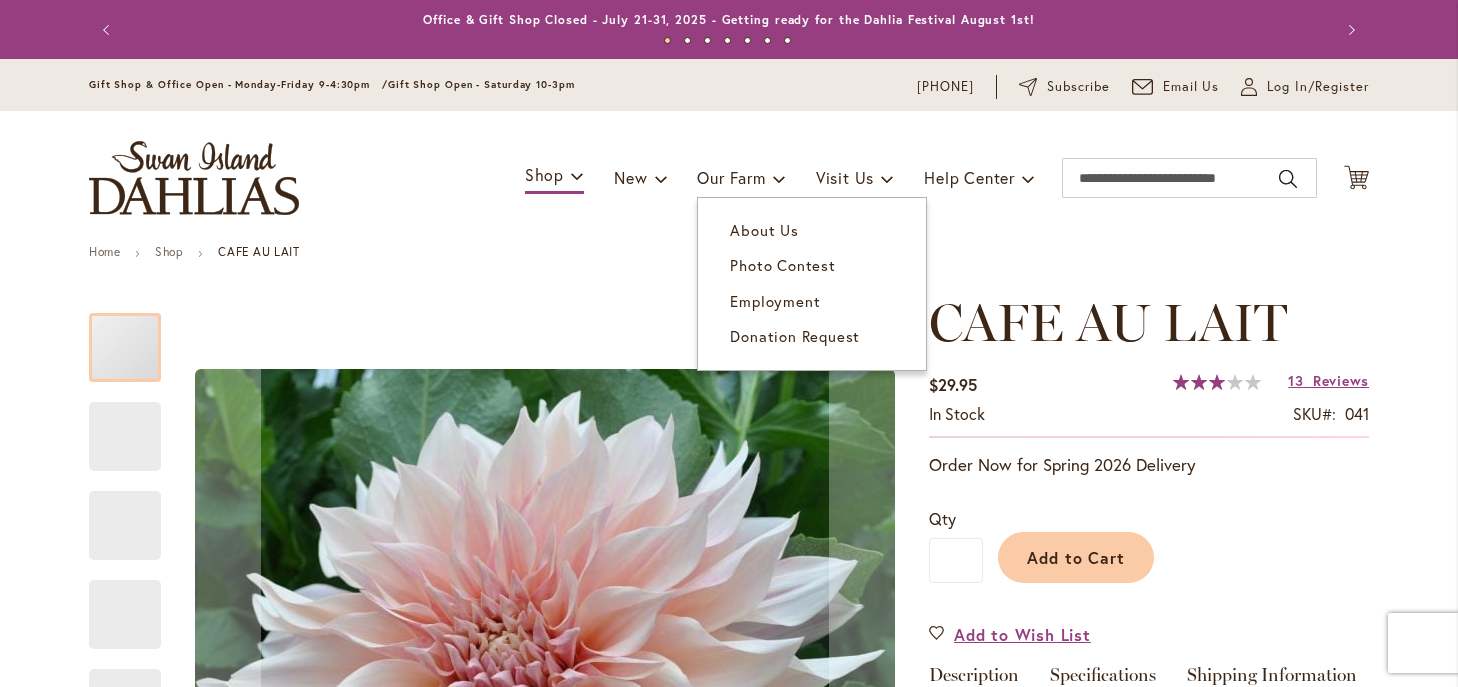 scroll, scrollTop: 0, scrollLeft: 0, axis: both 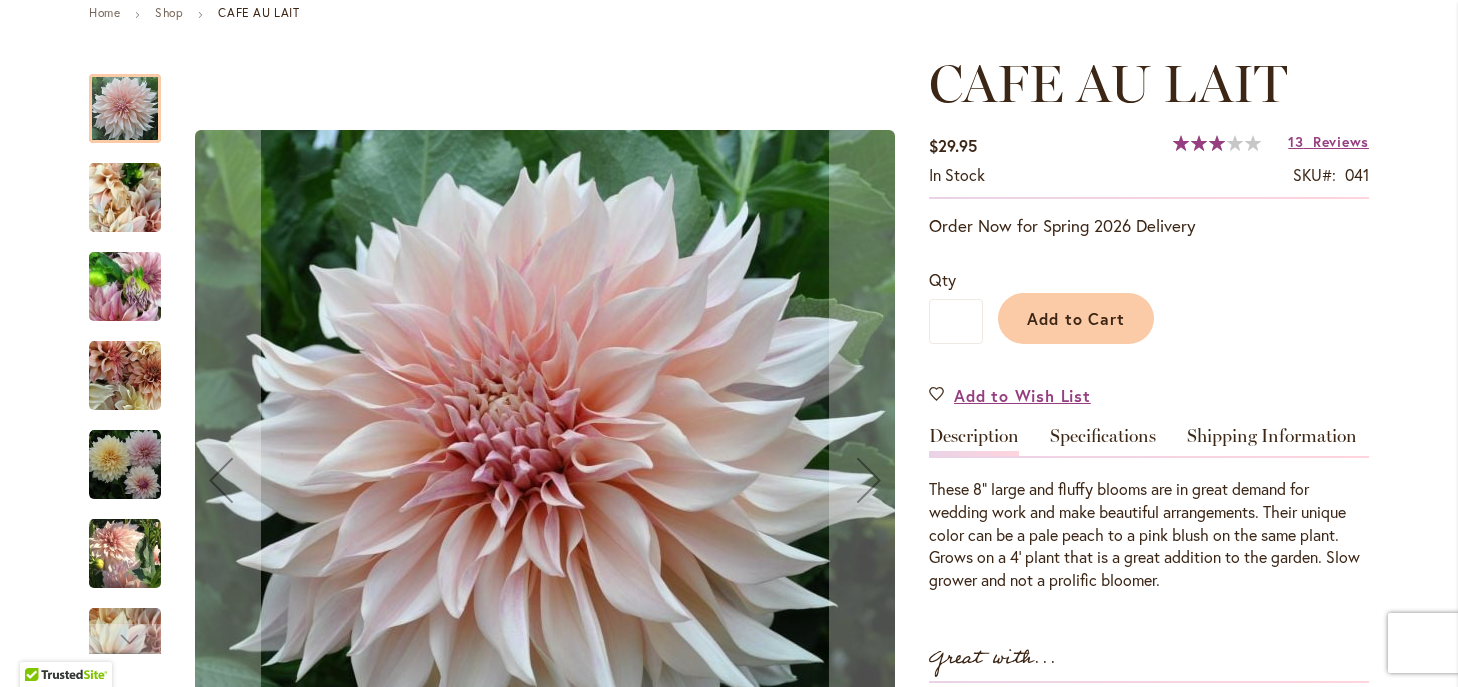 click at bounding box center [125, 198] 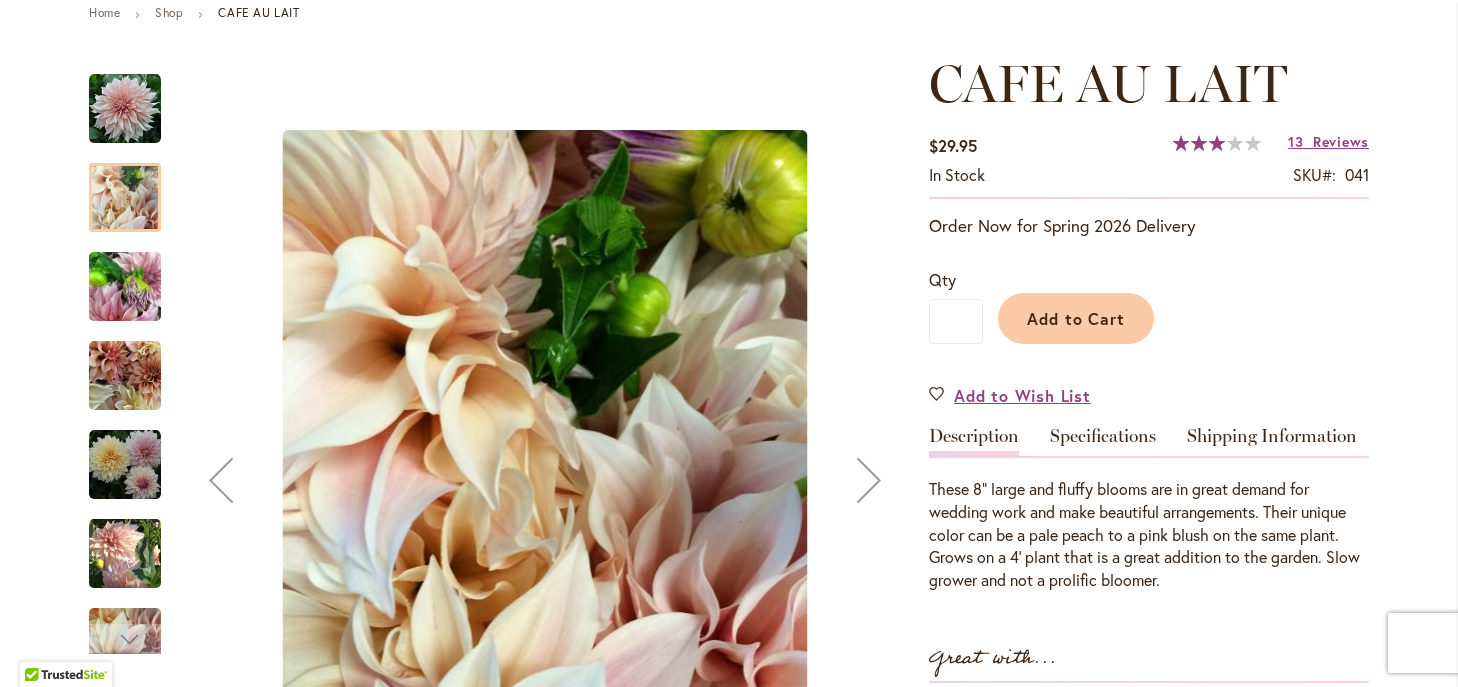 click at bounding box center [125, 287] 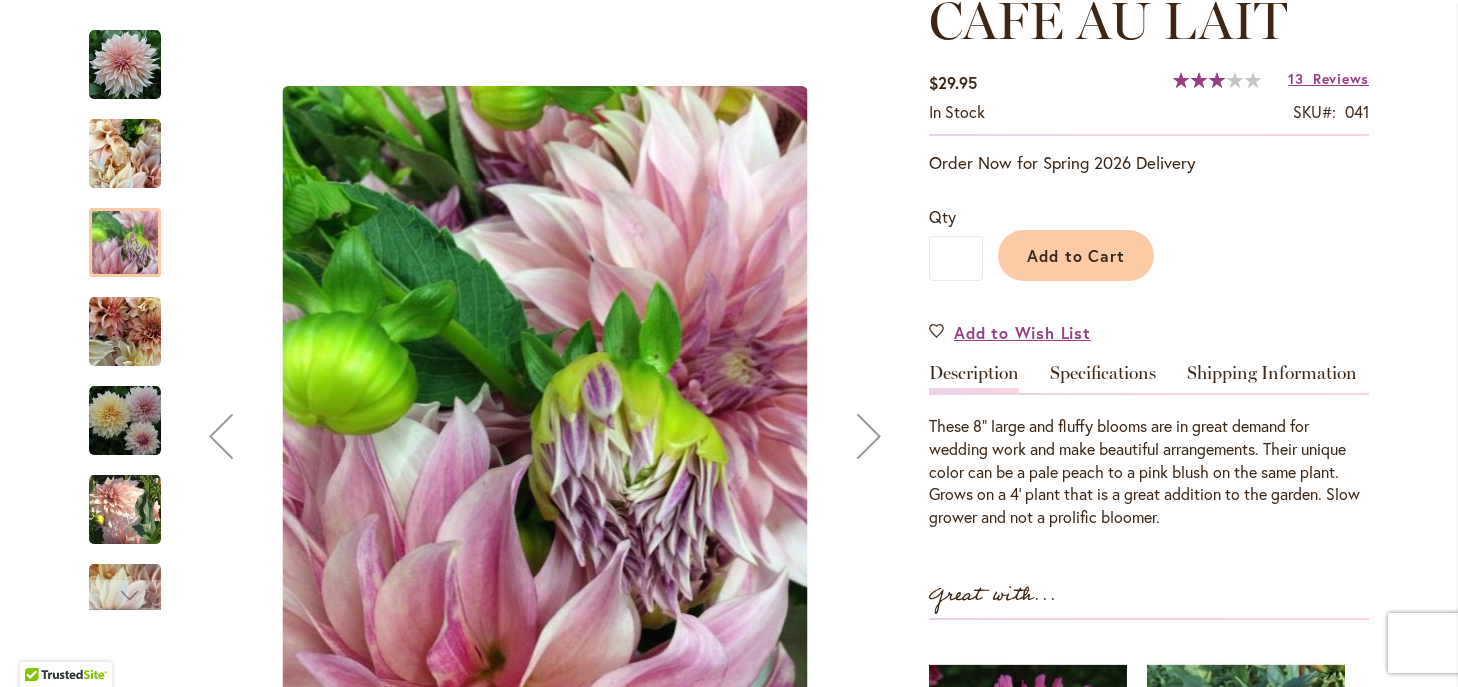scroll, scrollTop: 306, scrollLeft: 0, axis: vertical 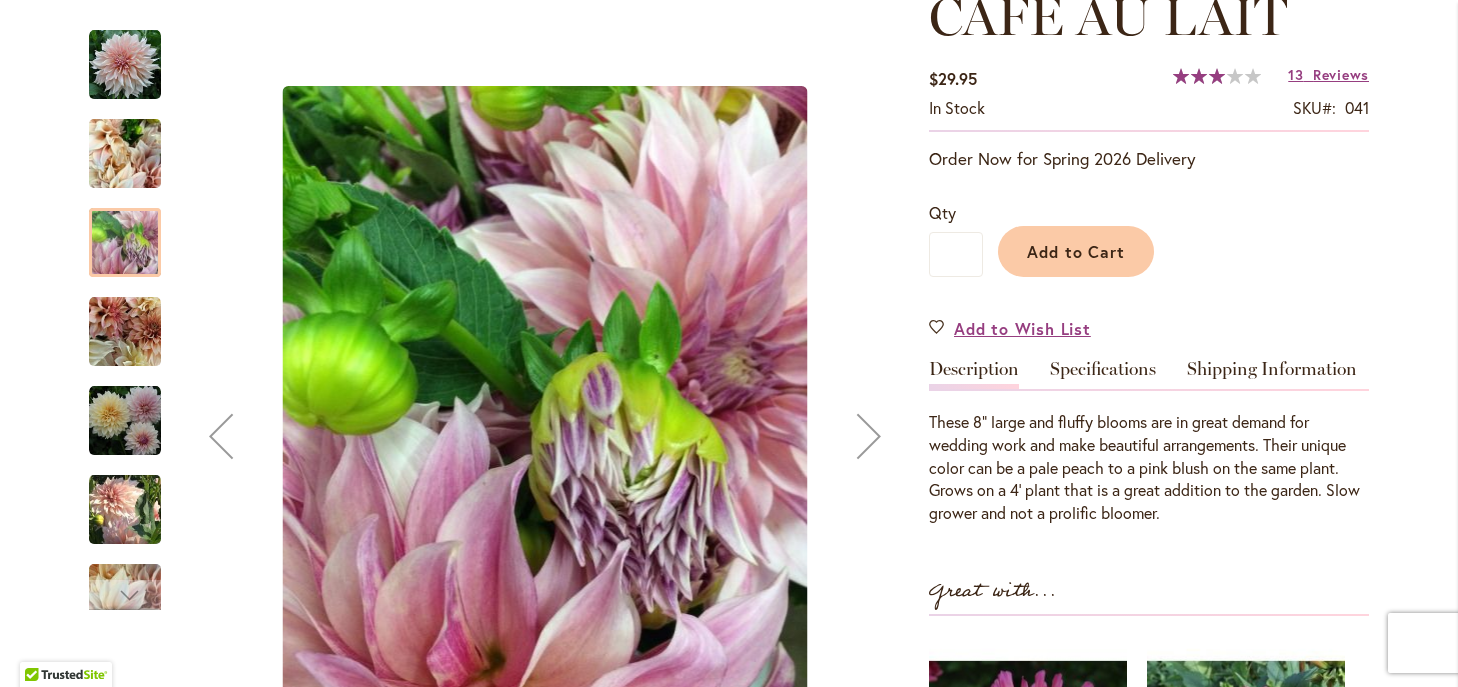 click at bounding box center [125, 332] 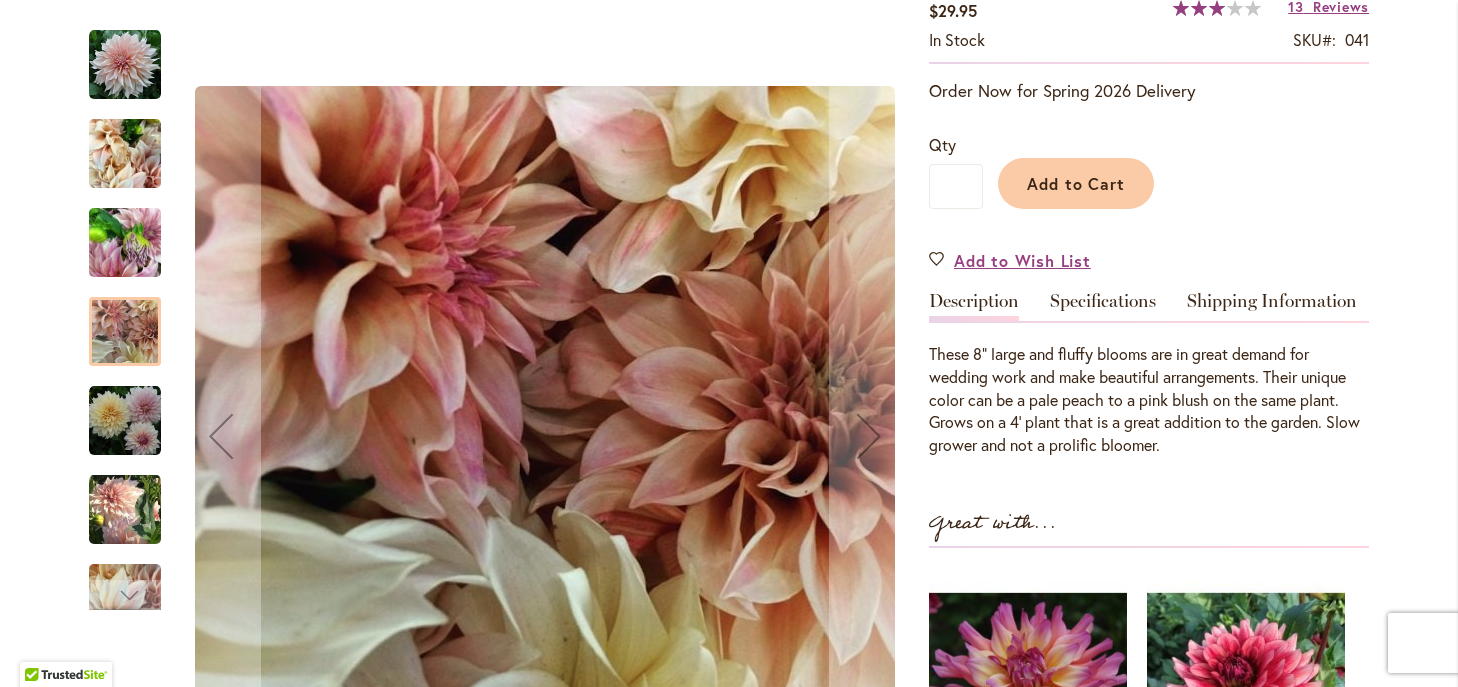 scroll, scrollTop: 379, scrollLeft: 0, axis: vertical 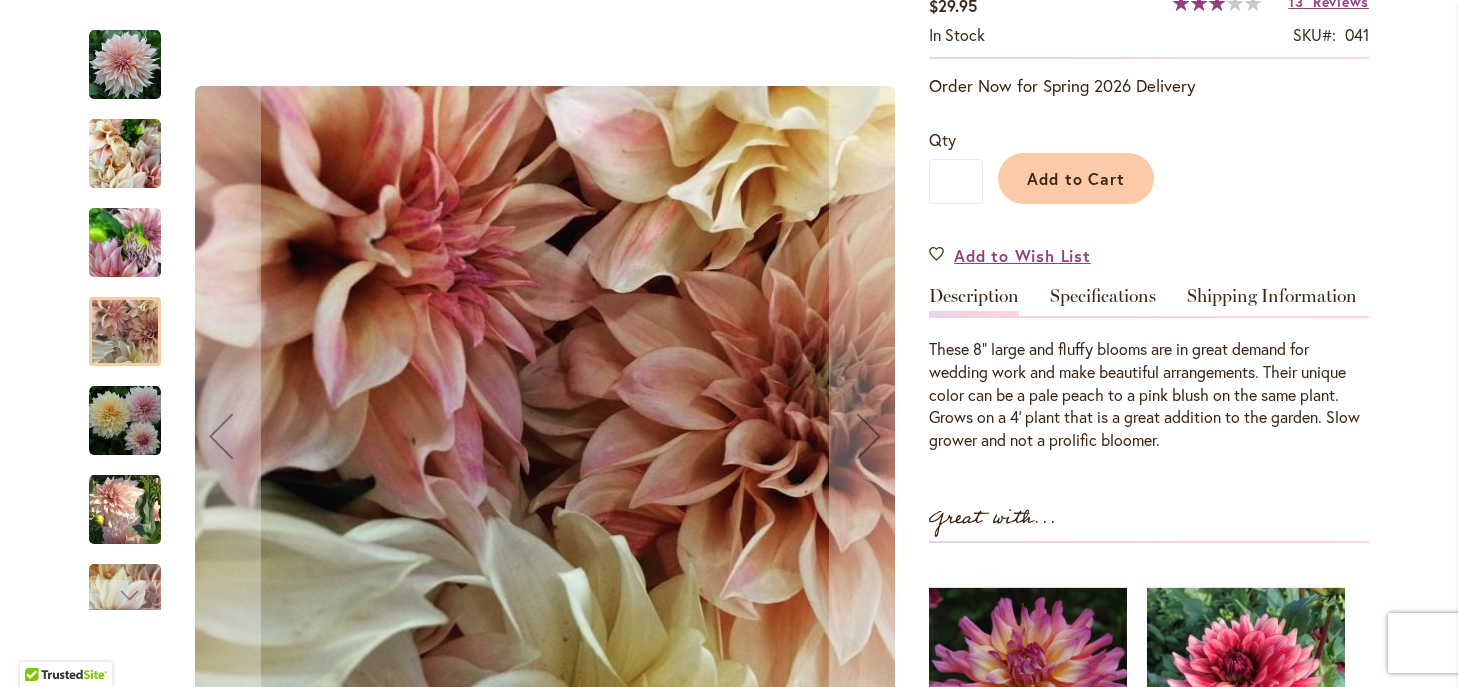 click at bounding box center (125, 421) 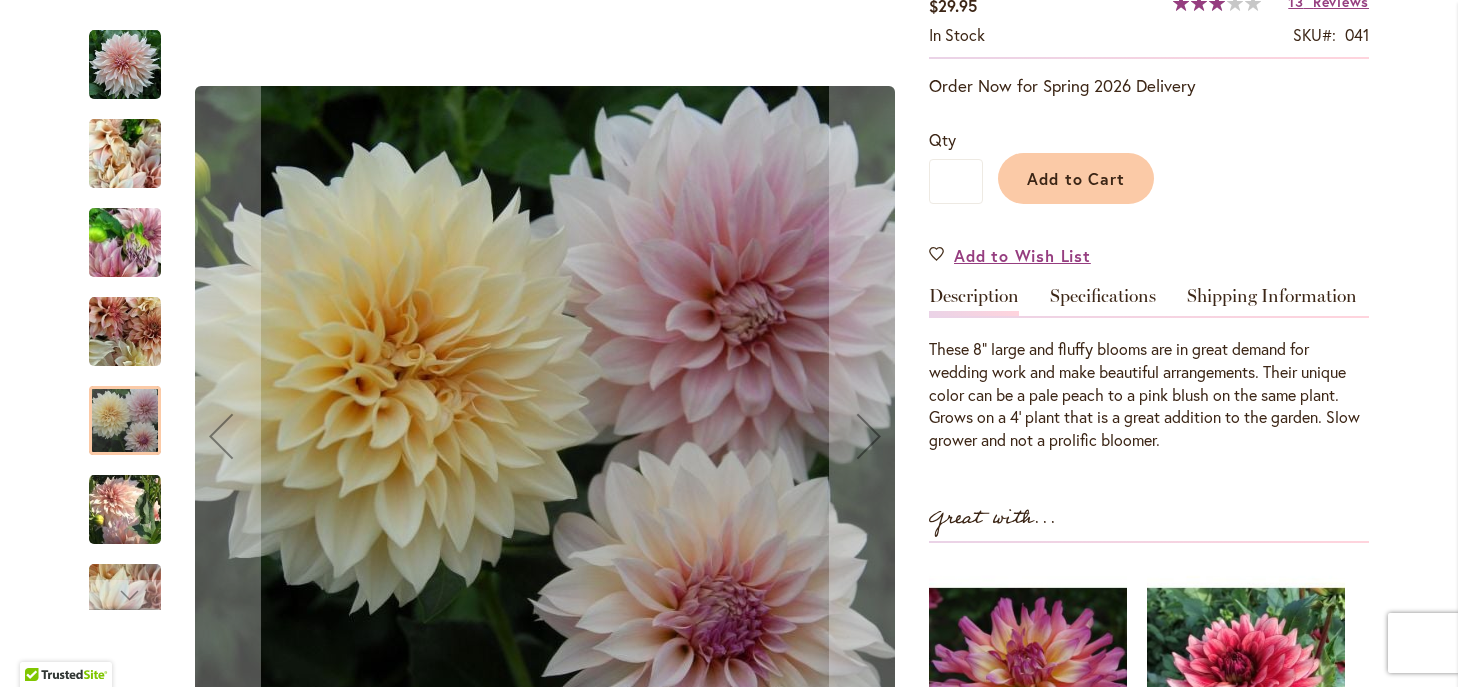 click at bounding box center (125, 509) 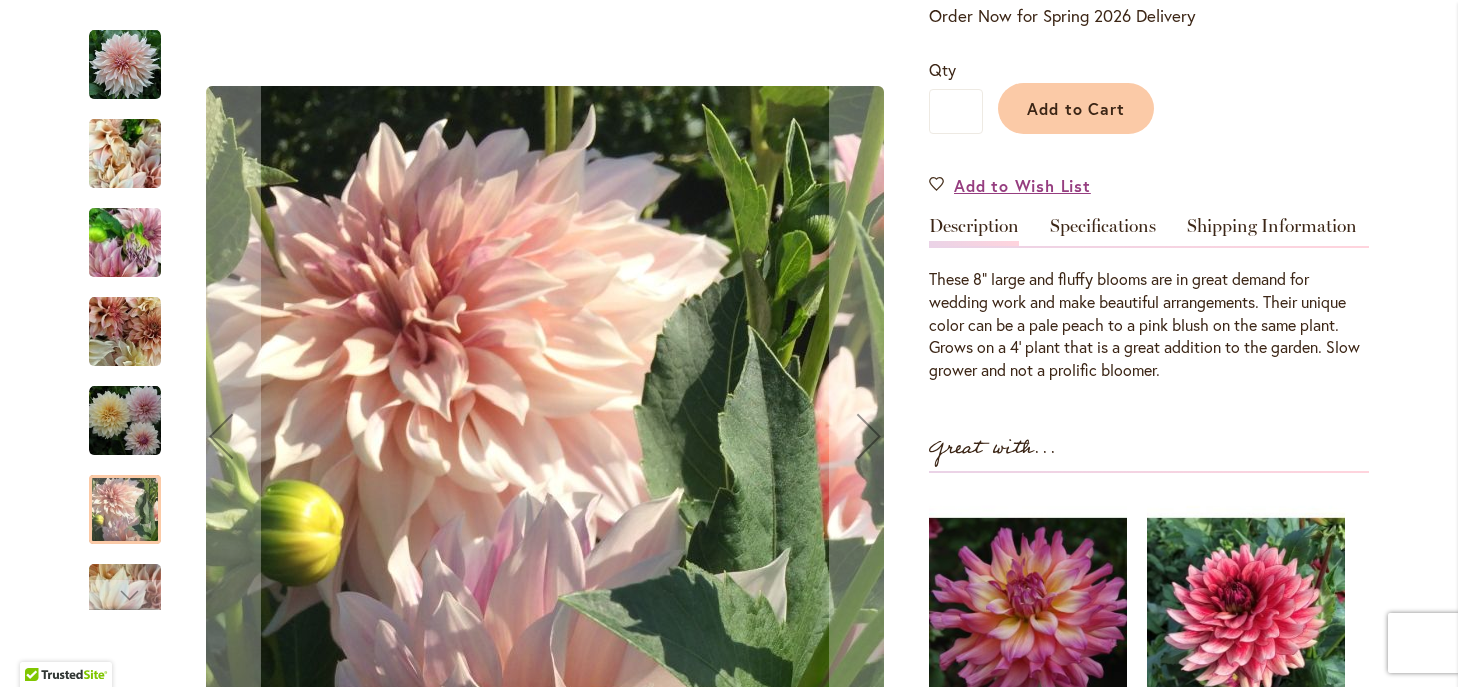 scroll, scrollTop: 444, scrollLeft: 0, axis: vertical 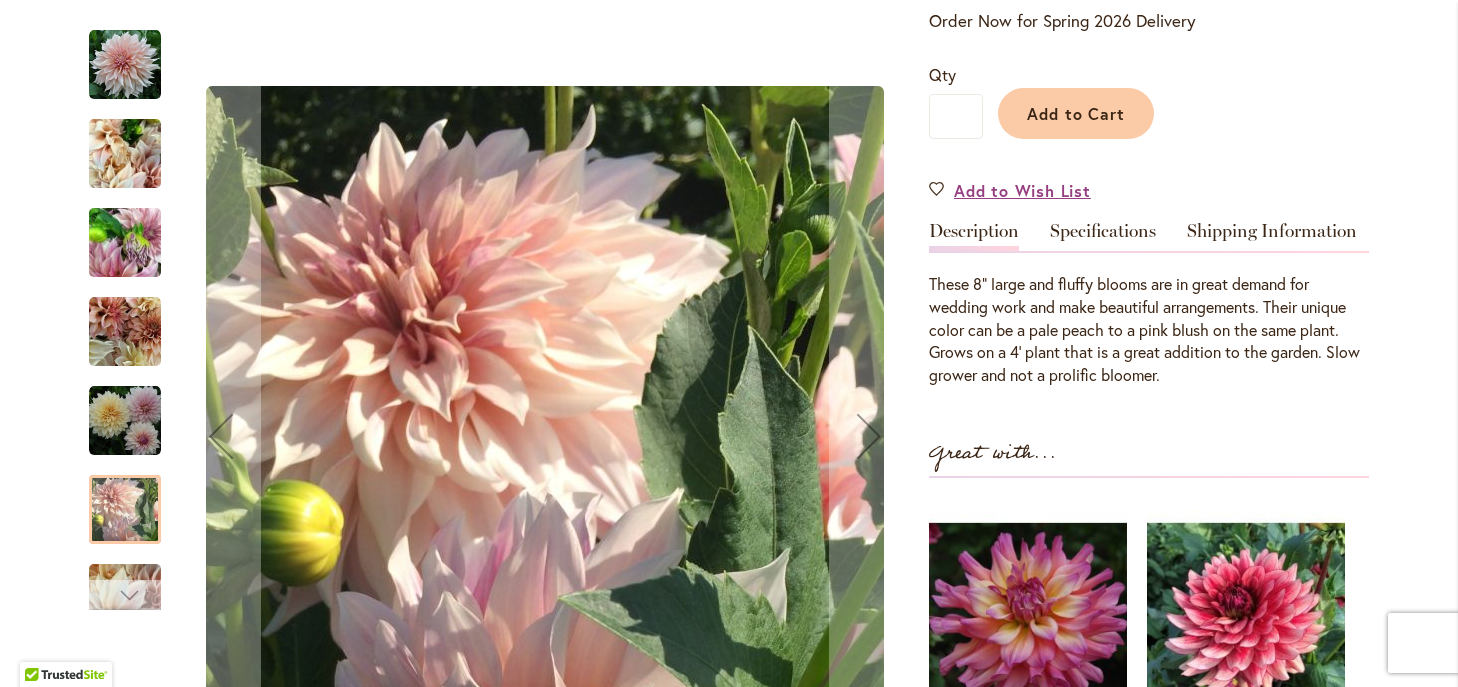 click at bounding box center (125, 595) 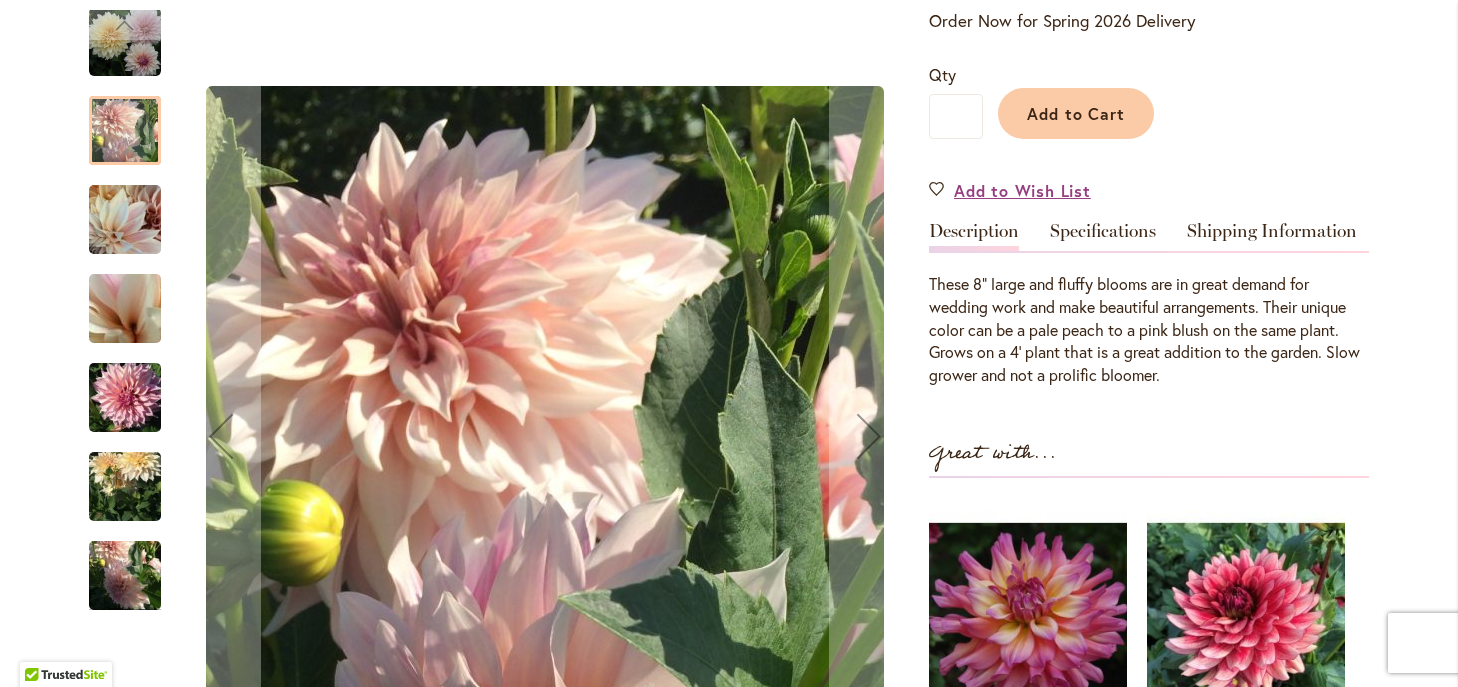 click at bounding box center [125, 398] 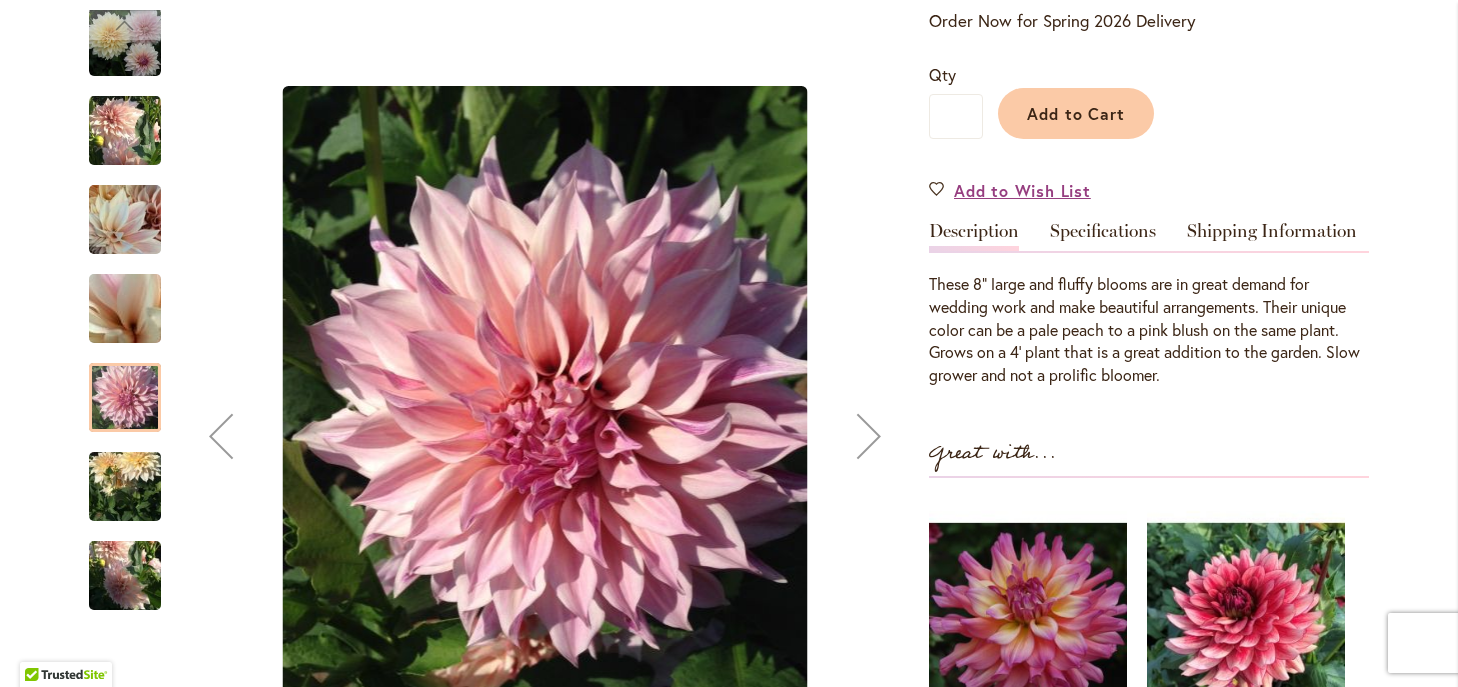 click at bounding box center [869, 436] 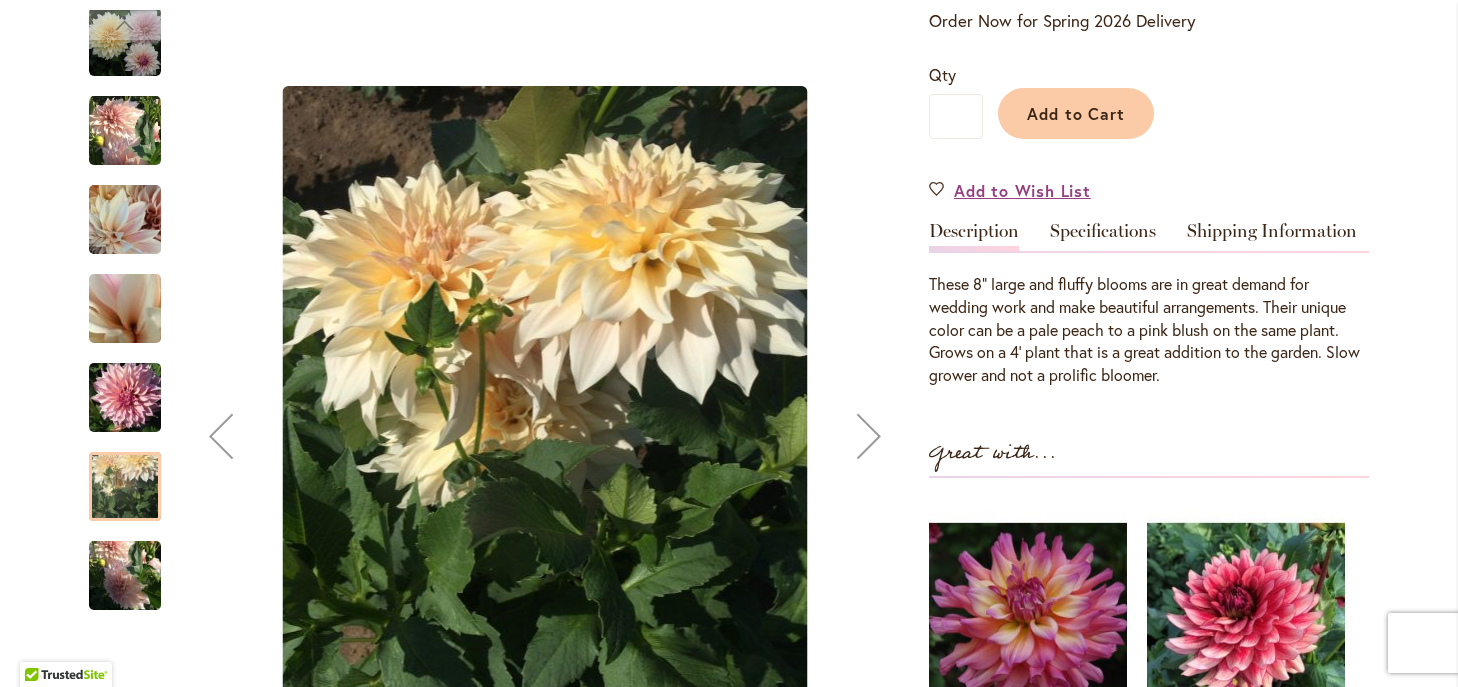 click at bounding box center [869, 436] 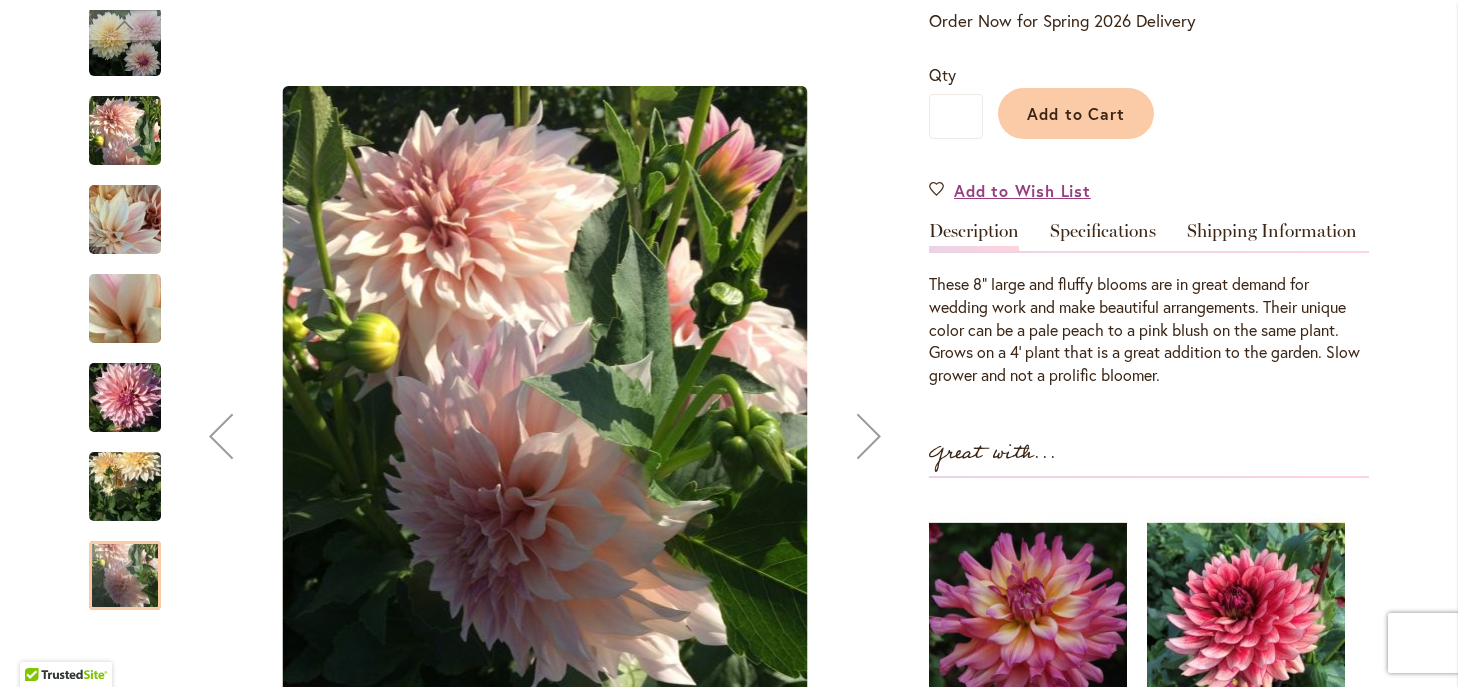 click at bounding box center [869, 436] 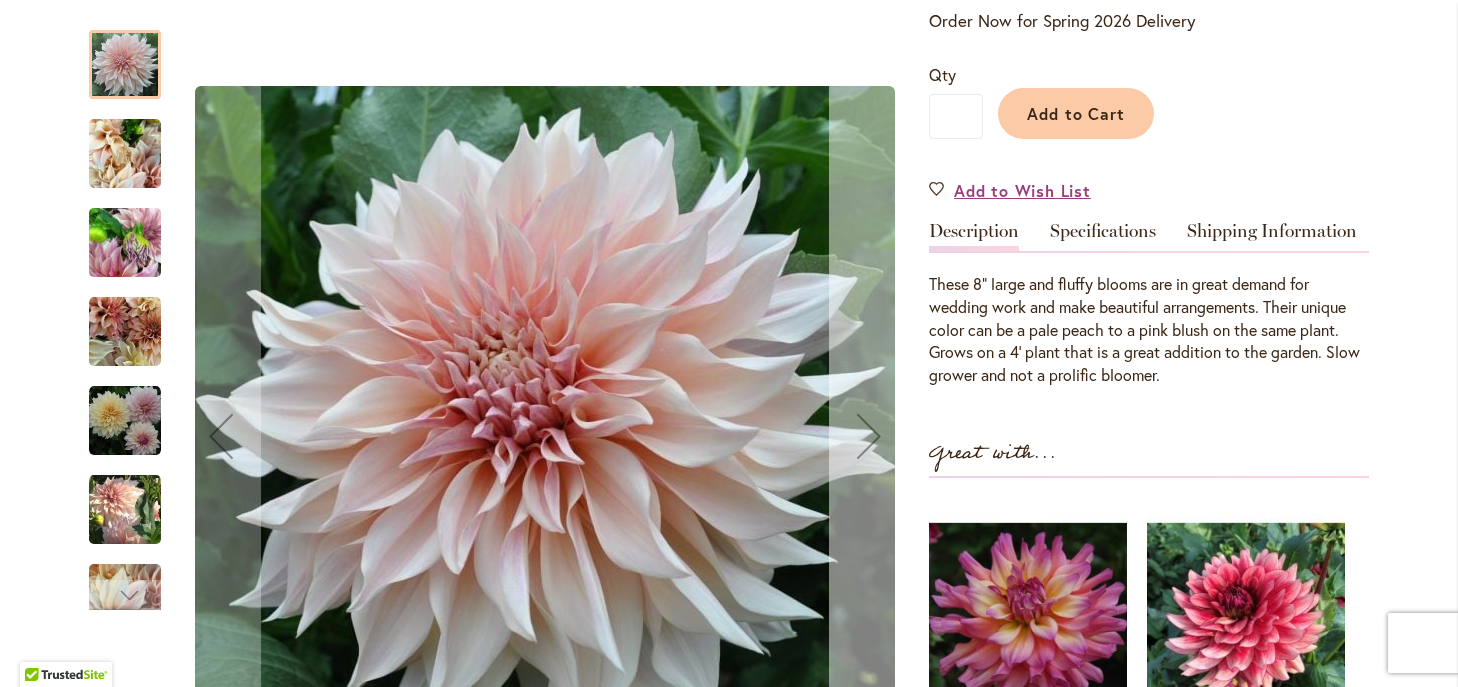 click at bounding box center [869, 436] 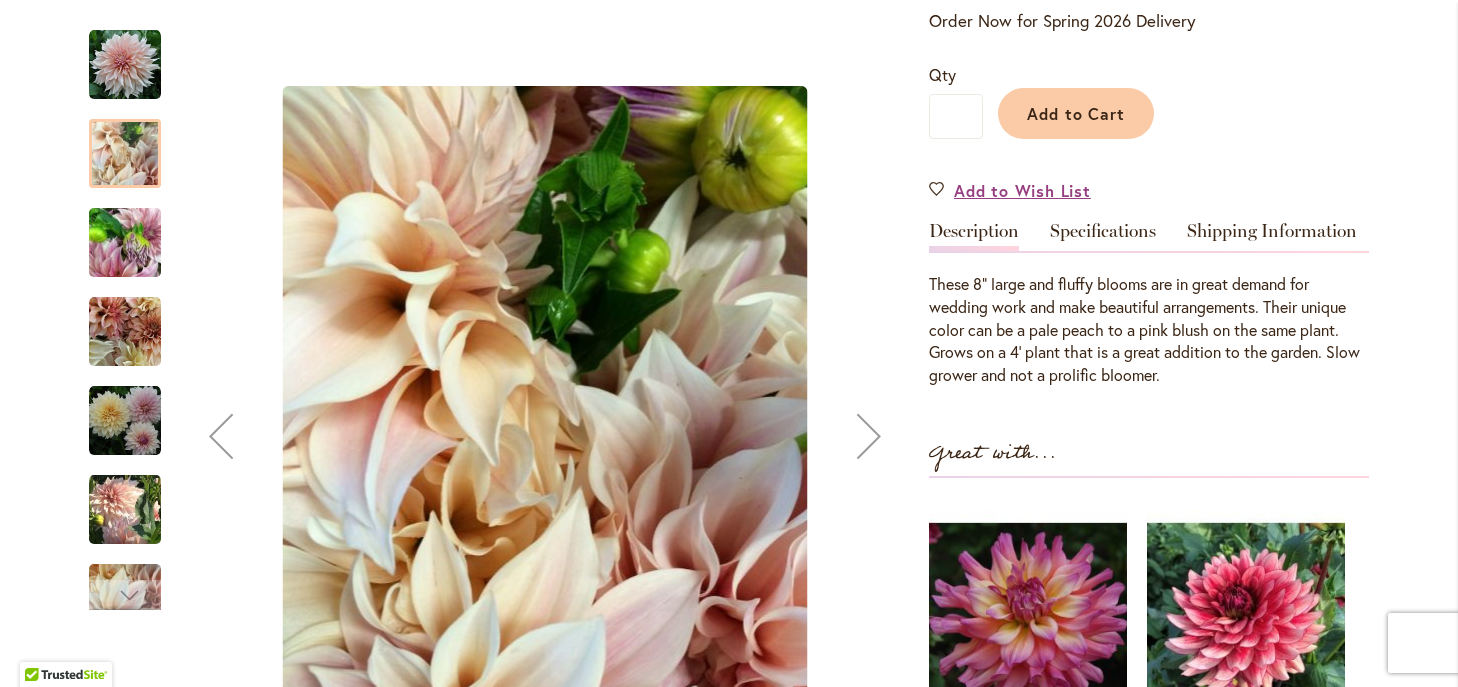 click at bounding box center [869, 436] 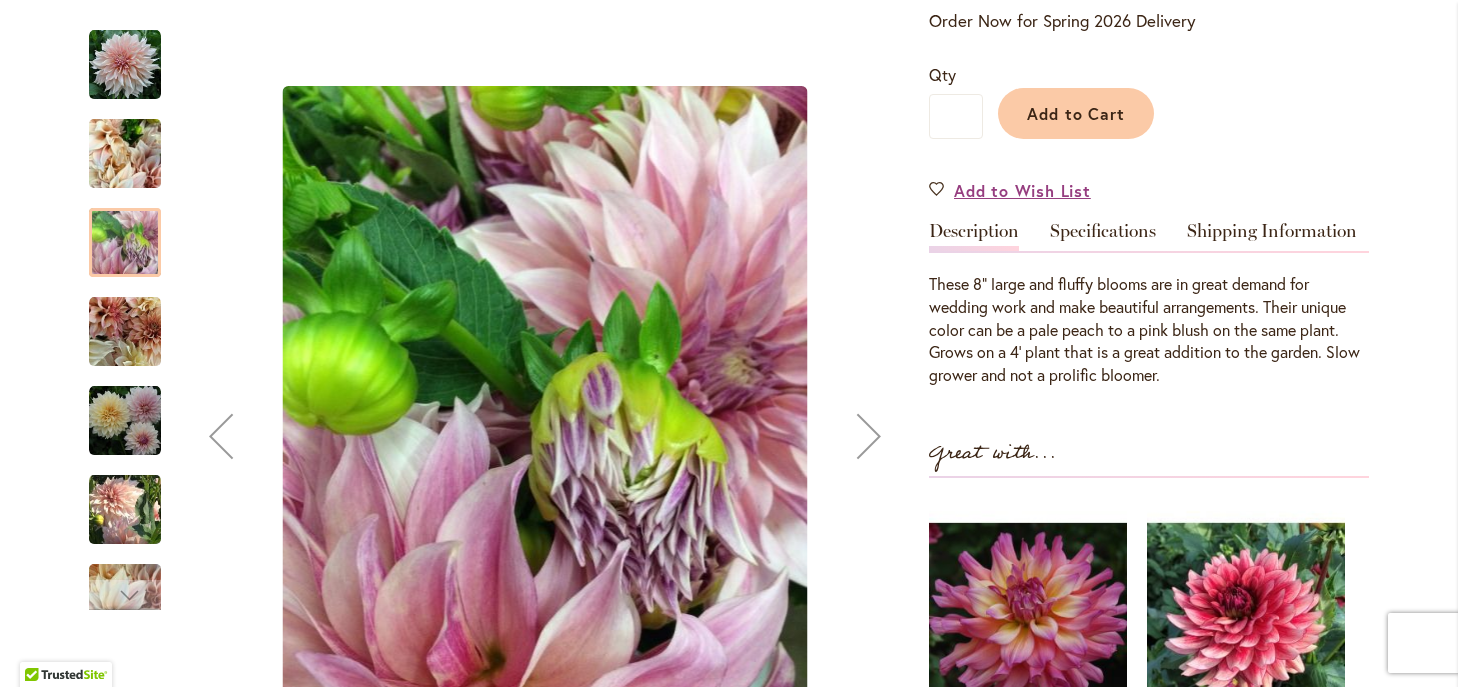 click at bounding box center [869, 436] 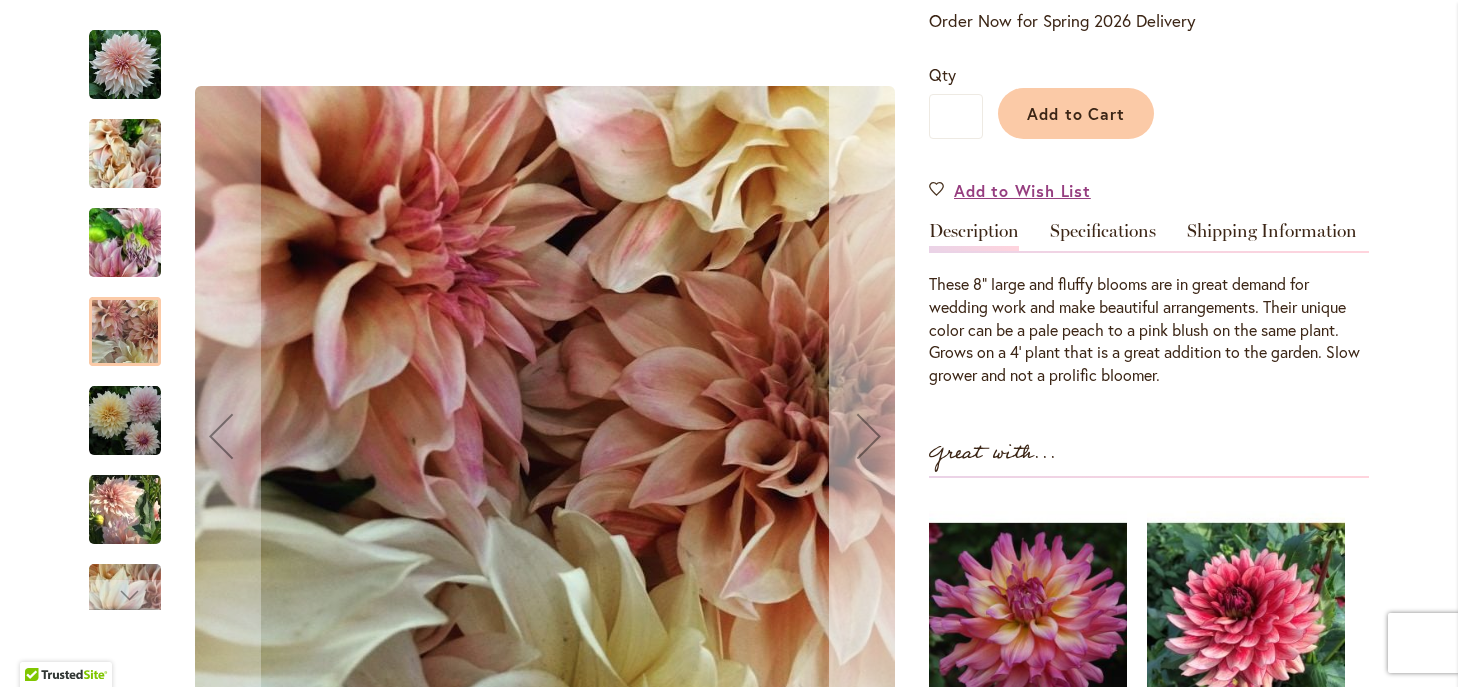 click at bounding box center [869, 436] 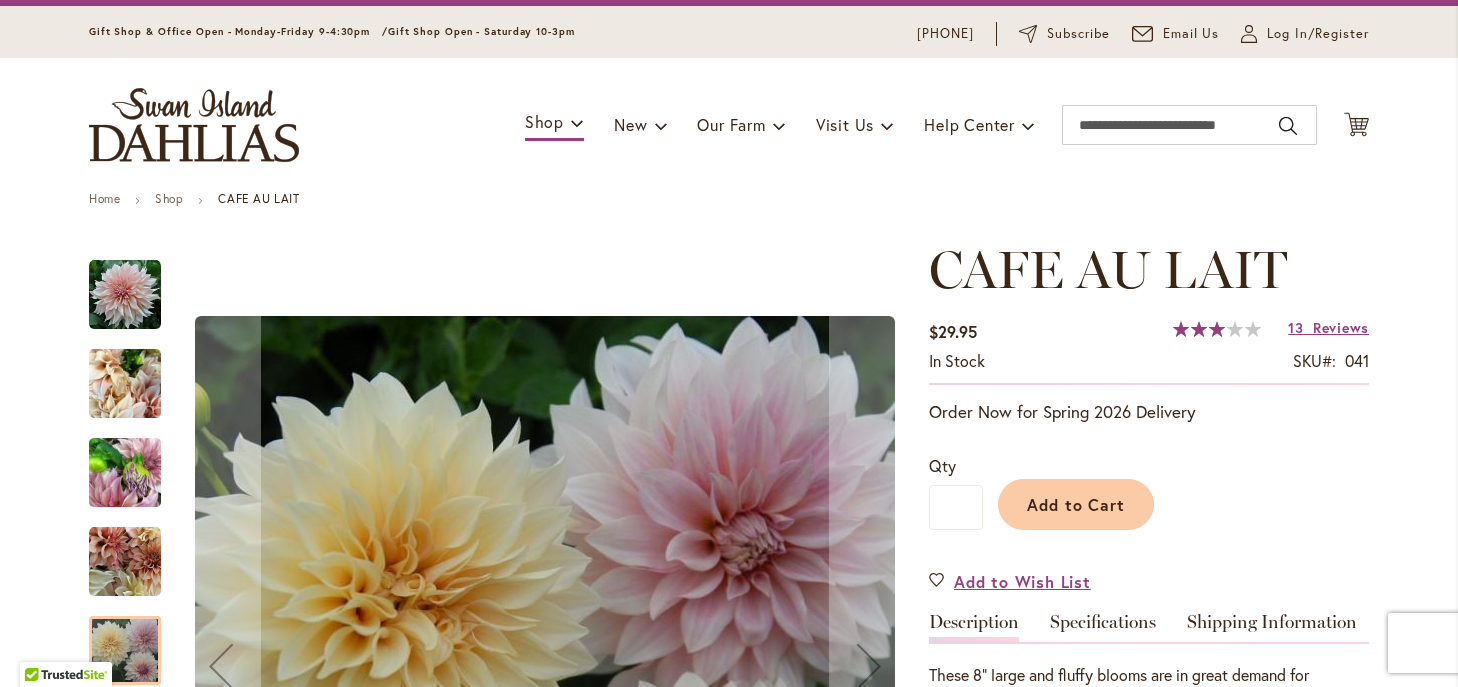 scroll, scrollTop: 0, scrollLeft: 0, axis: both 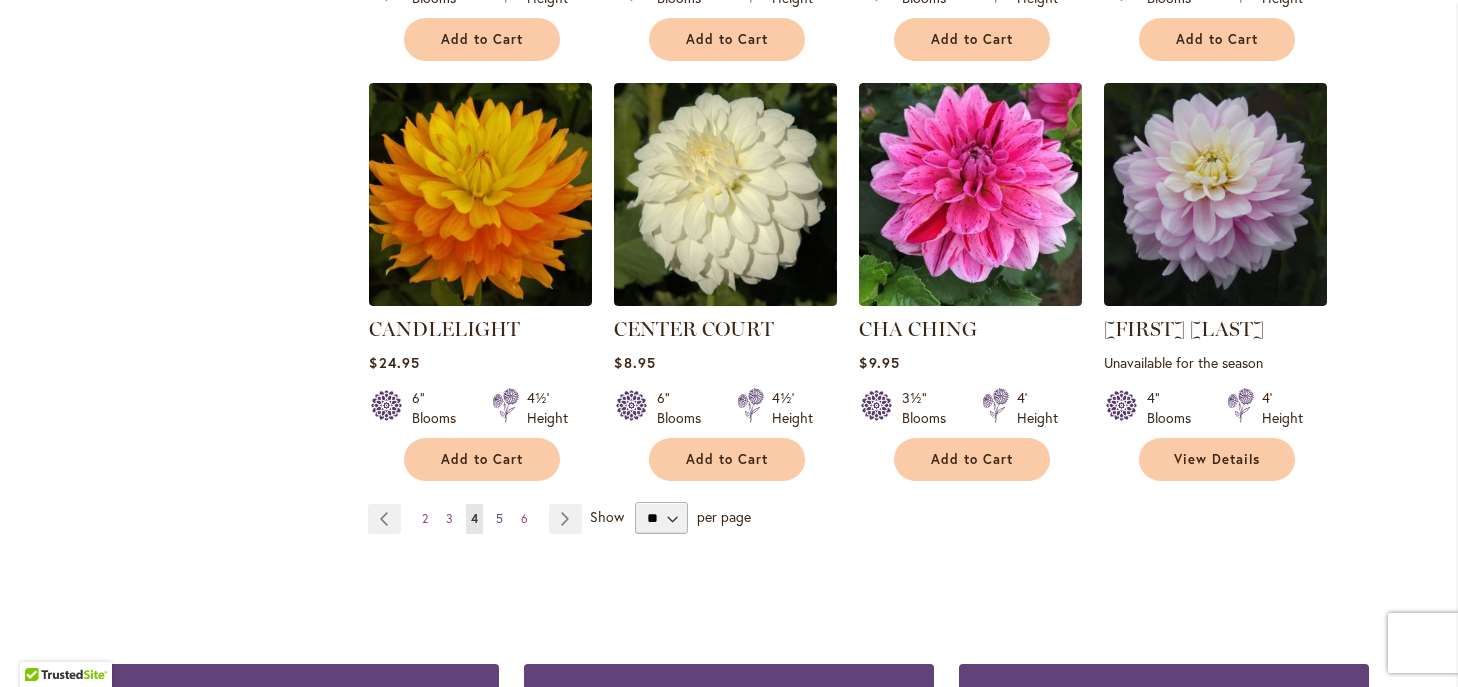 click on "5" at bounding box center (499, 518) 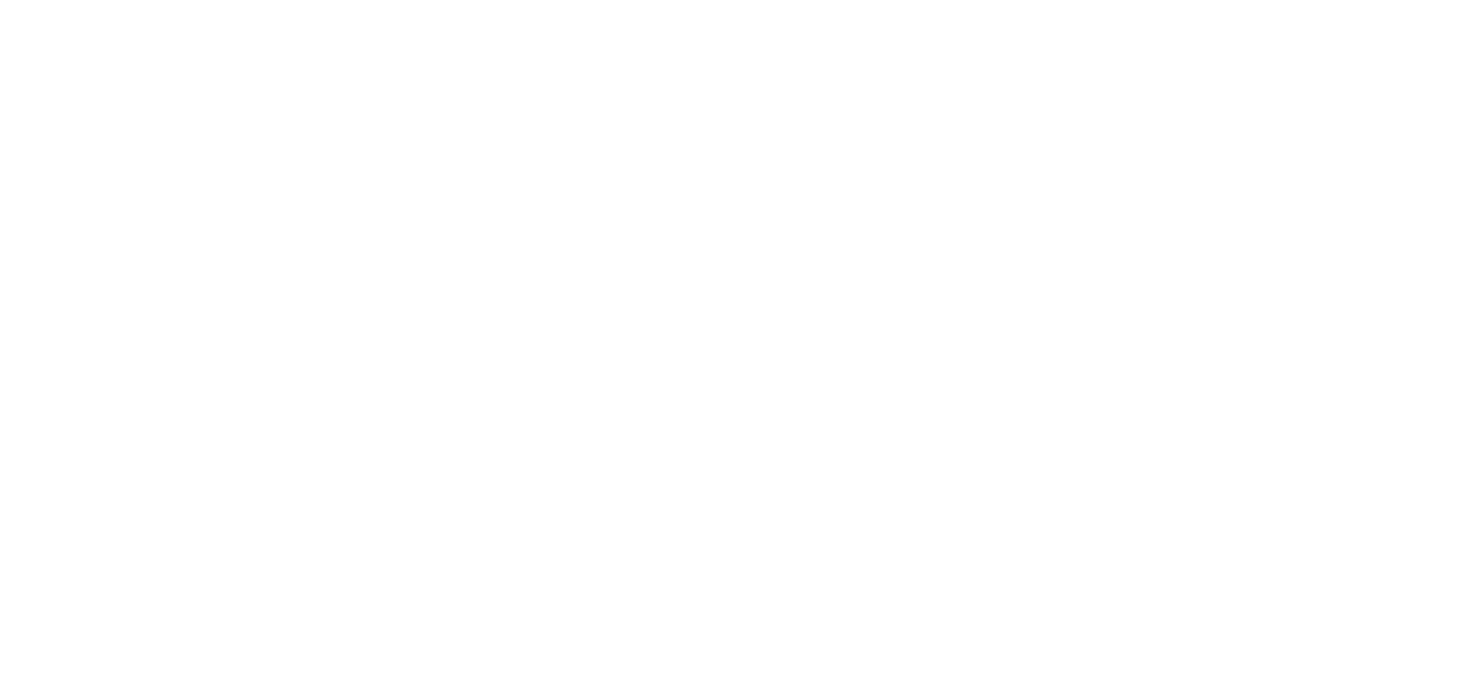 scroll, scrollTop: 0, scrollLeft: 0, axis: both 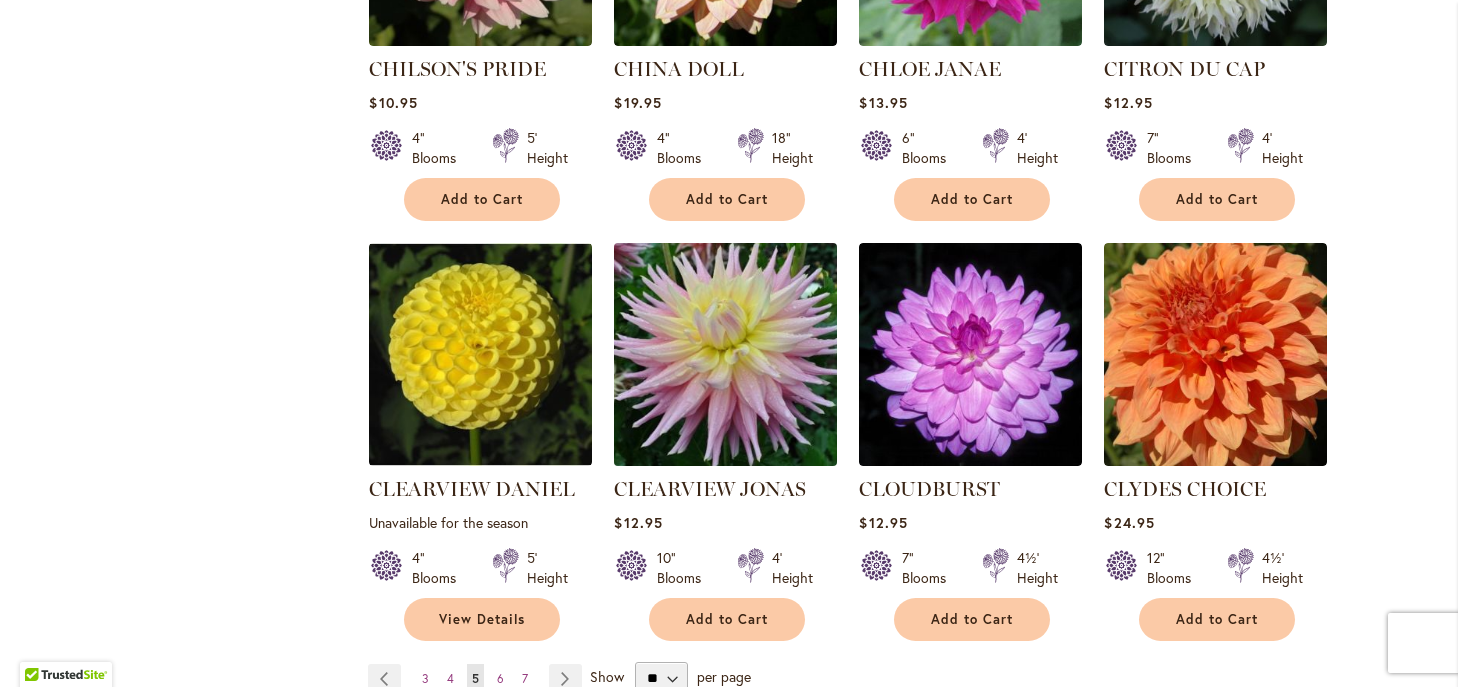 click at bounding box center (726, 355) 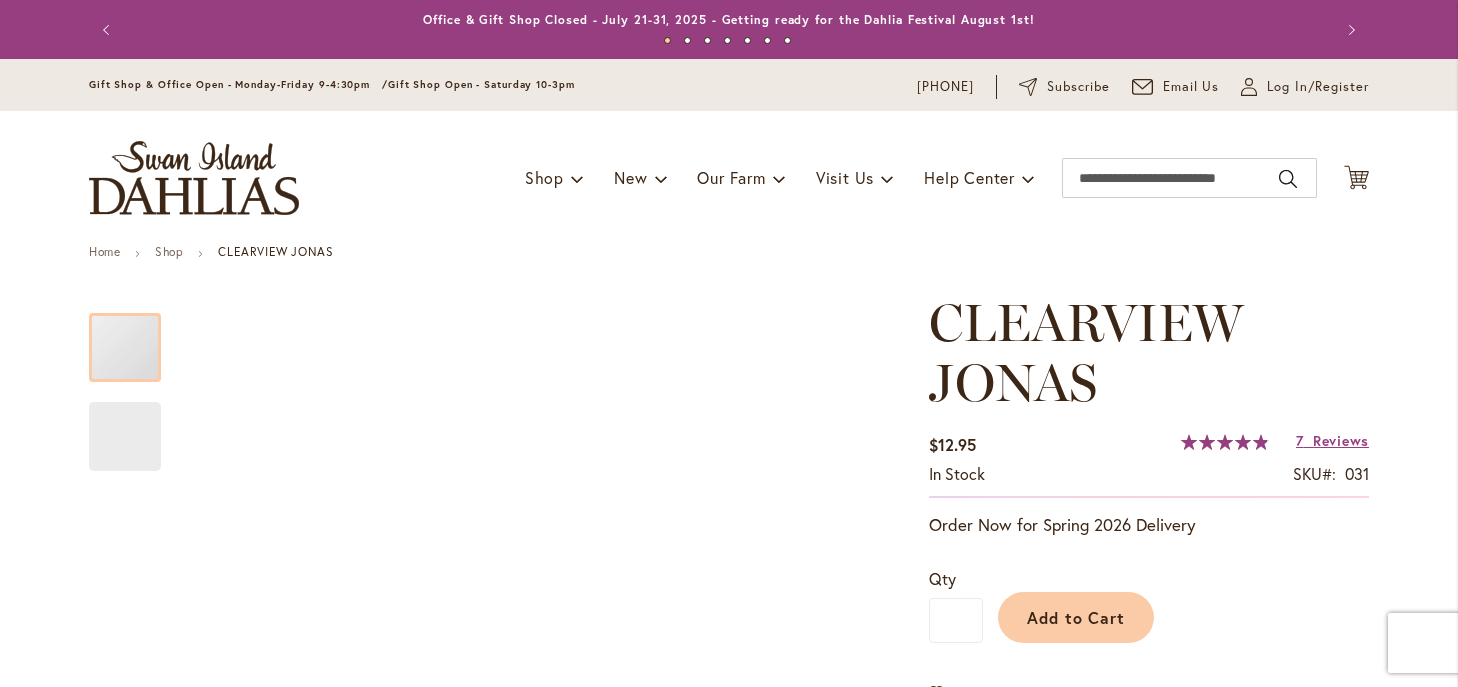 scroll, scrollTop: 0, scrollLeft: 0, axis: both 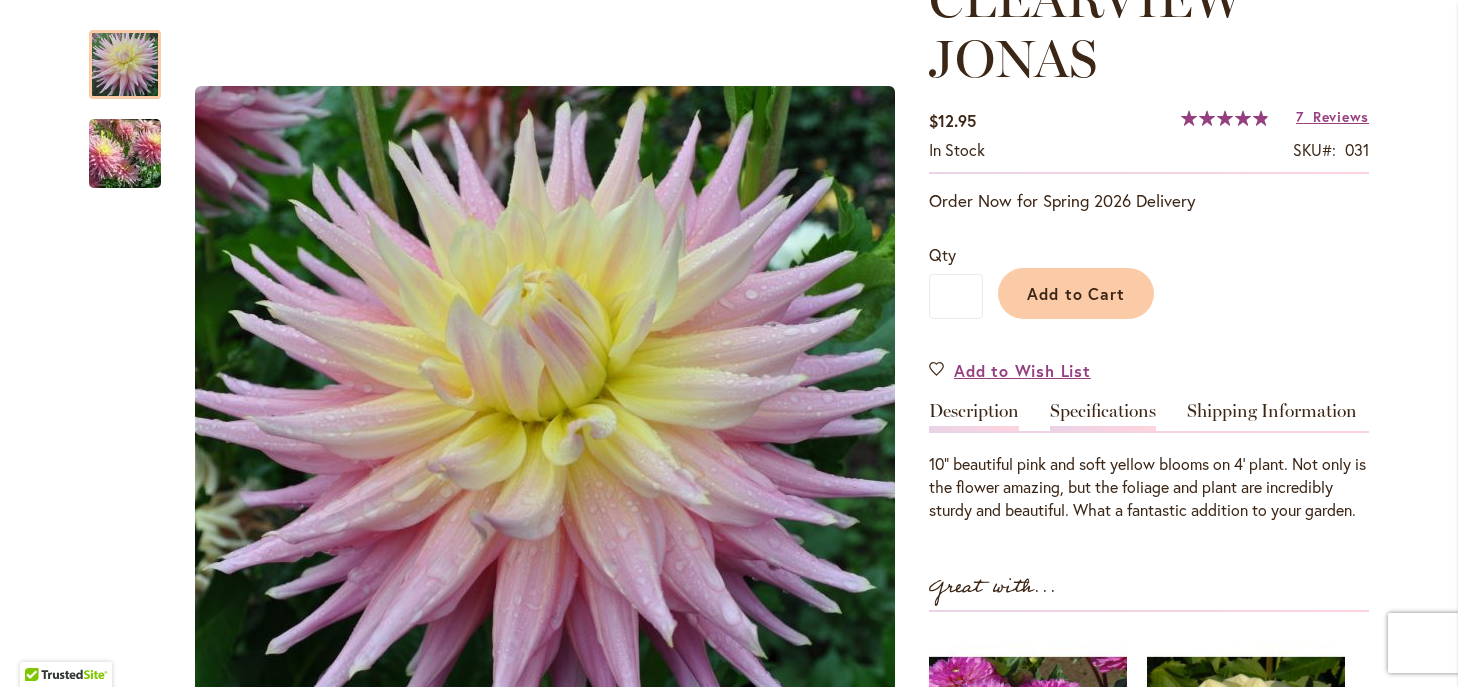 click on "Specifications" at bounding box center [1103, 416] 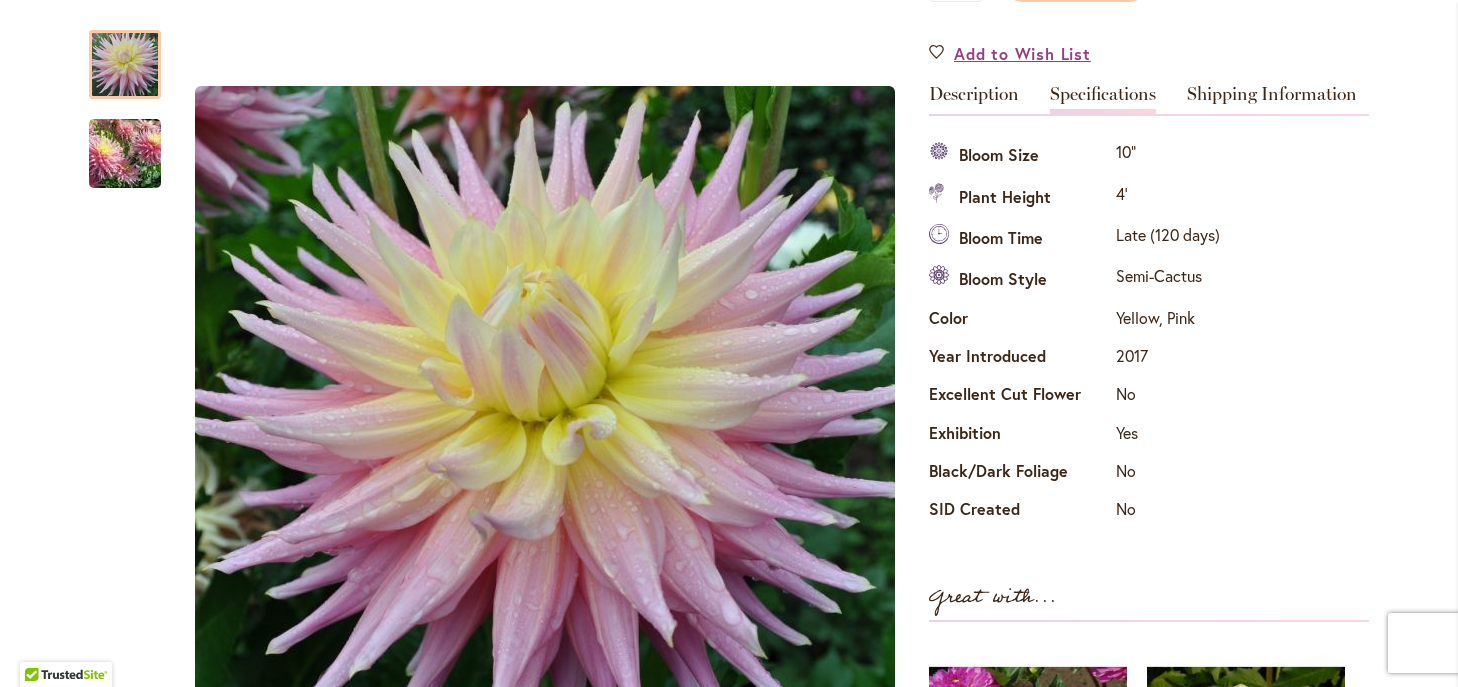 scroll, scrollTop: 639, scrollLeft: 0, axis: vertical 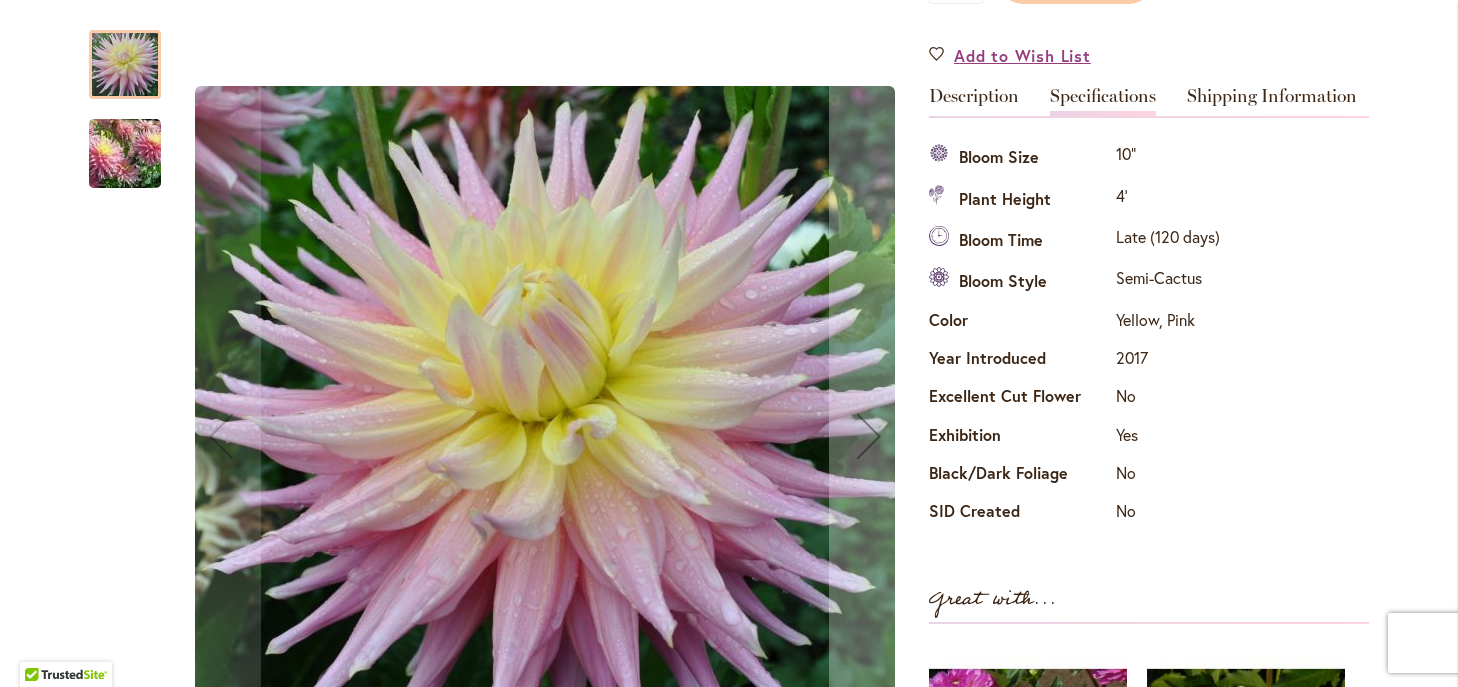 click at bounding box center [125, 154] 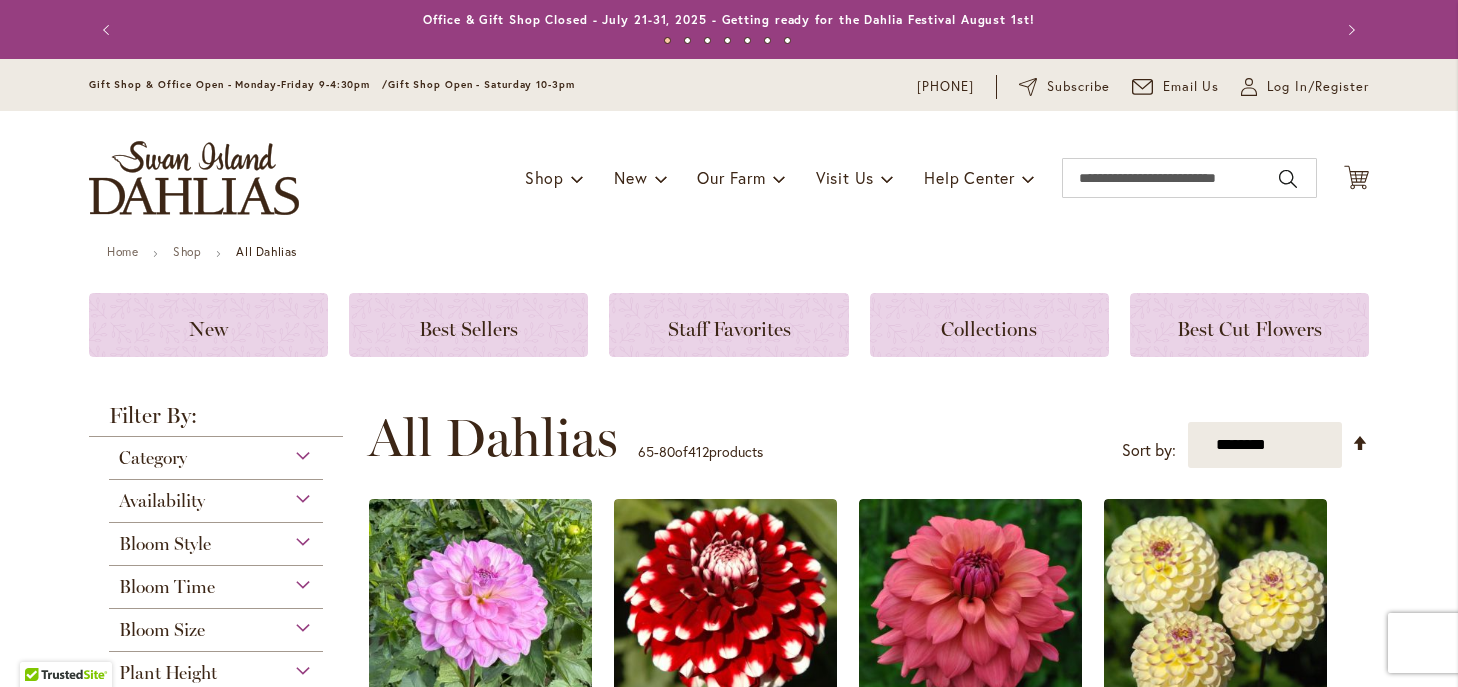 scroll, scrollTop: 0, scrollLeft: 0, axis: both 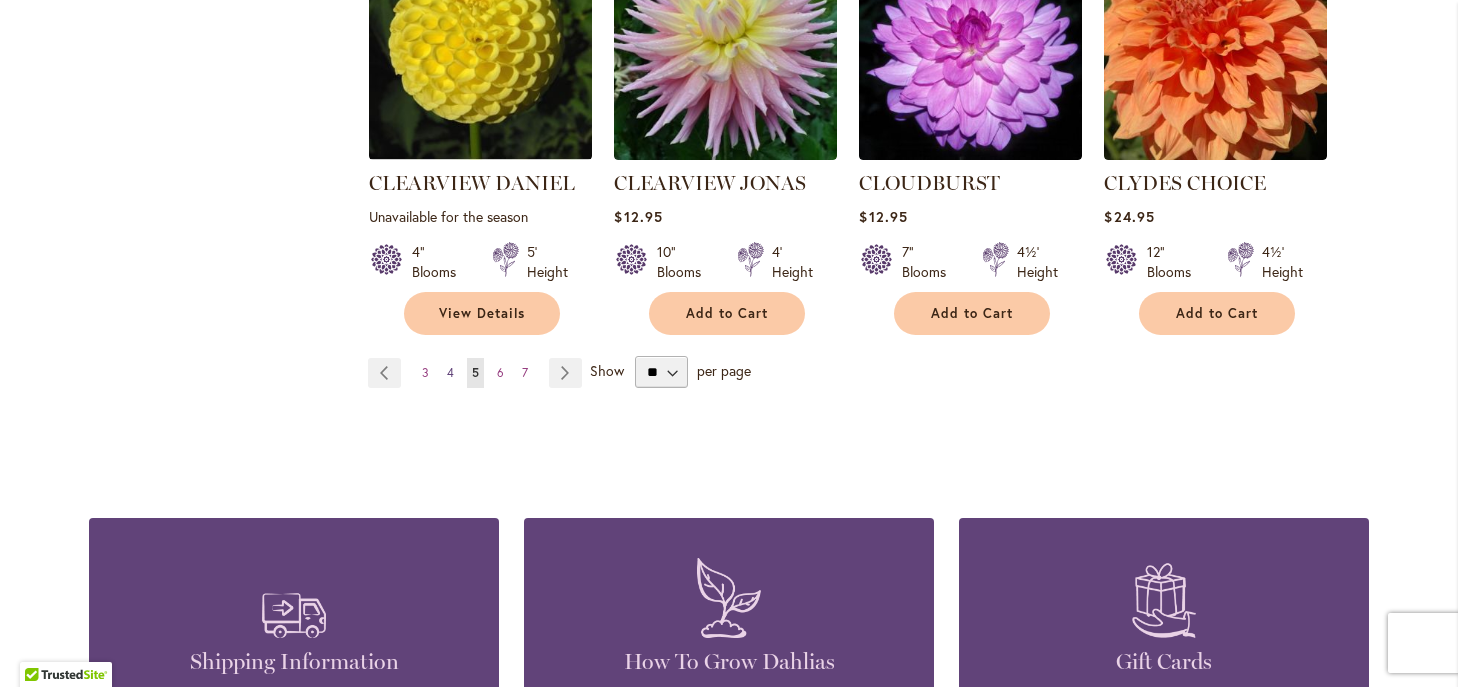 click on "4" at bounding box center (450, 372) 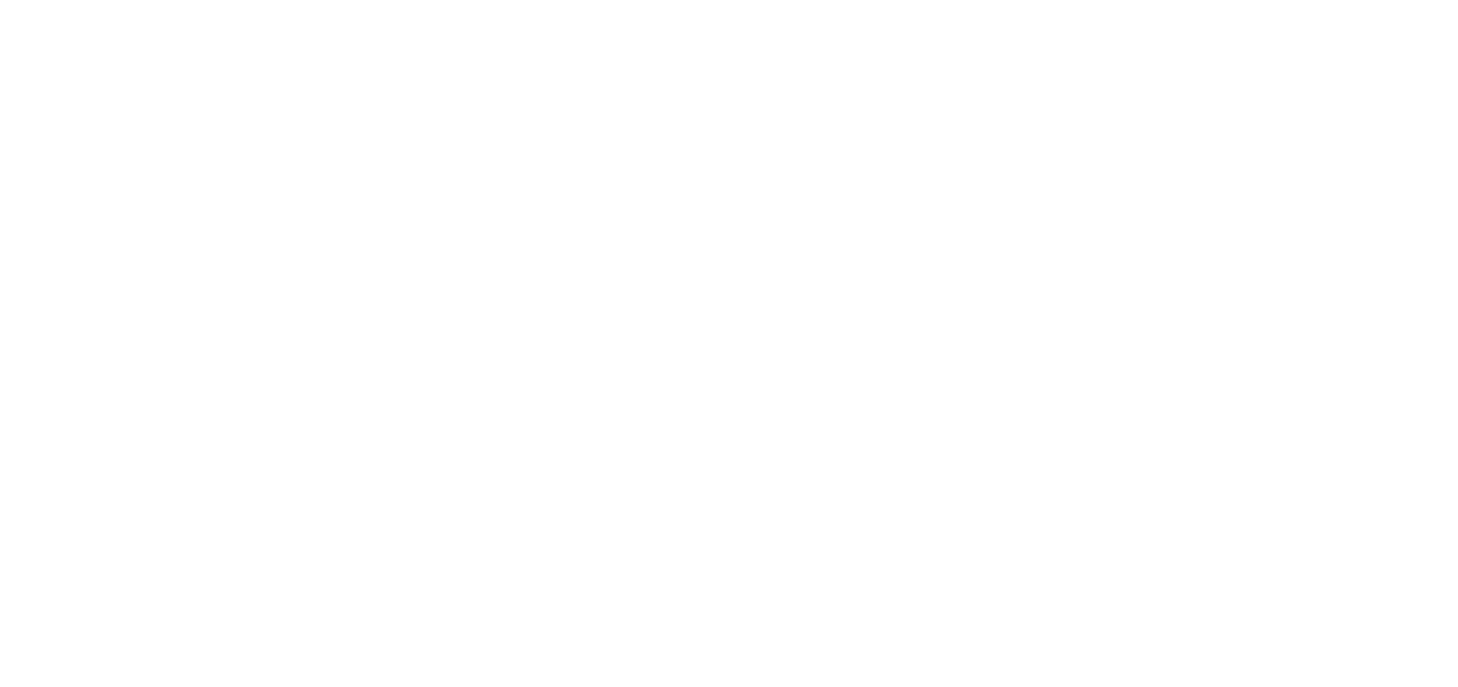 scroll, scrollTop: 0, scrollLeft: 0, axis: both 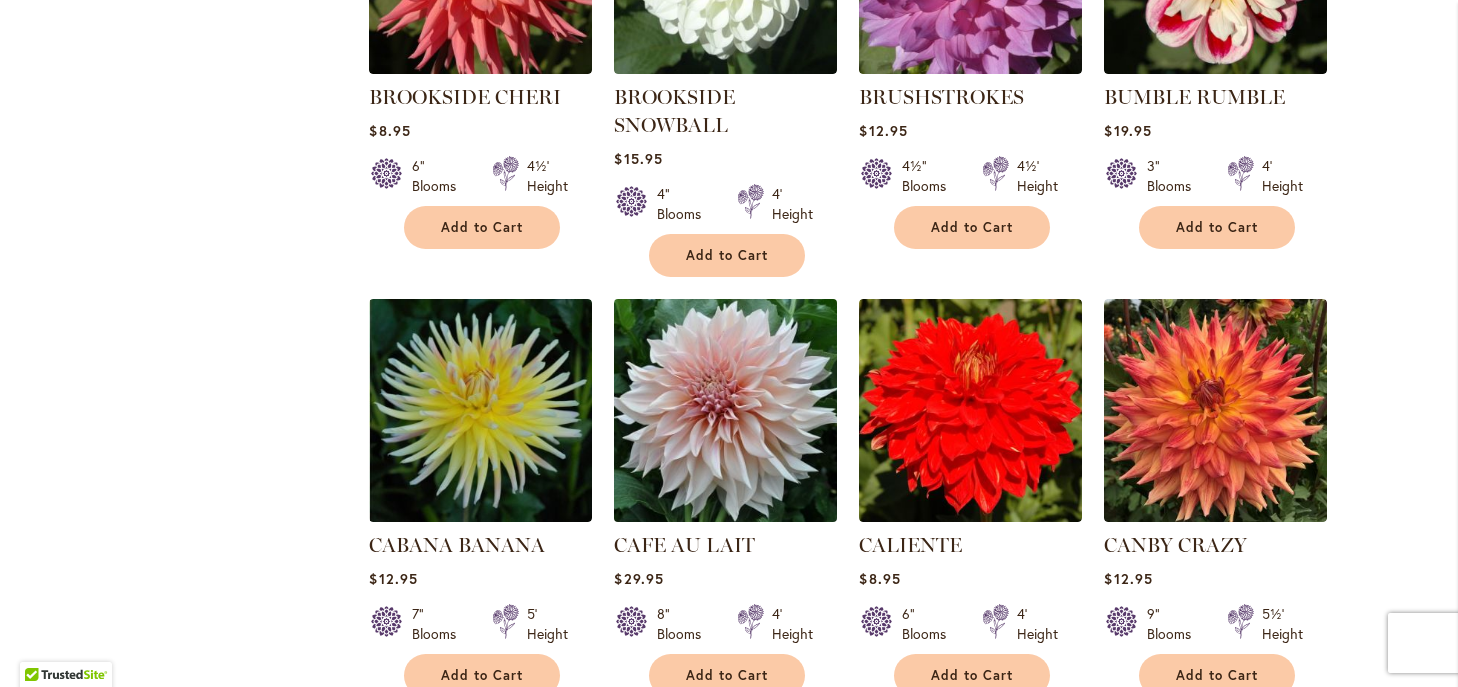 click at bounding box center [726, 411] 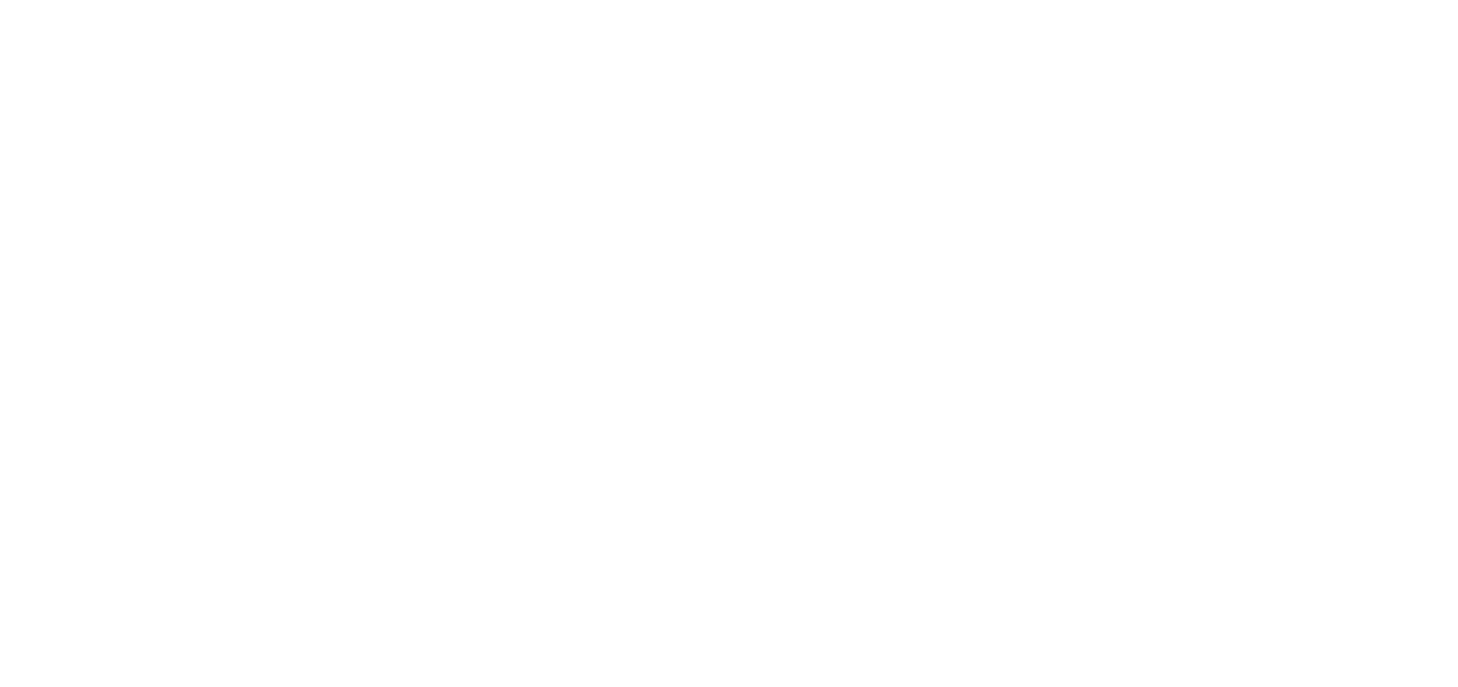 scroll, scrollTop: 0, scrollLeft: 0, axis: both 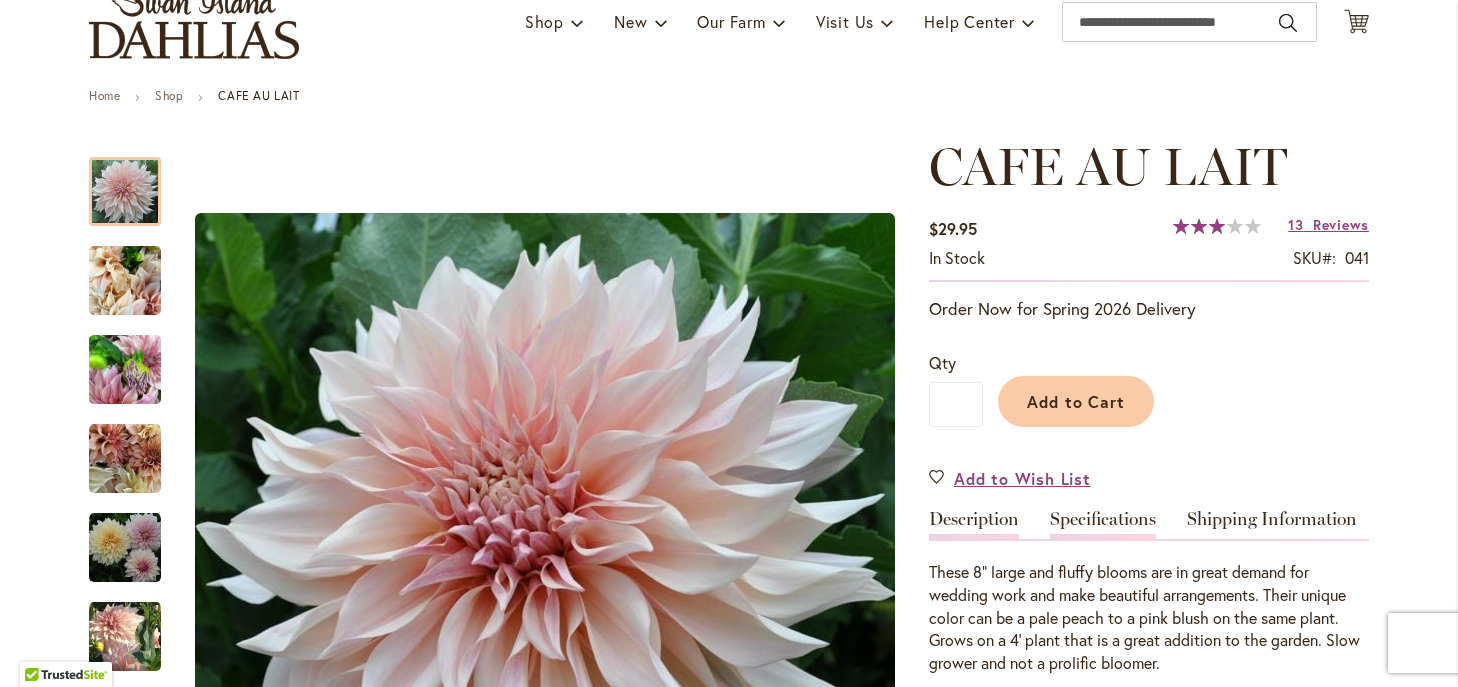 click on "Specifications" at bounding box center [1103, 524] 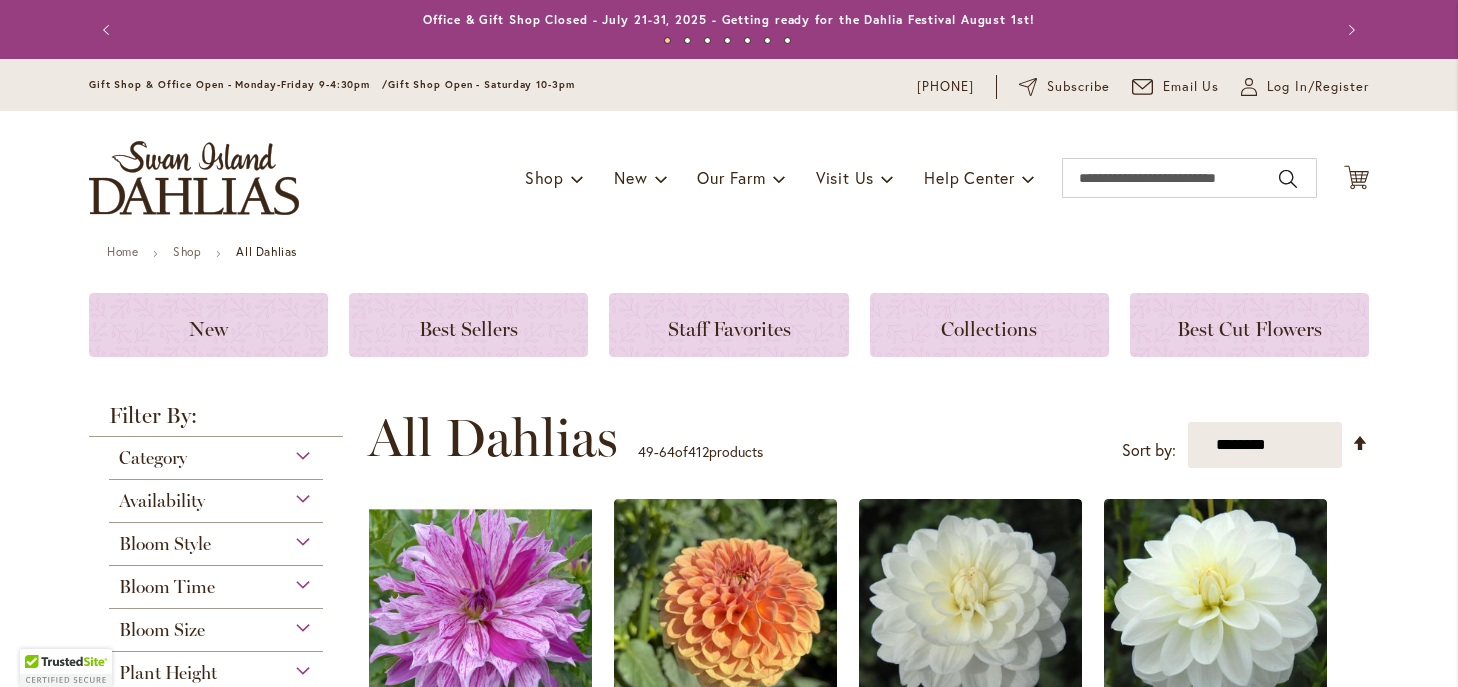 scroll, scrollTop: 0, scrollLeft: 0, axis: both 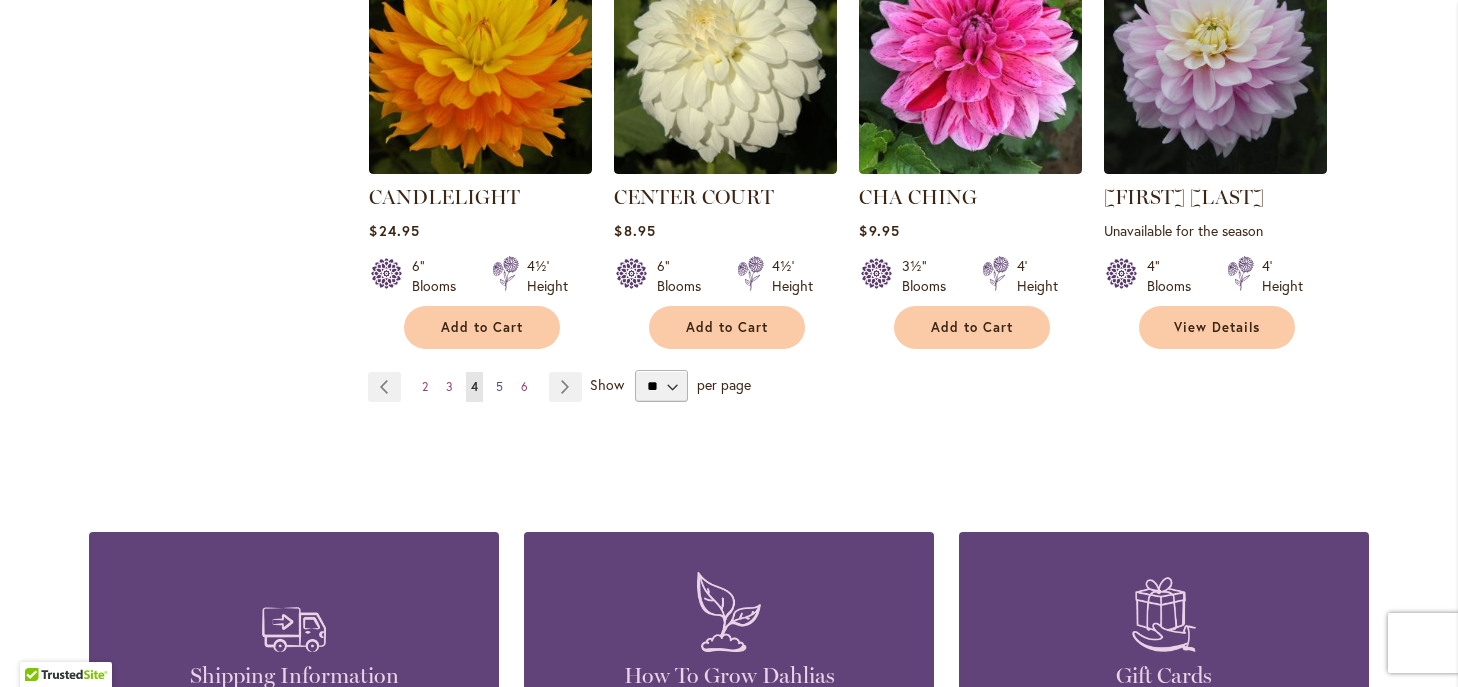 click on "5" at bounding box center [499, 386] 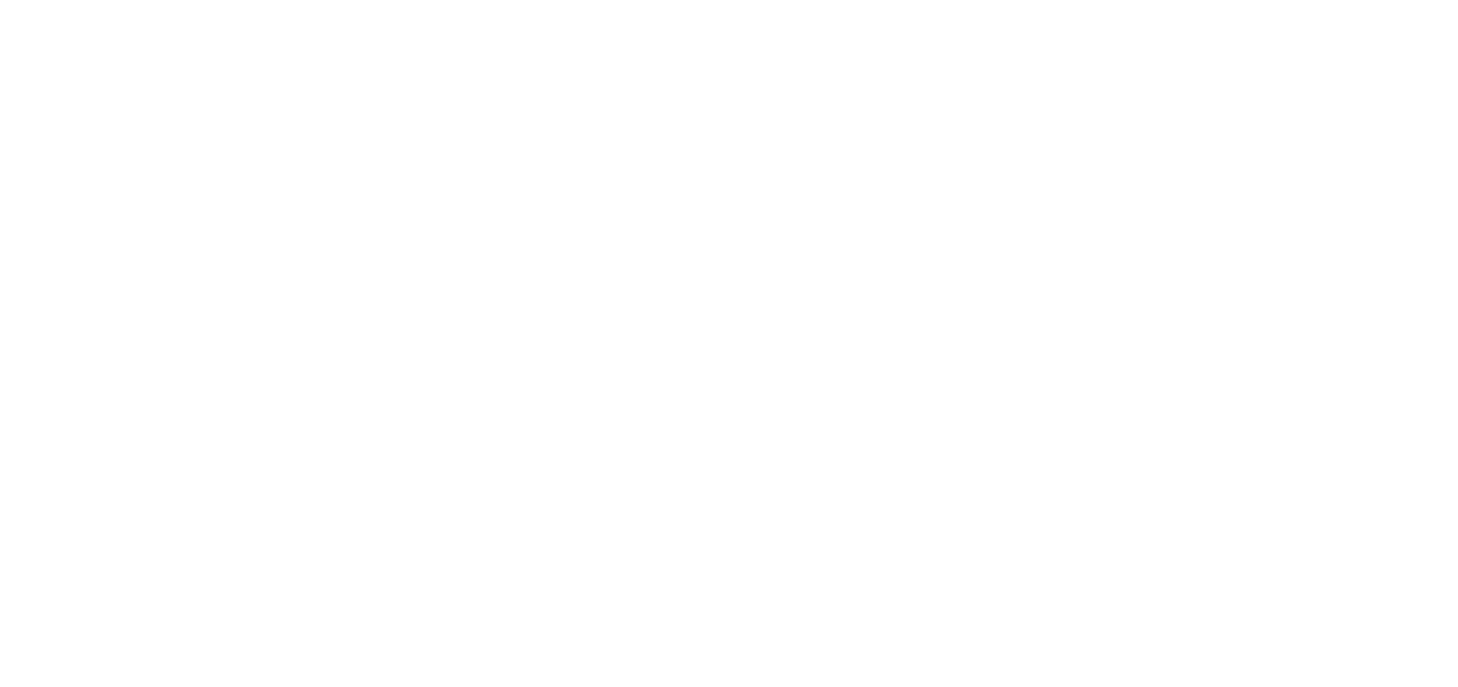 scroll, scrollTop: 0, scrollLeft: 0, axis: both 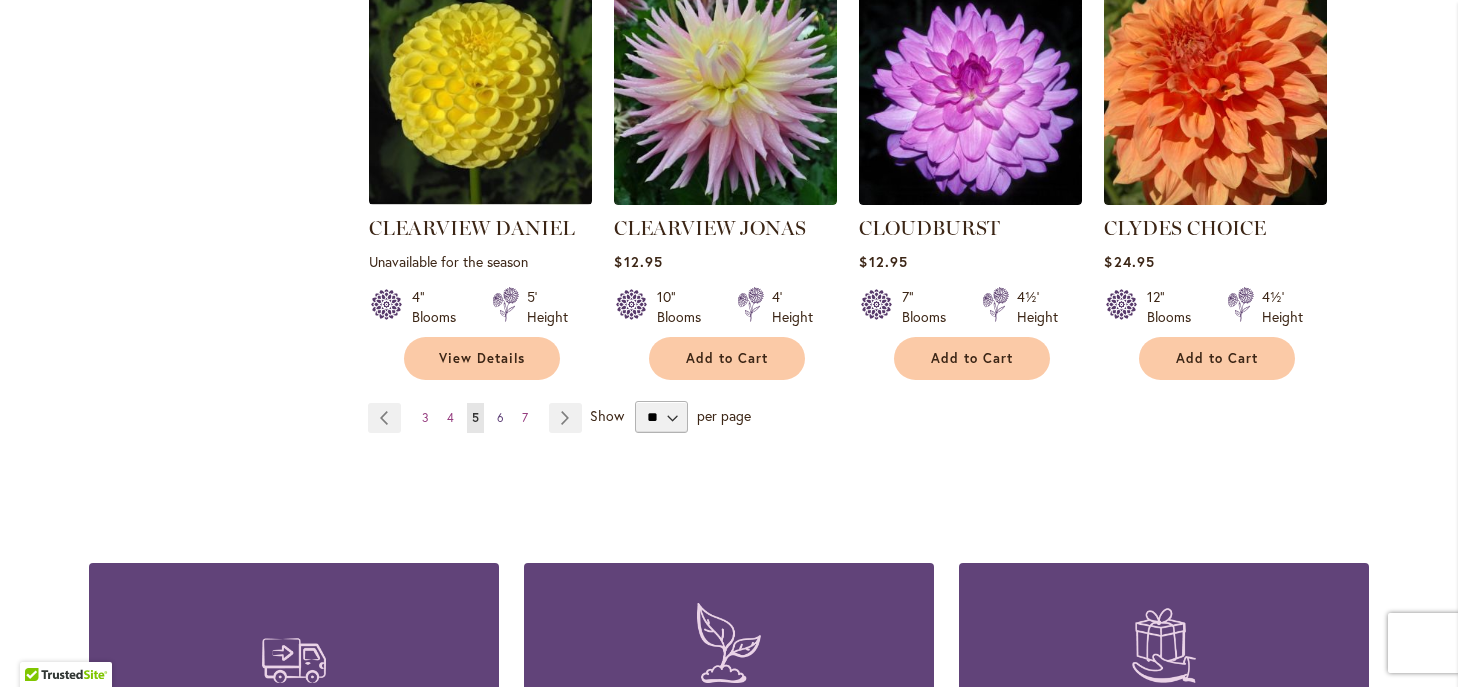 click on "6" at bounding box center [500, 417] 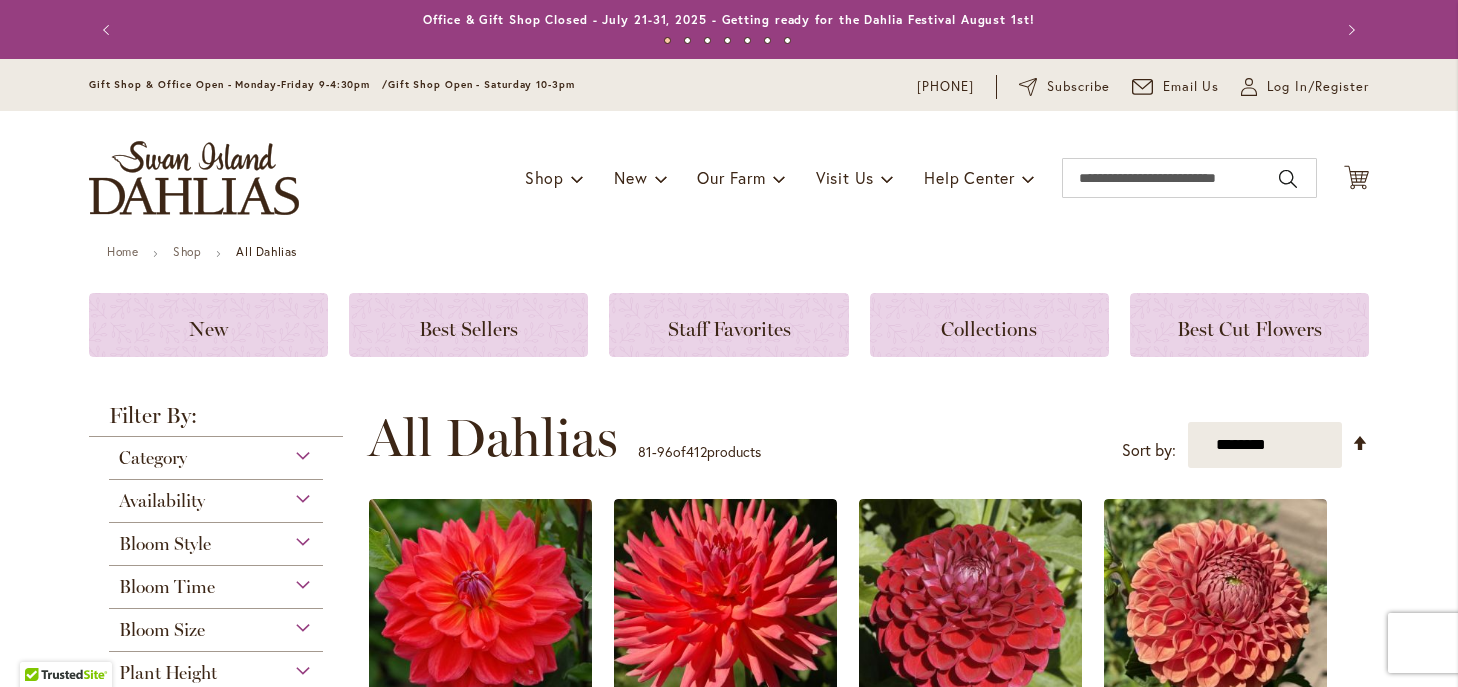 scroll, scrollTop: 0, scrollLeft: 0, axis: both 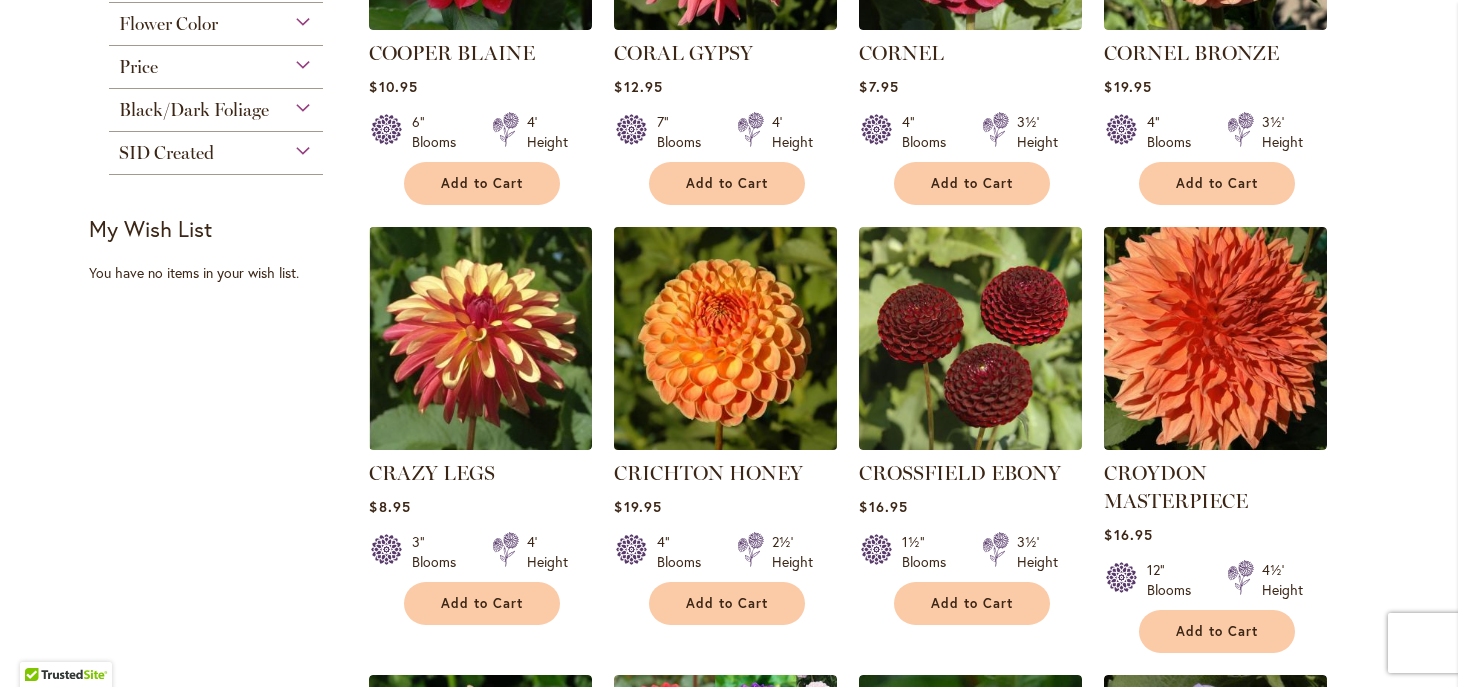 click at bounding box center [726, 339] 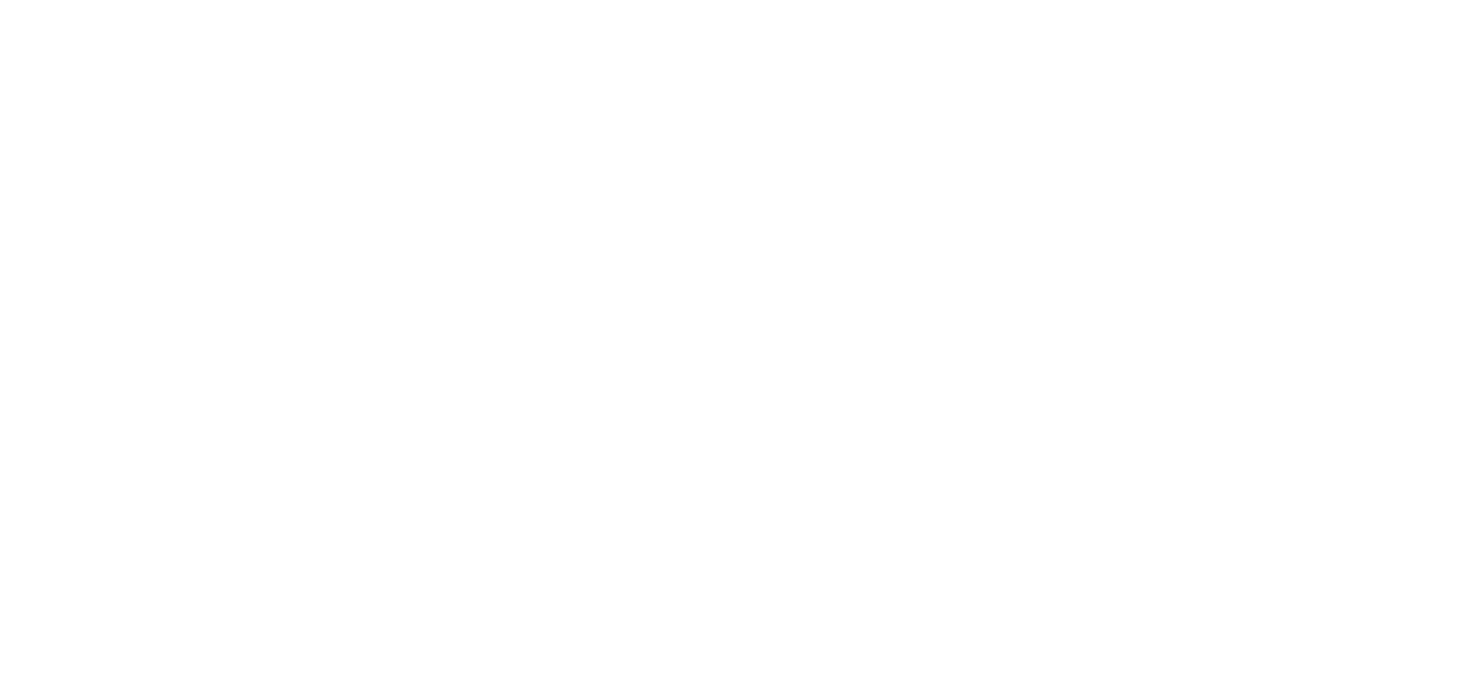scroll, scrollTop: 0, scrollLeft: 0, axis: both 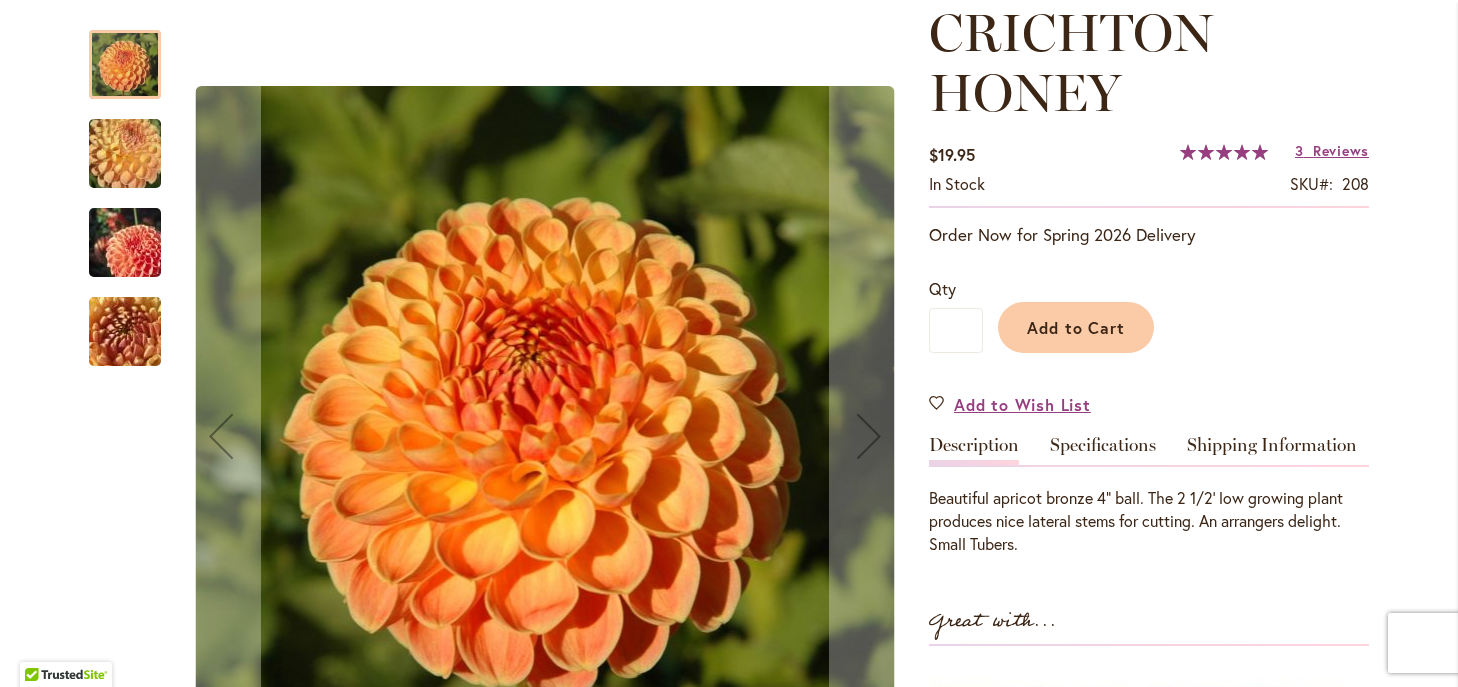 click at bounding box center (125, 154) 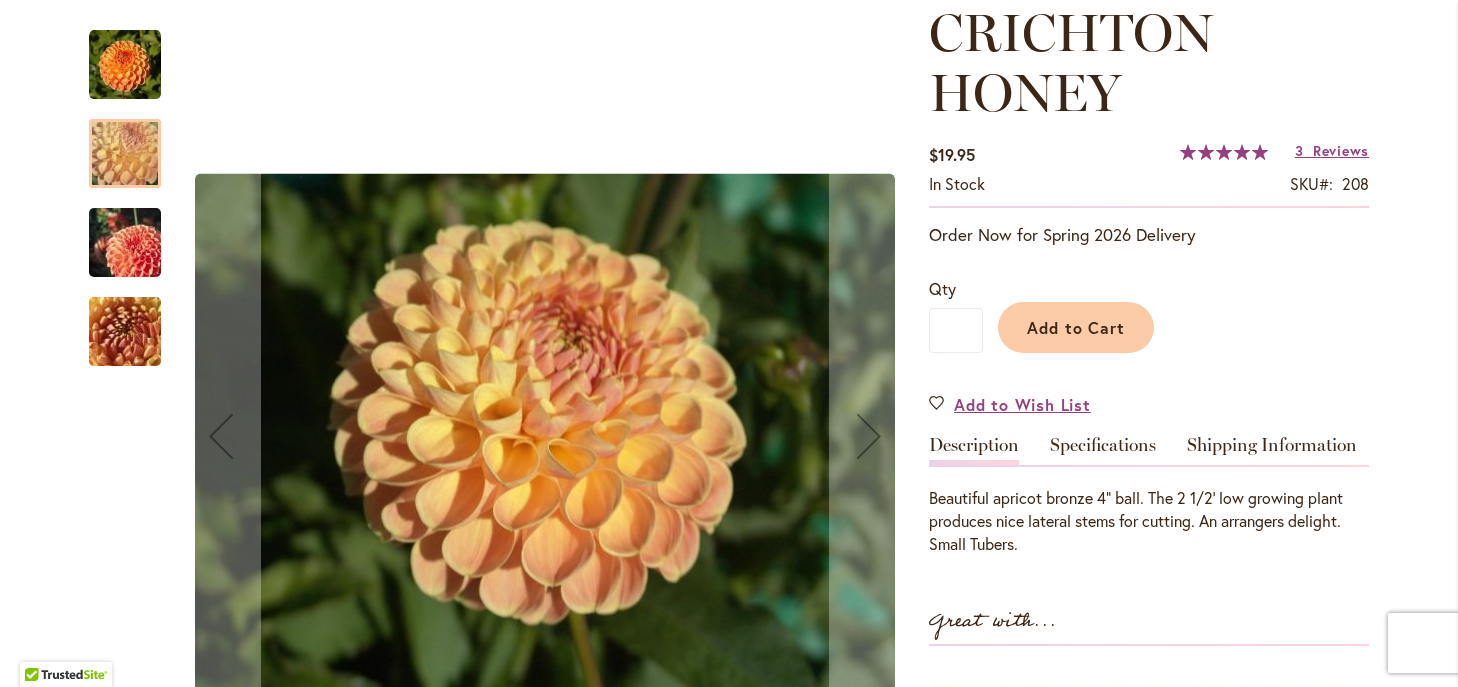click at bounding box center [125, 243] 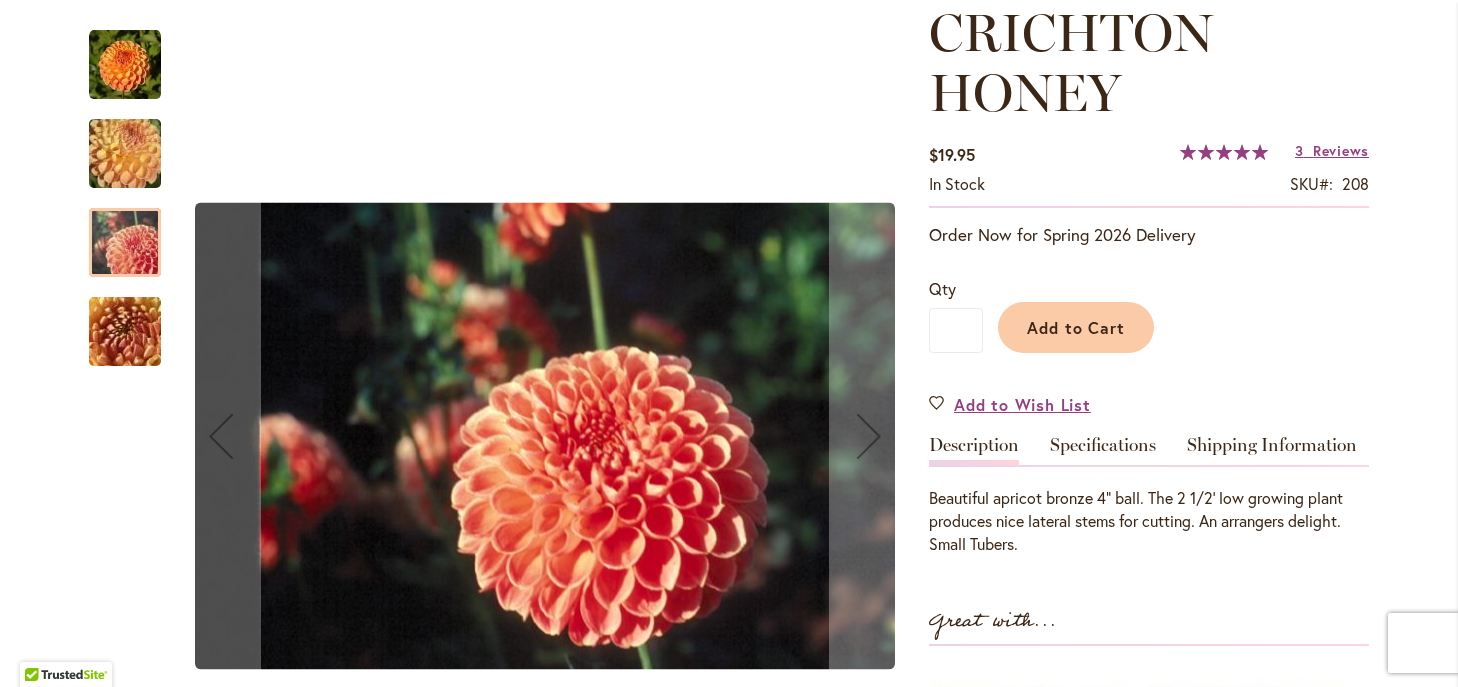 click at bounding box center (125, 332) 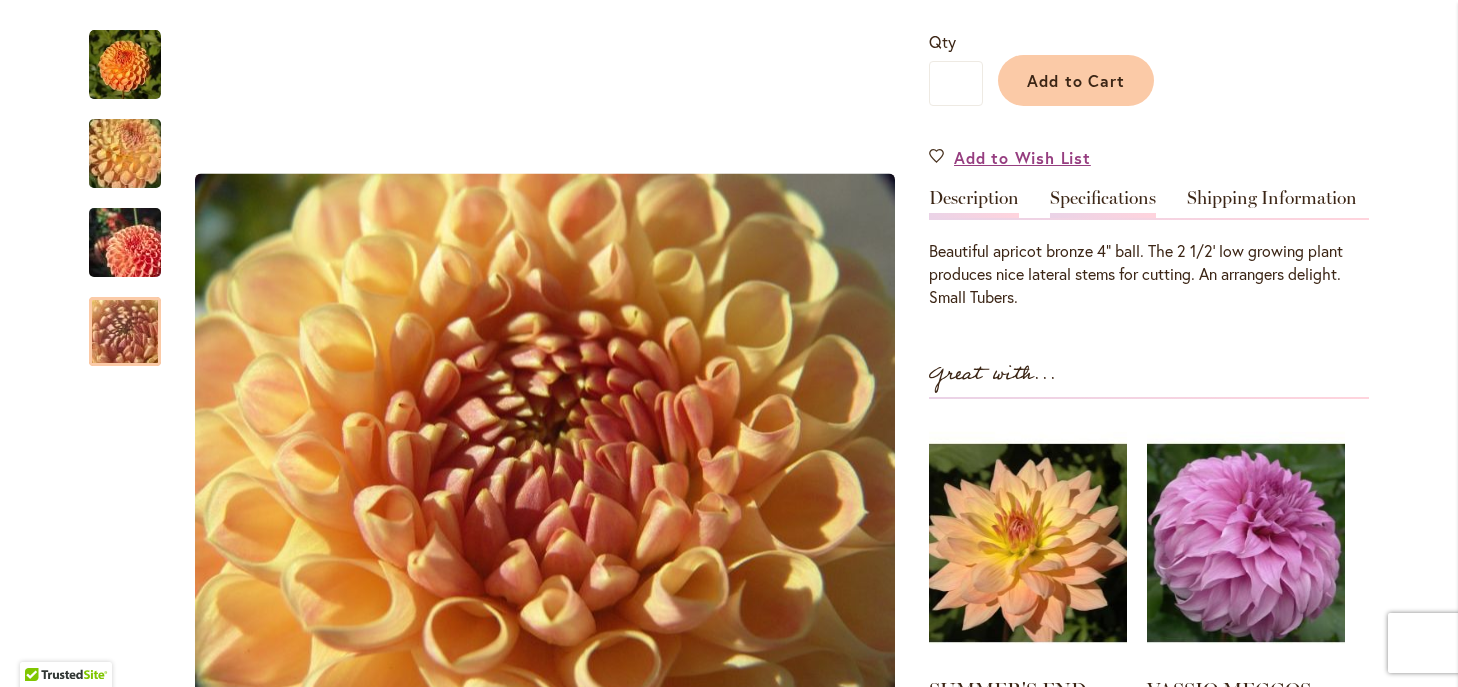 scroll, scrollTop: 539, scrollLeft: 0, axis: vertical 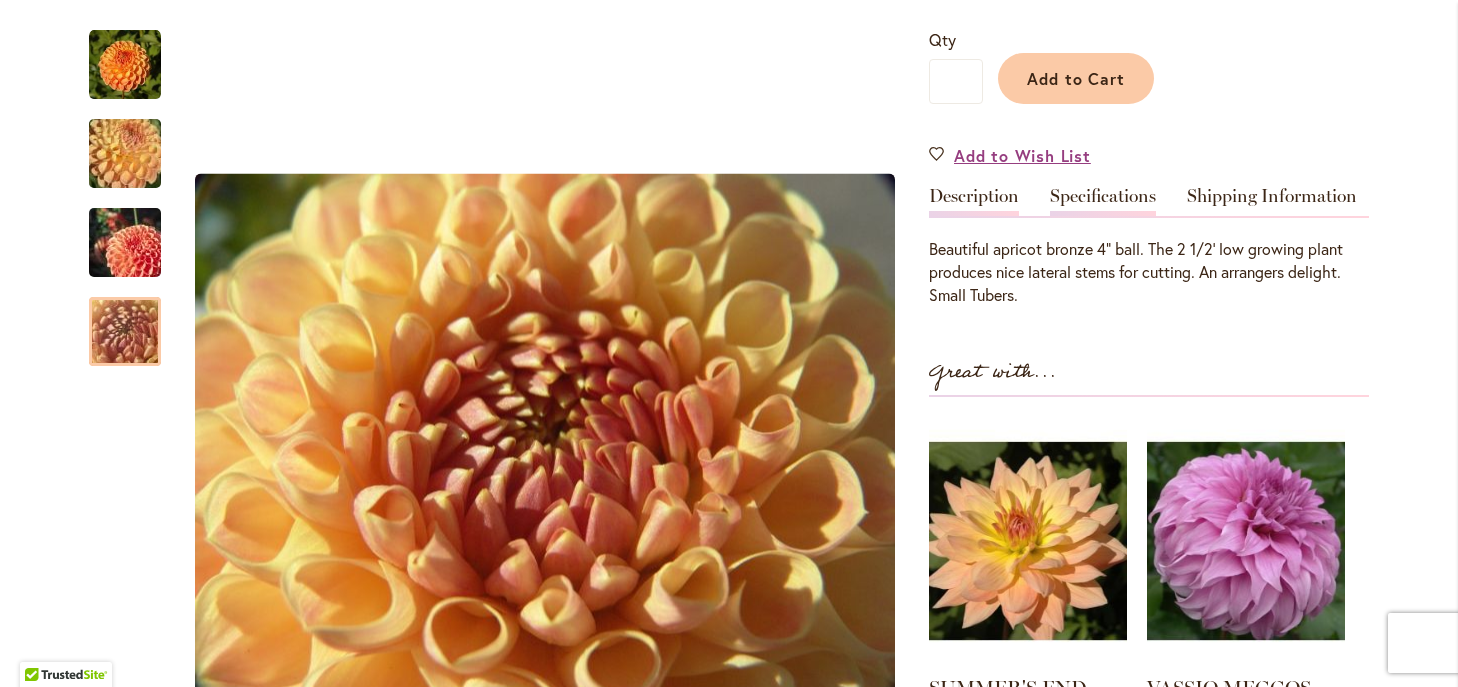 click on "Specifications" at bounding box center (1103, 201) 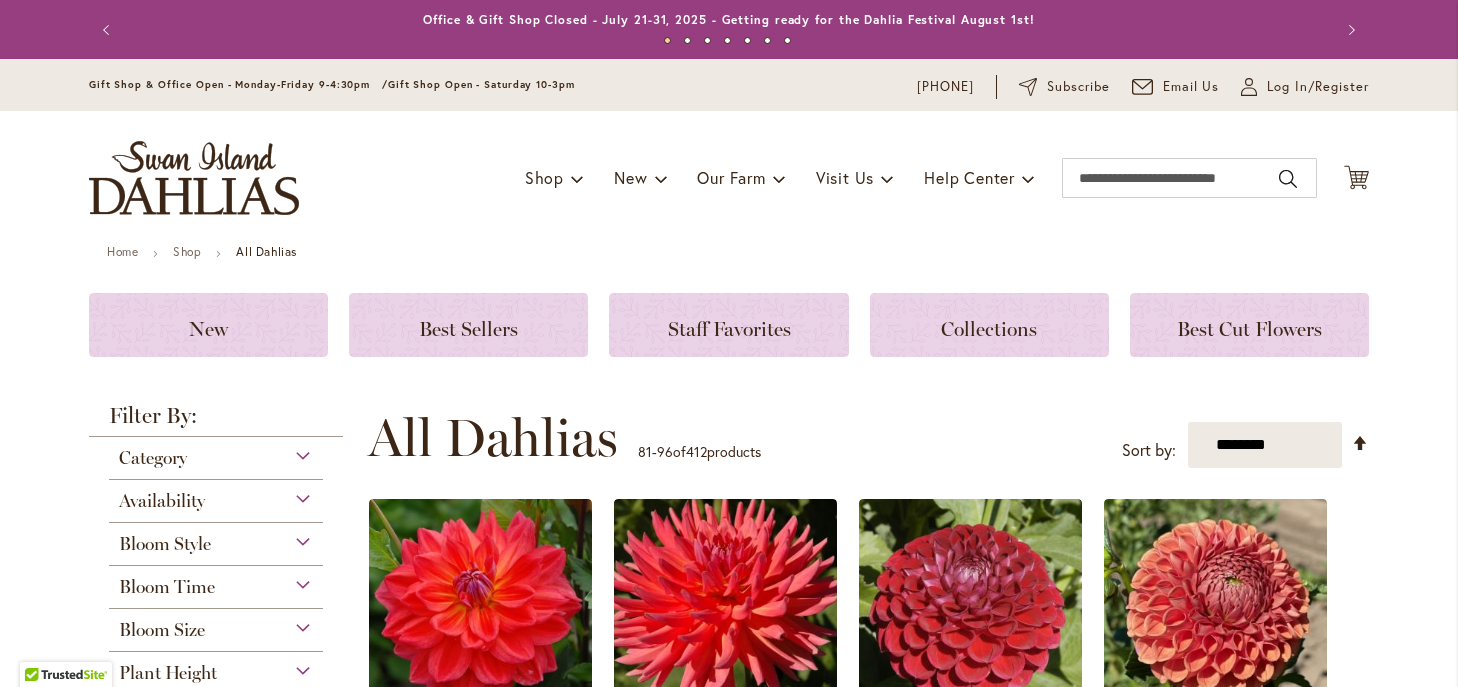 scroll, scrollTop: 0, scrollLeft: 0, axis: both 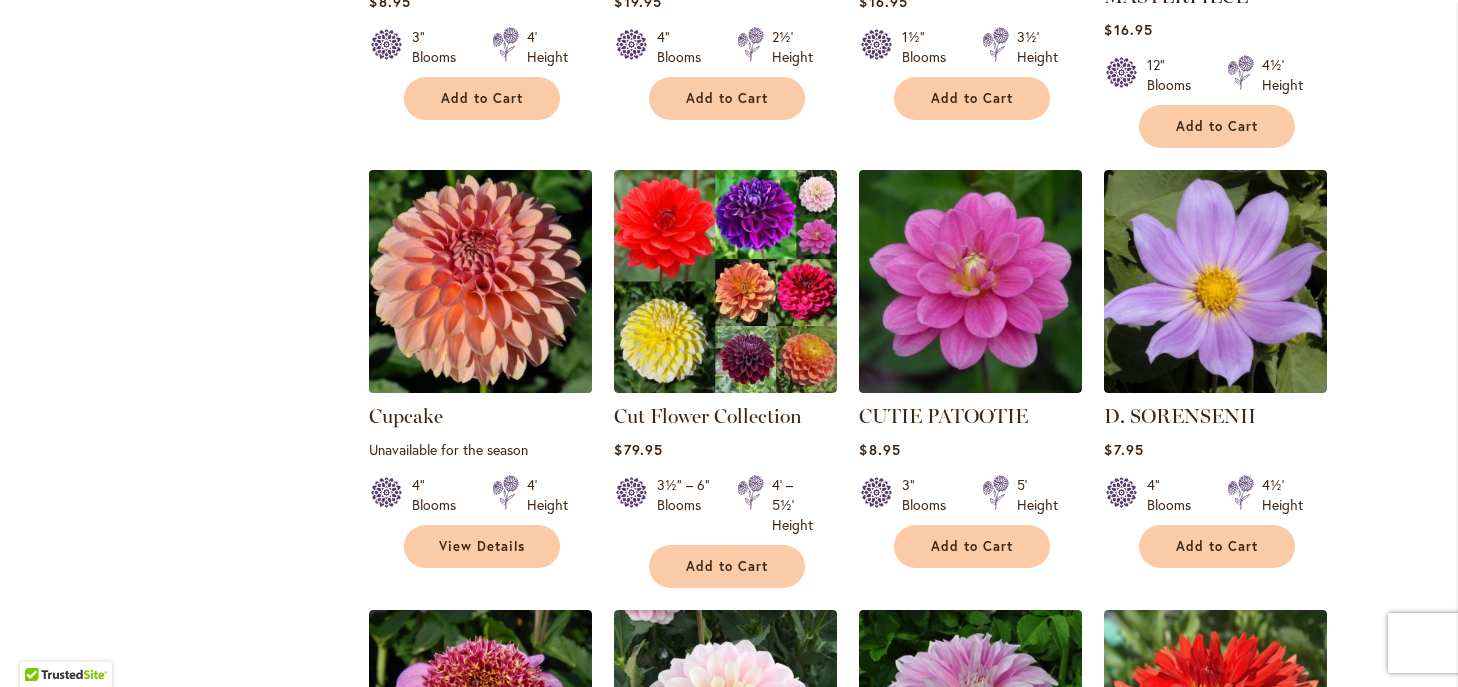 click at bounding box center [481, 282] 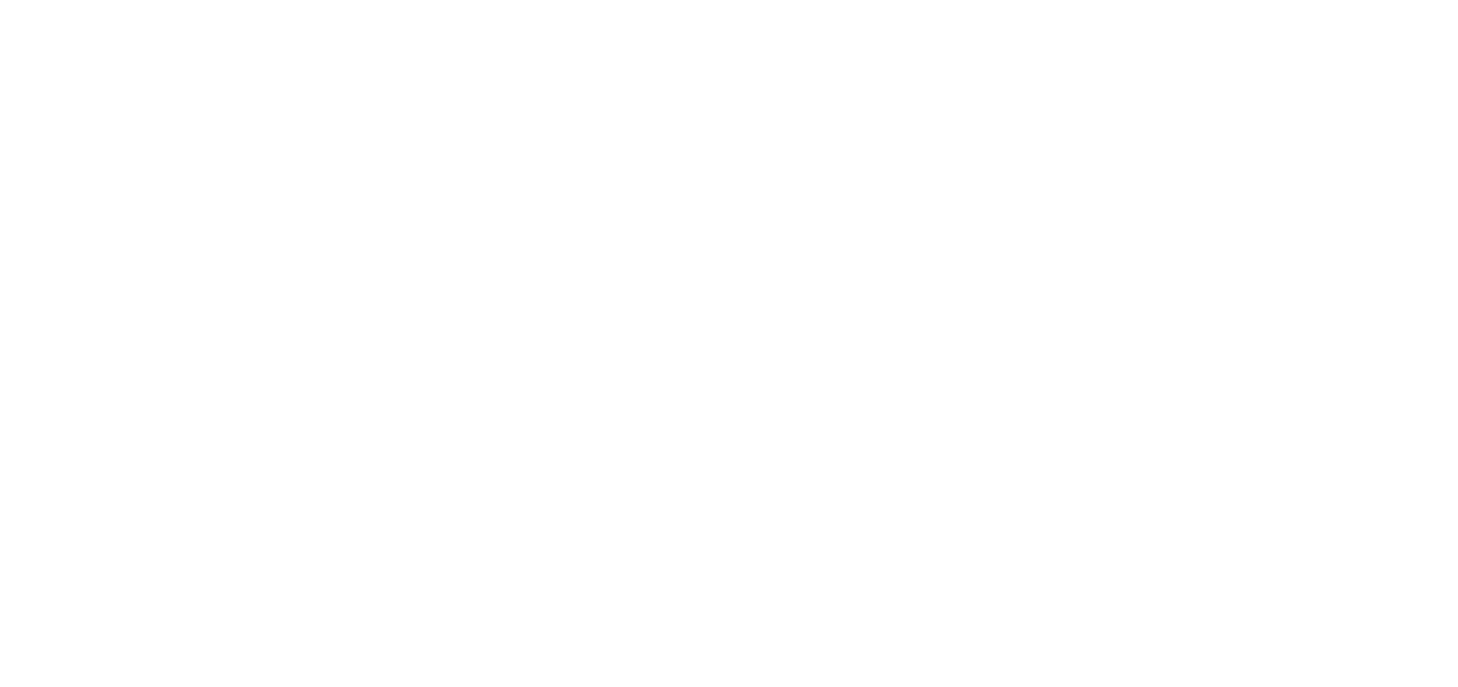 scroll, scrollTop: 0, scrollLeft: 0, axis: both 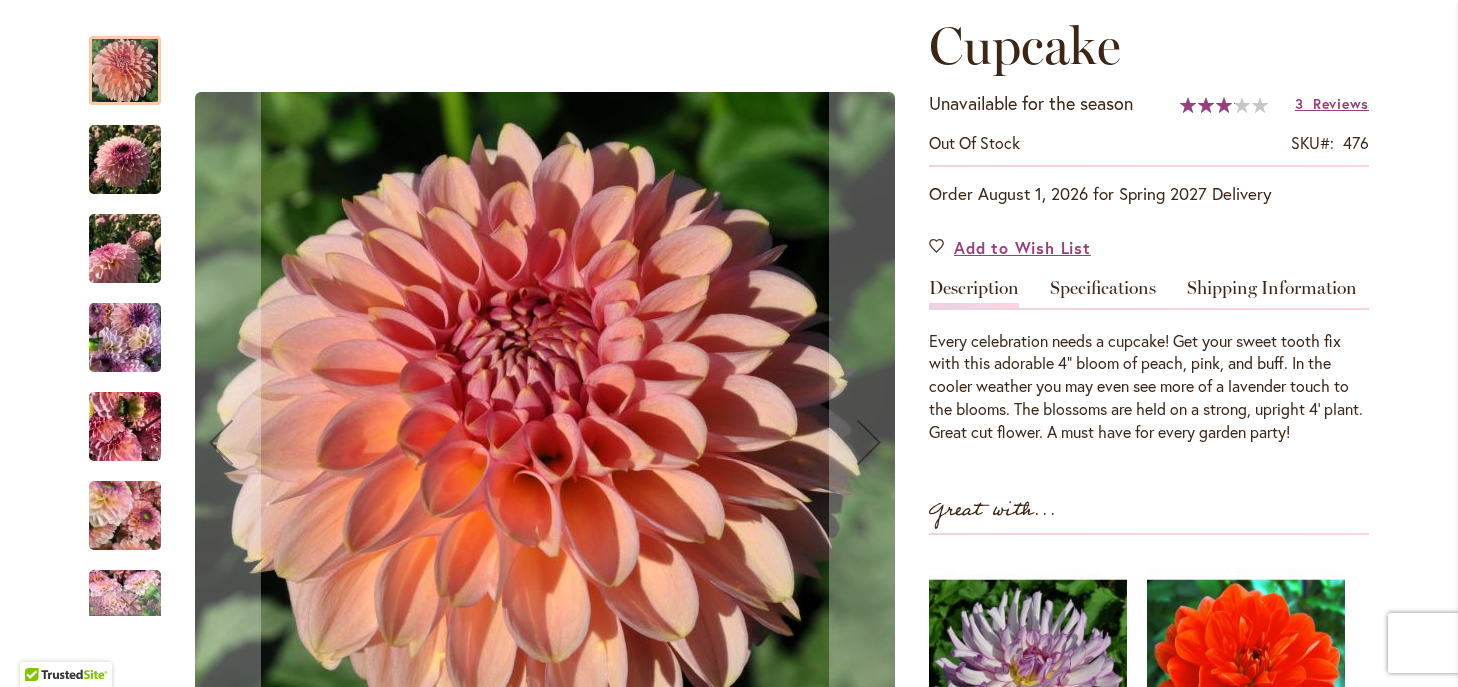 click at bounding box center (125, 160) 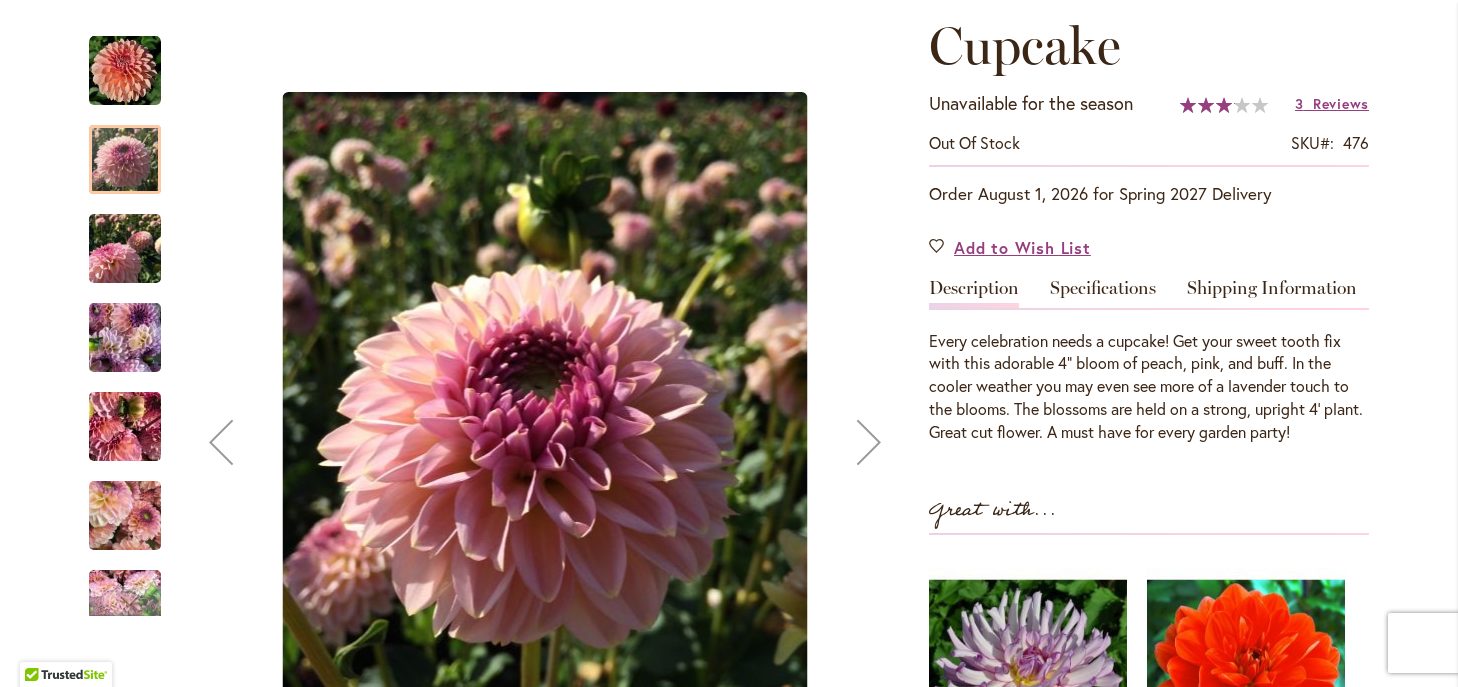 click at bounding box center [125, 249] 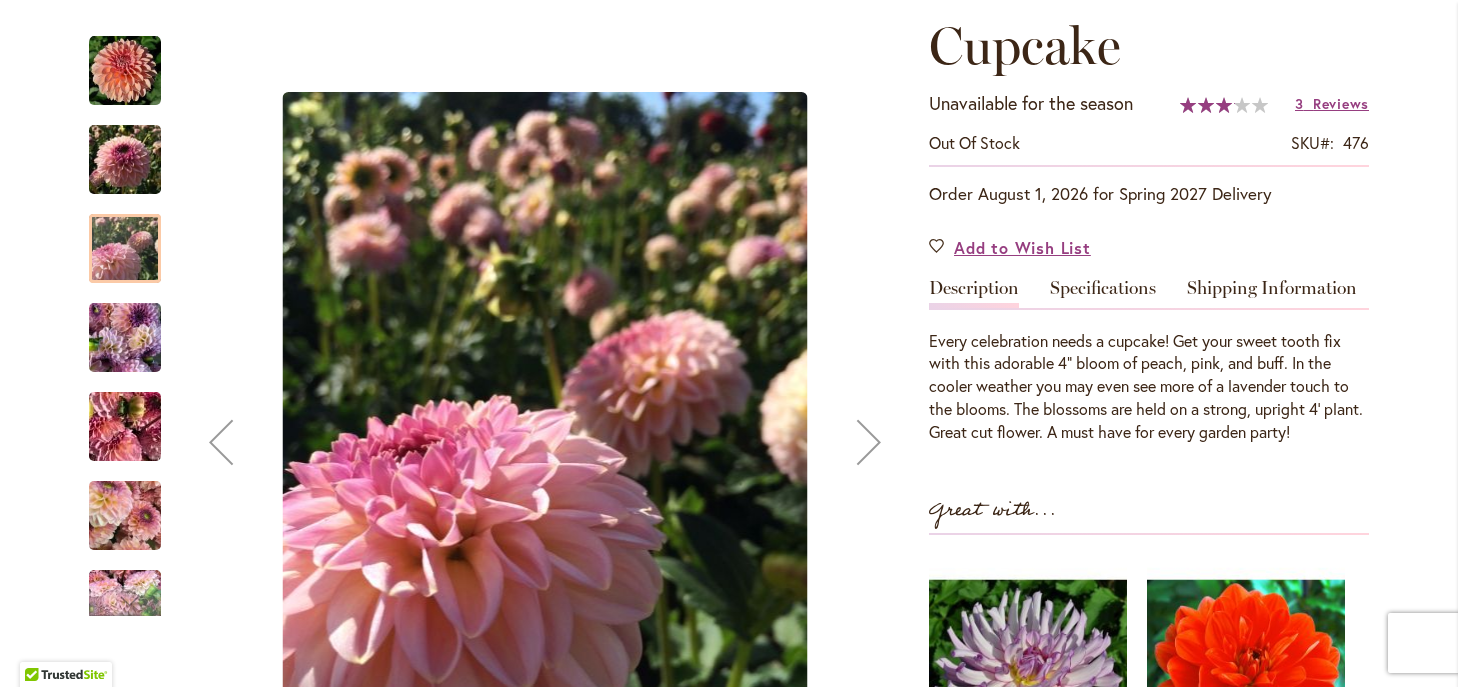 click at bounding box center [125, 338] 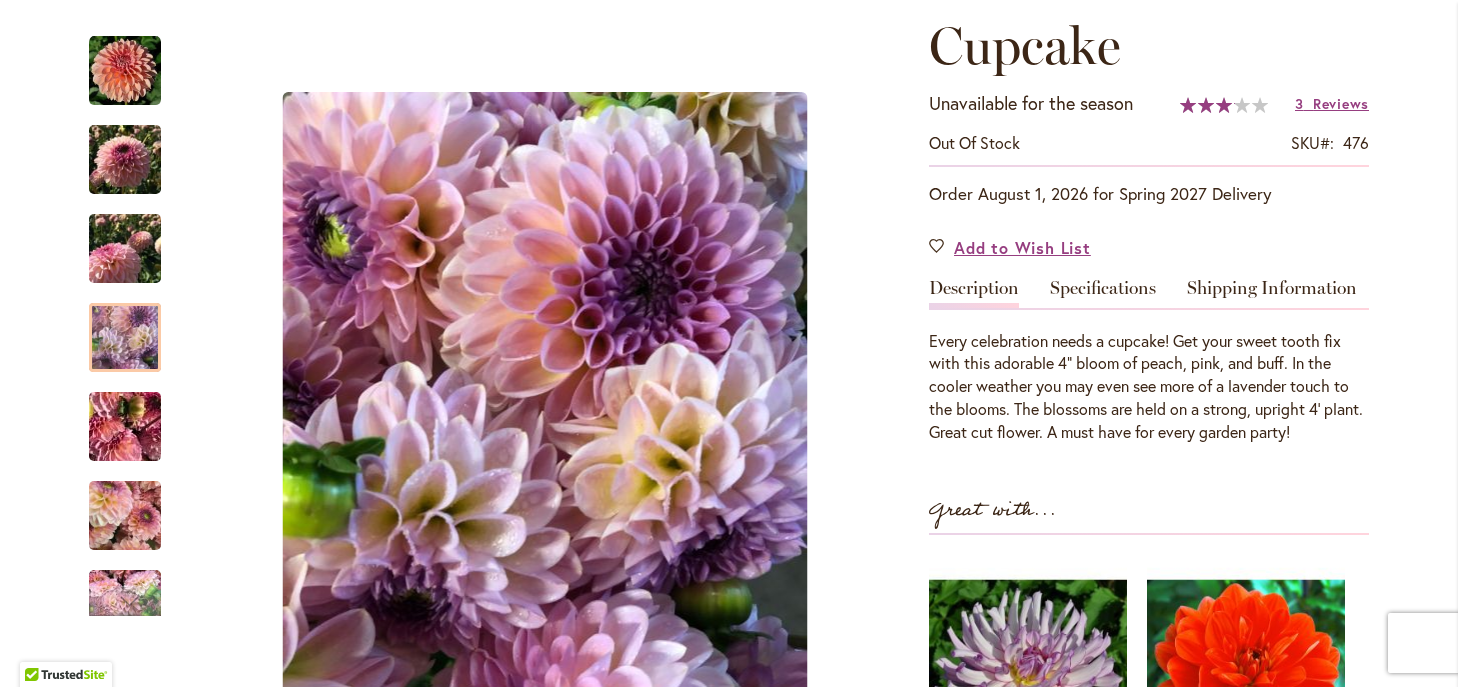 scroll, scrollTop: 271, scrollLeft: 0, axis: vertical 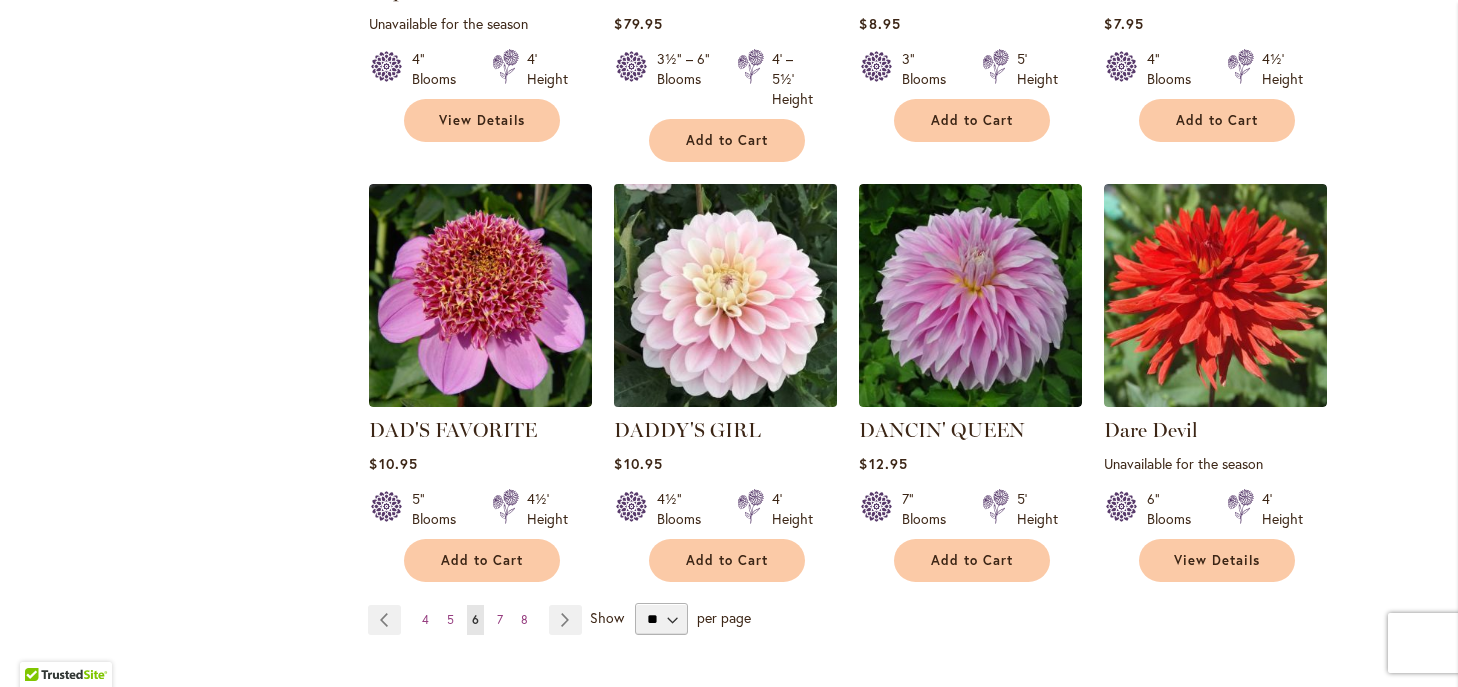 click at bounding box center [726, 296] 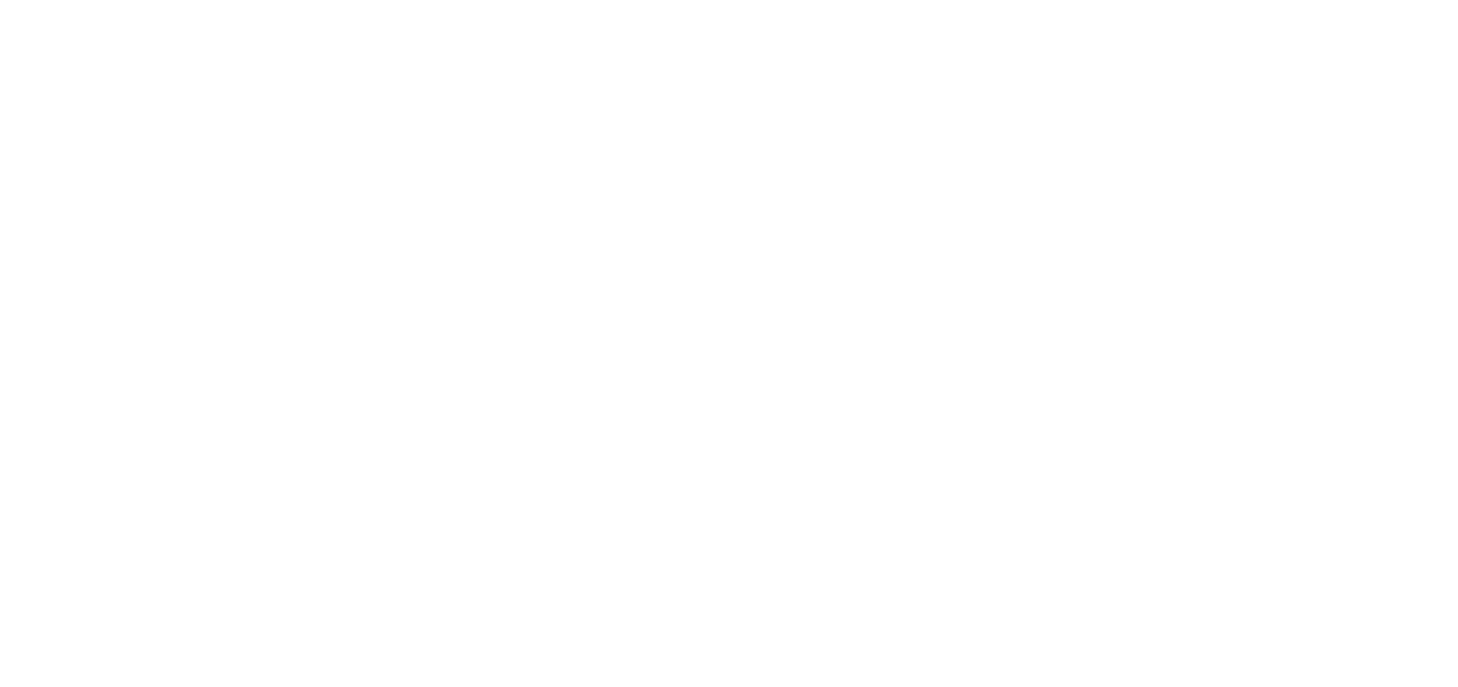 scroll, scrollTop: 0, scrollLeft: 0, axis: both 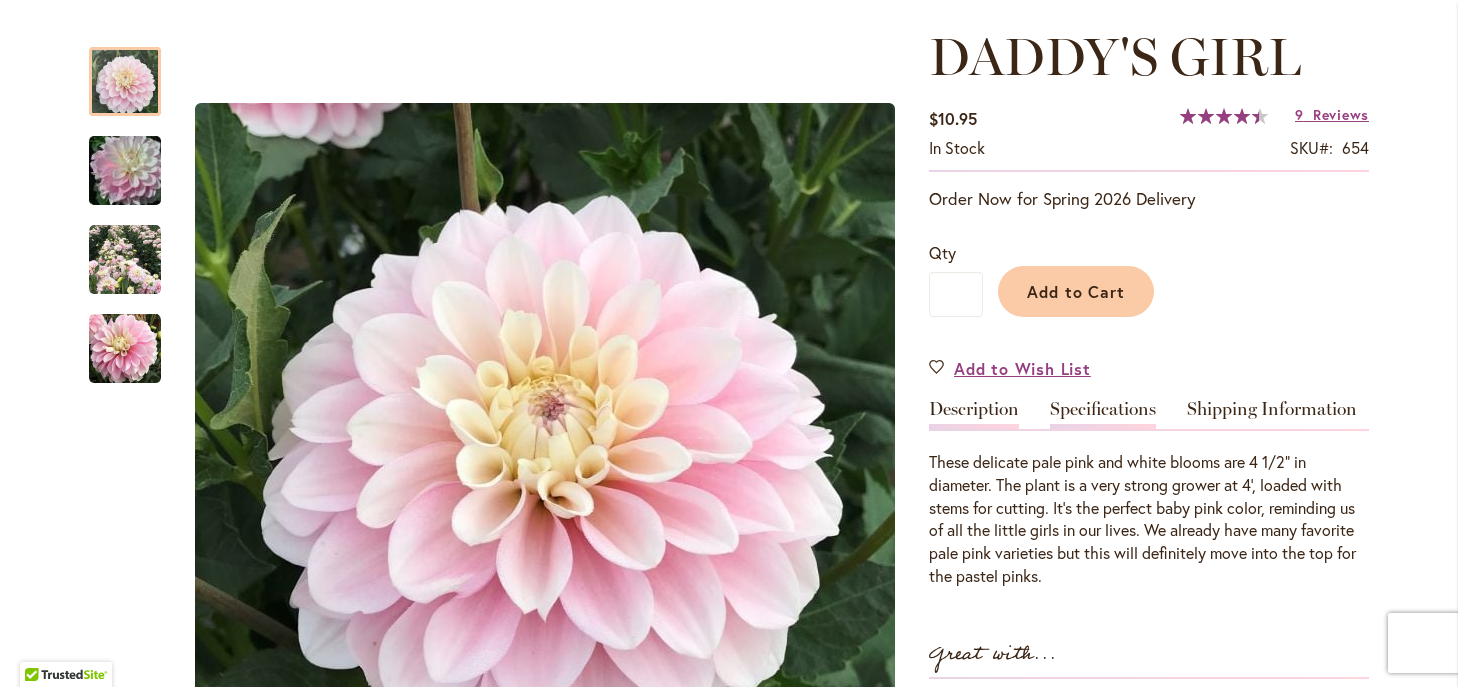 click on "Specifications" at bounding box center (1103, 414) 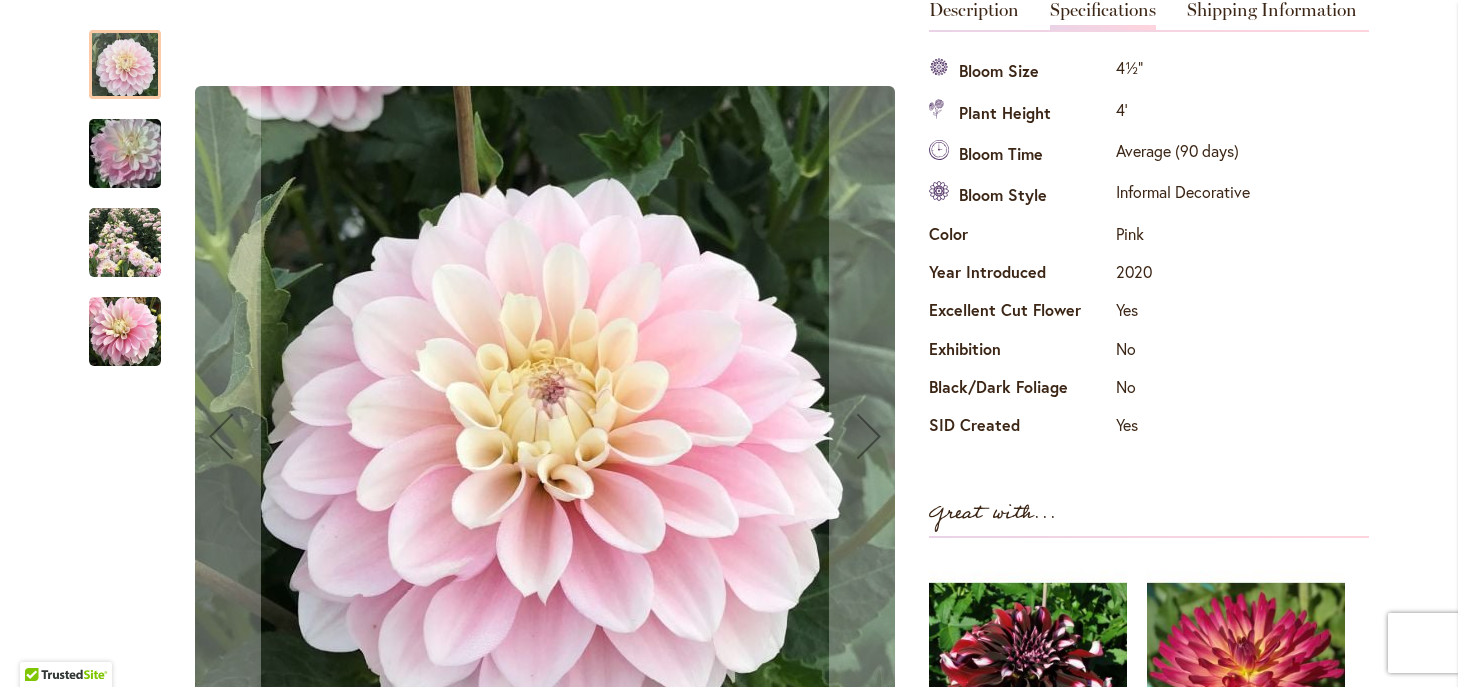 click at bounding box center [125, 154] 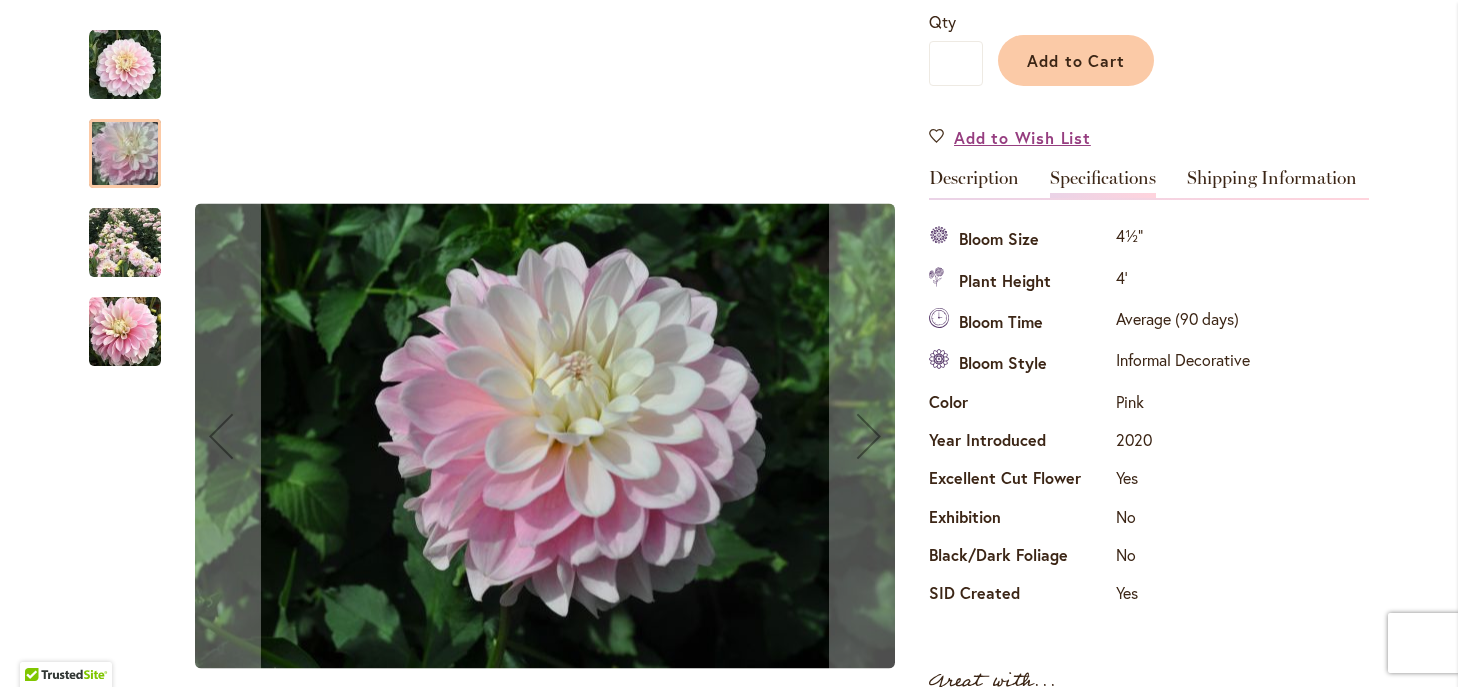 scroll, scrollTop: 495, scrollLeft: 0, axis: vertical 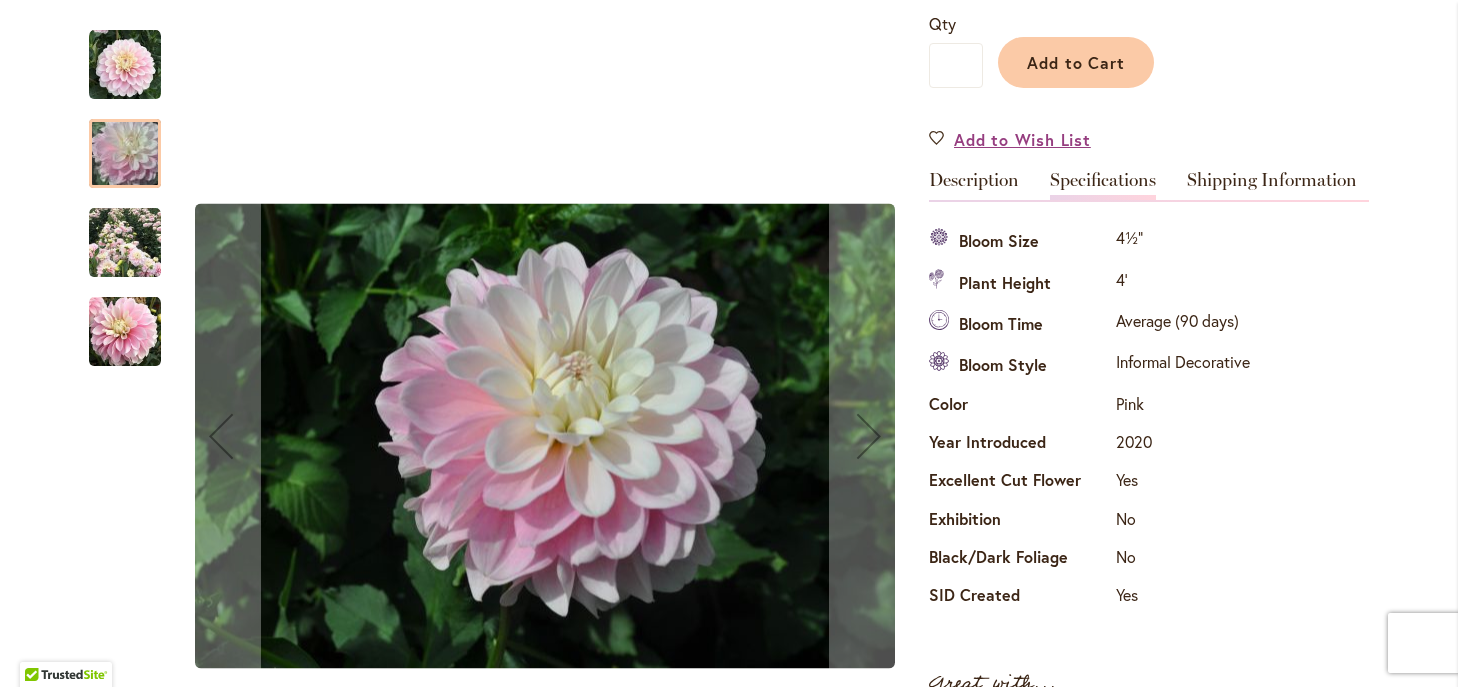 click at bounding box center [125, 243] 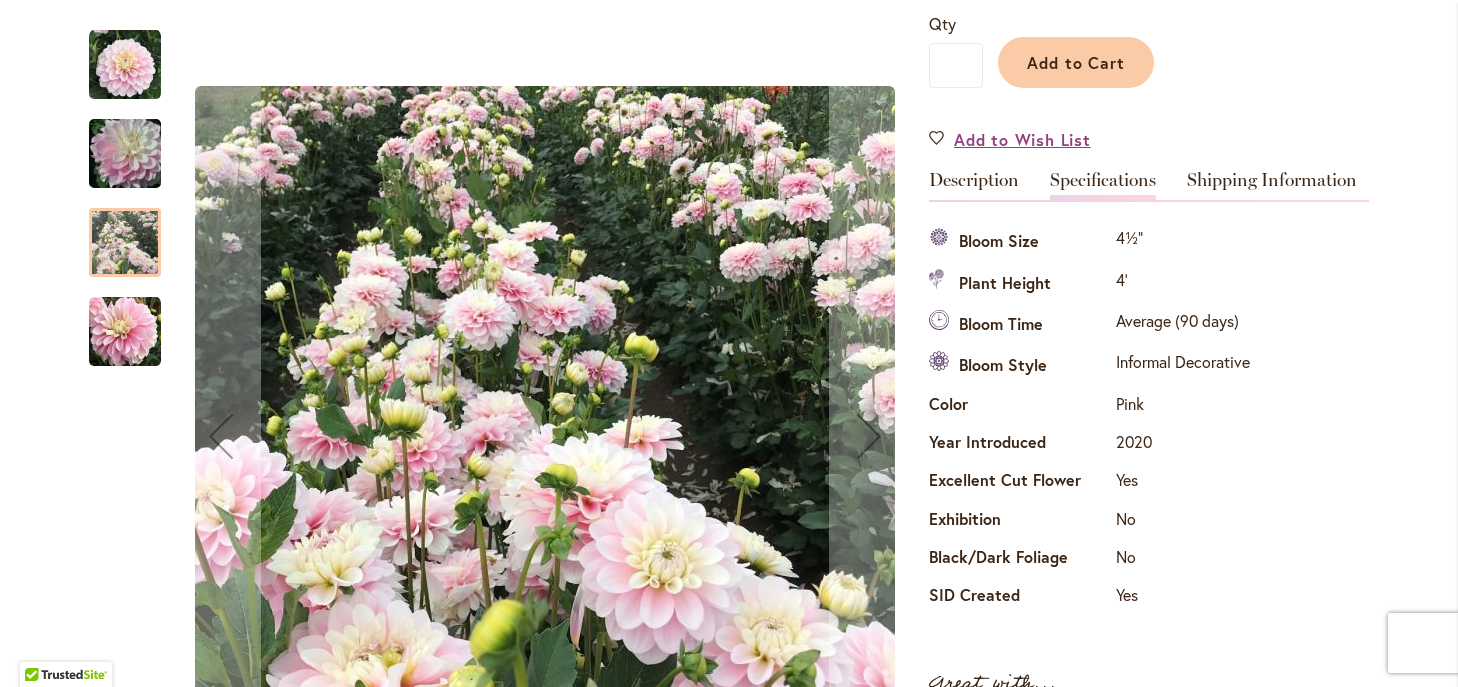 click at bounding box center [125, 332] 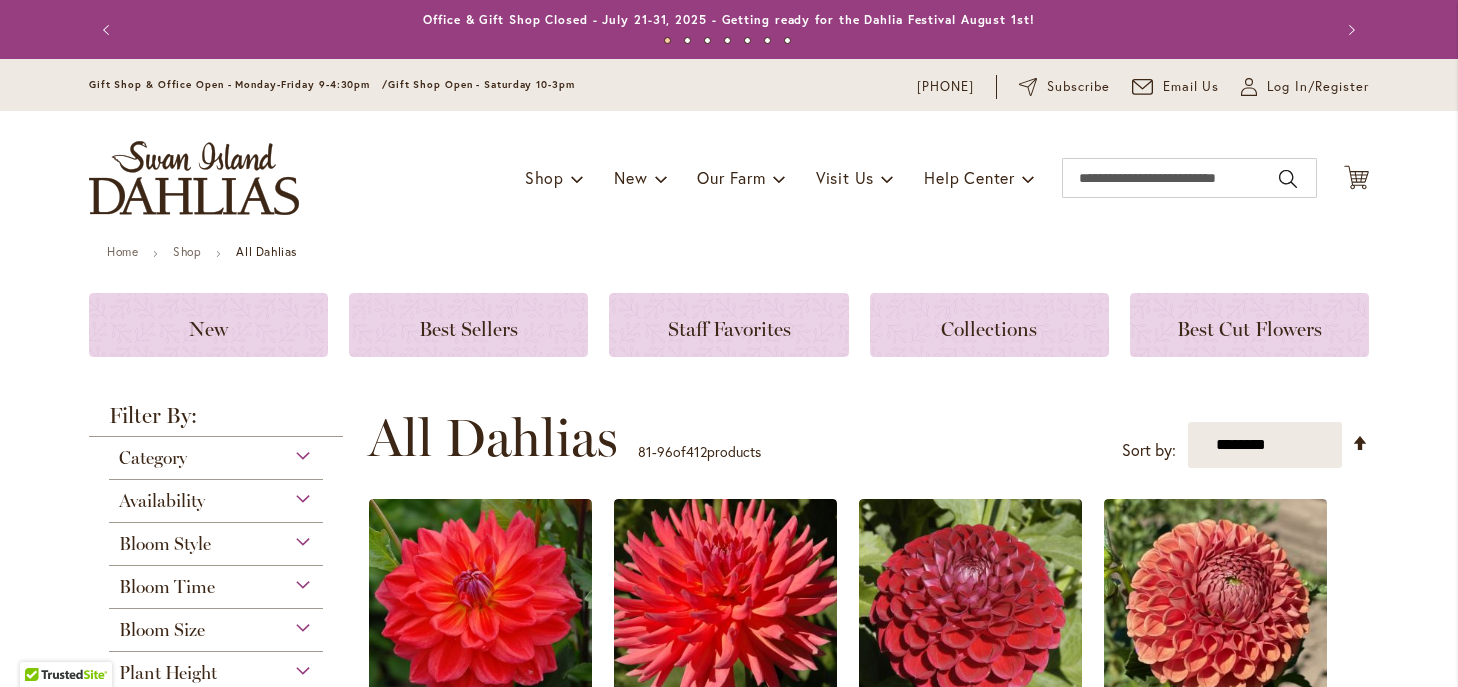 scroll, scrollTop: 0, scrollLeft: 0, axis: both 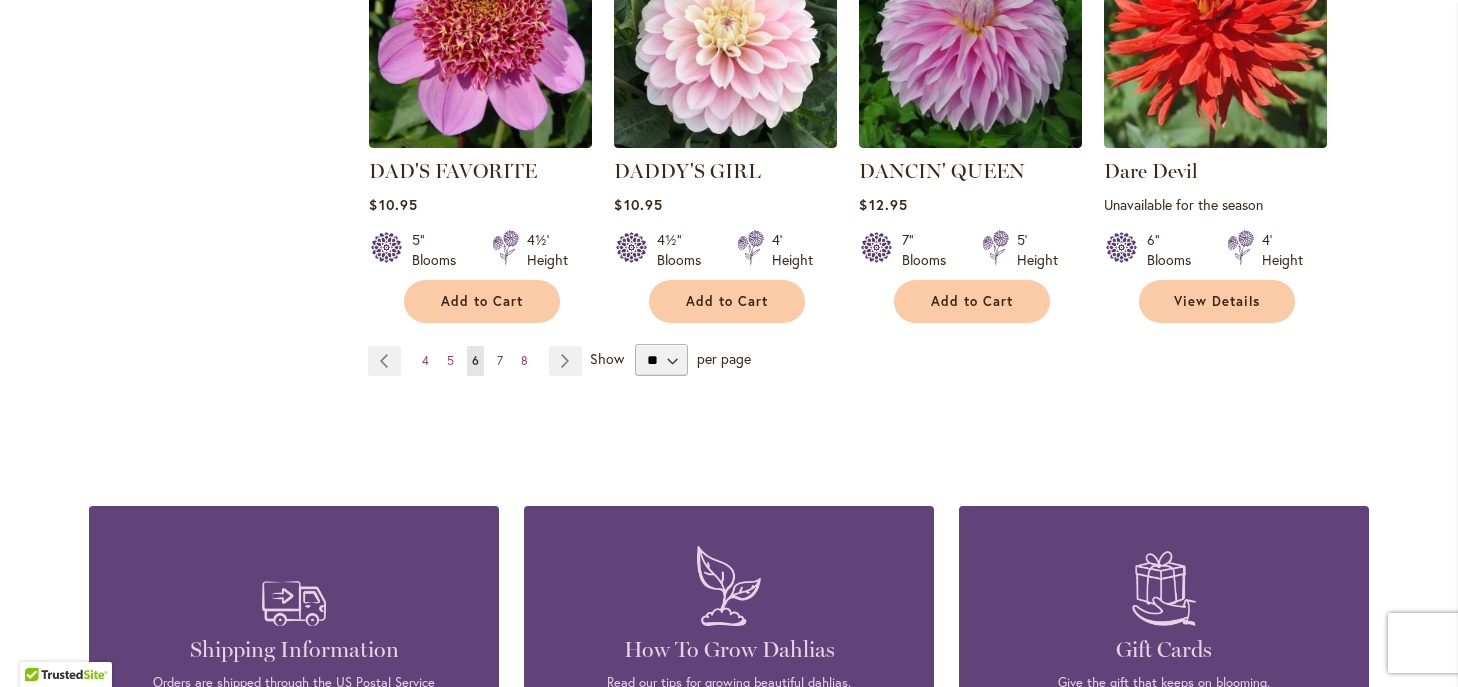 click on "7" at bounding box center (500, 360) 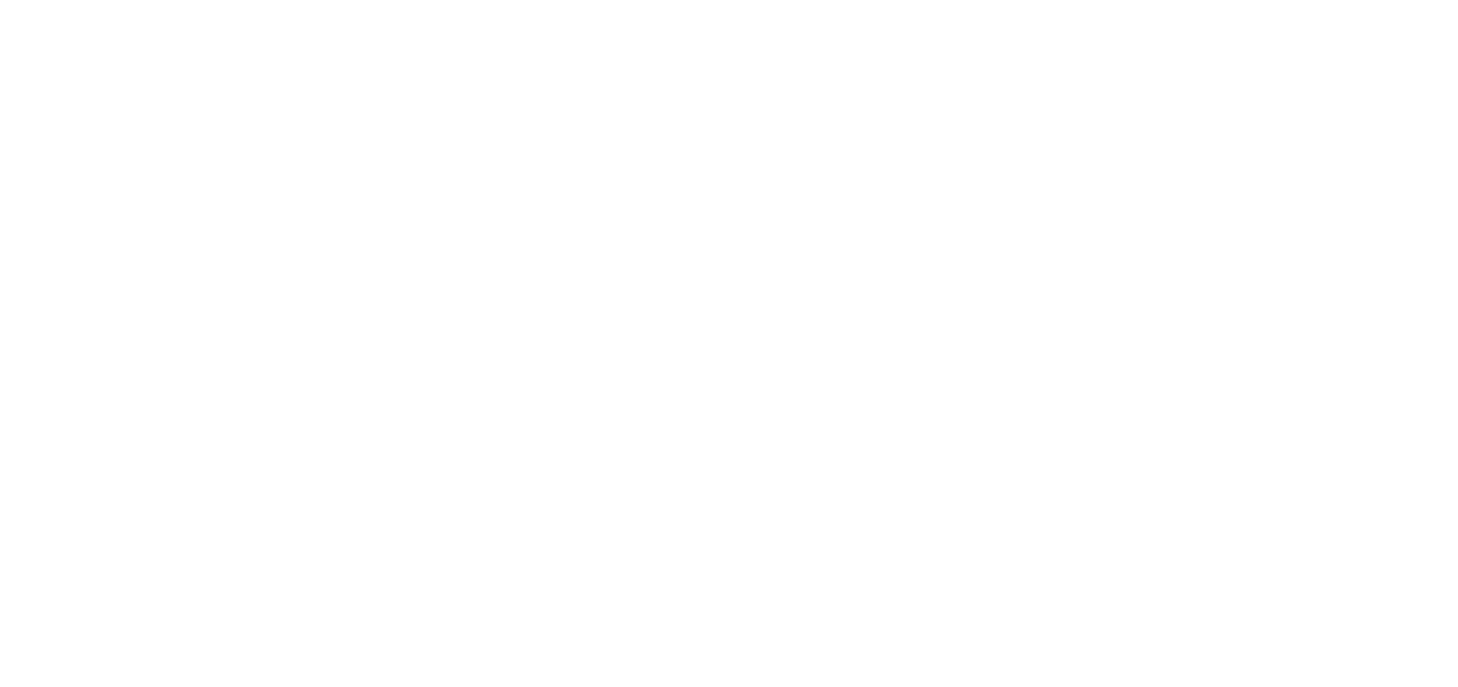 scroll, scrollTop: 0, scrollLeft: 0, axis: both 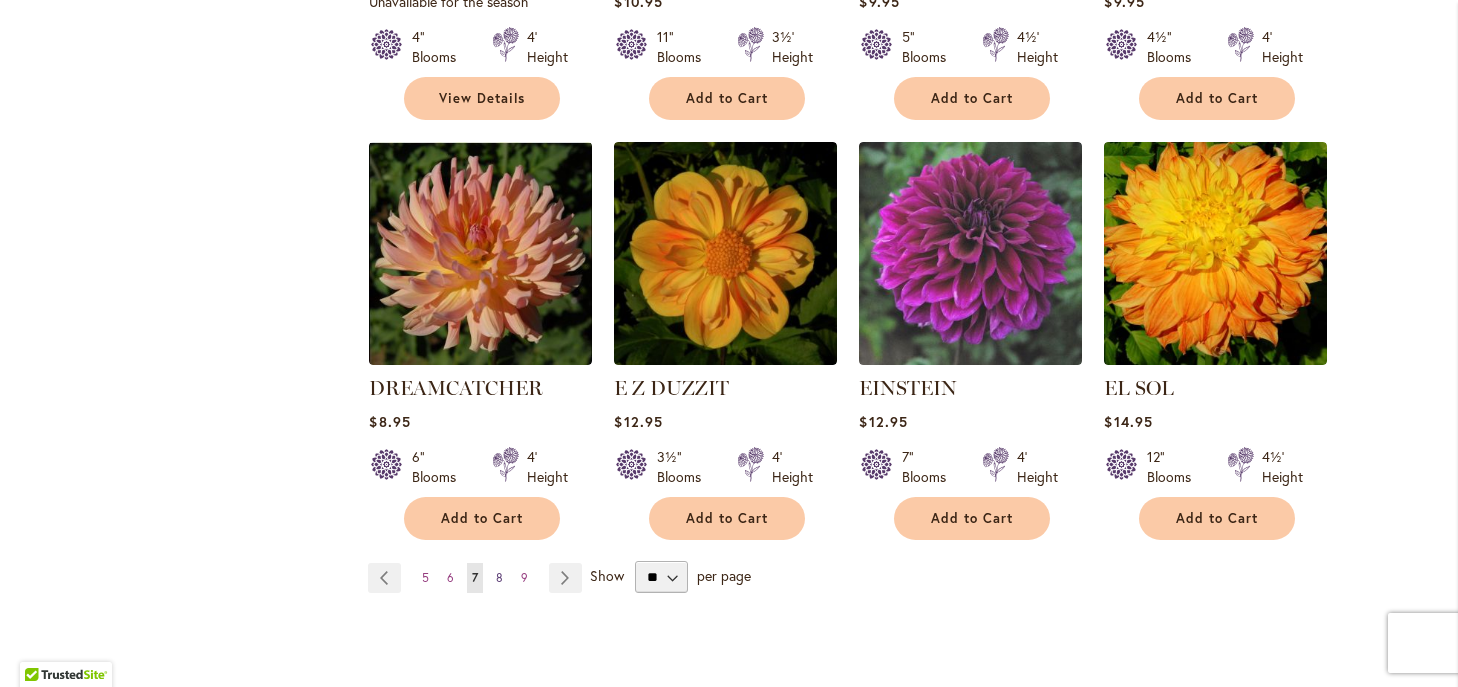 click on "8" at bounding box center [499, 577] 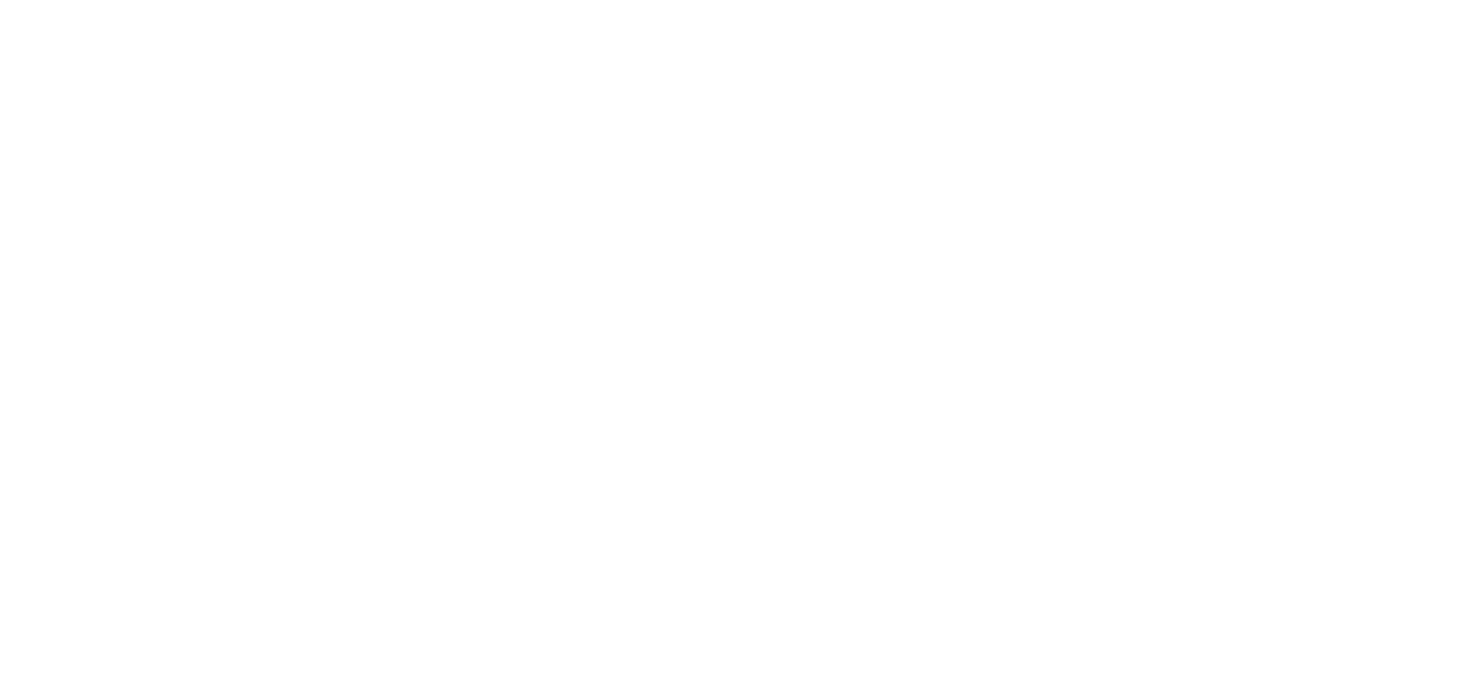 scroll, scrollTop: 0, scrollLeft: 0, axis: both 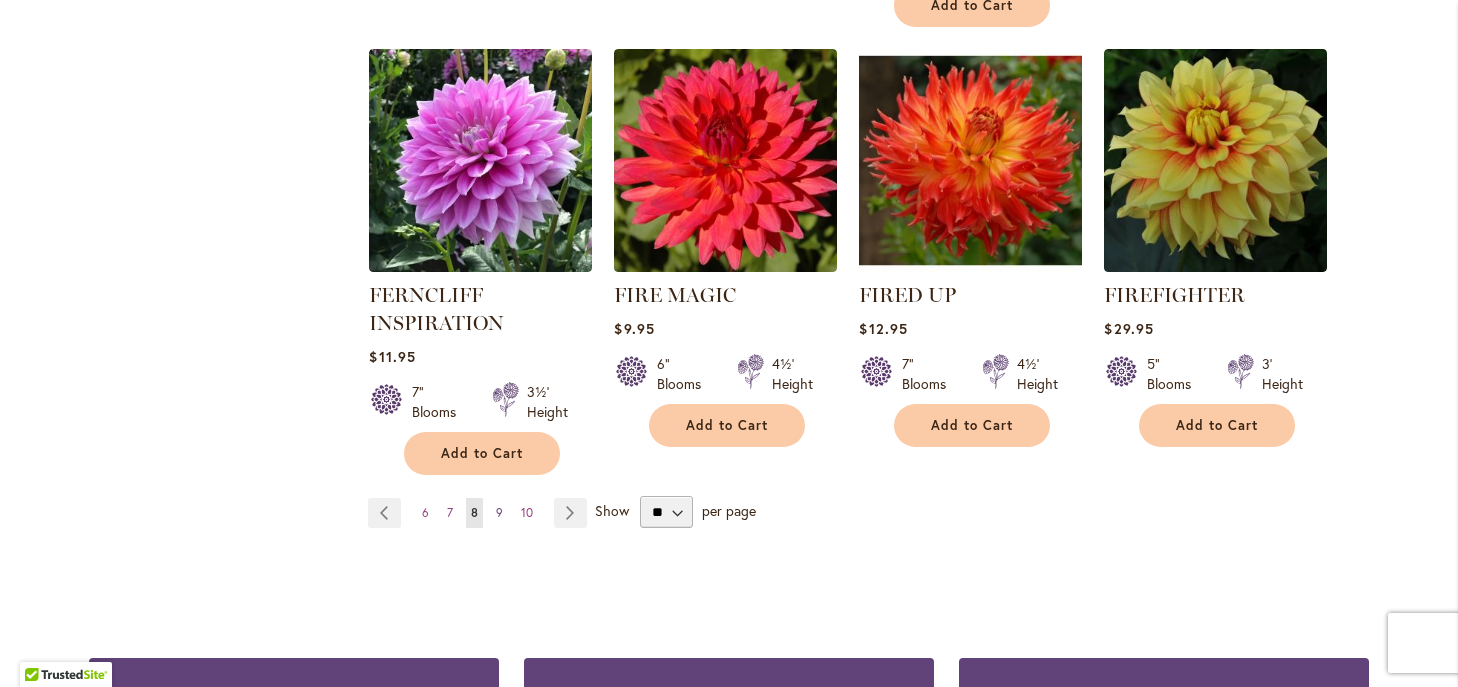 click on "9" at bounding box center [499, 512] 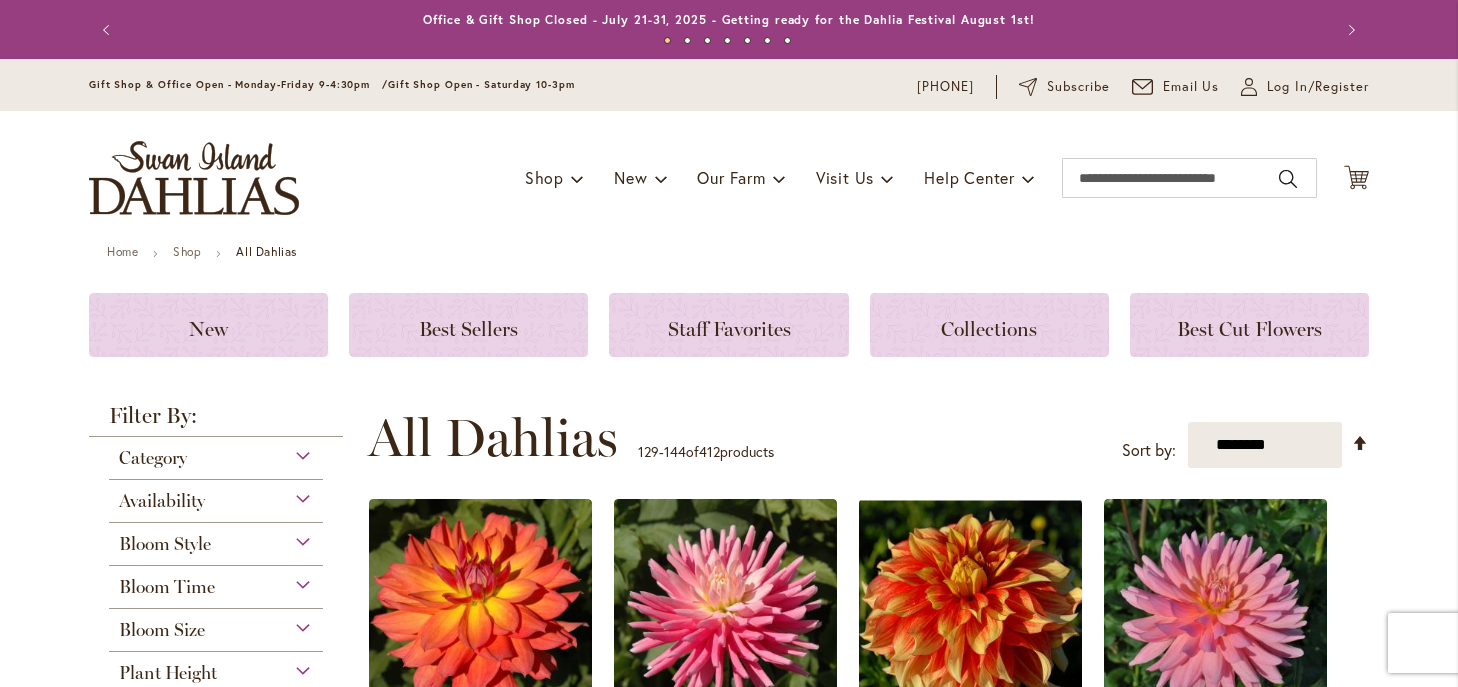 scroll, scrollTop: 0, scrollLeft: 0, axis: both 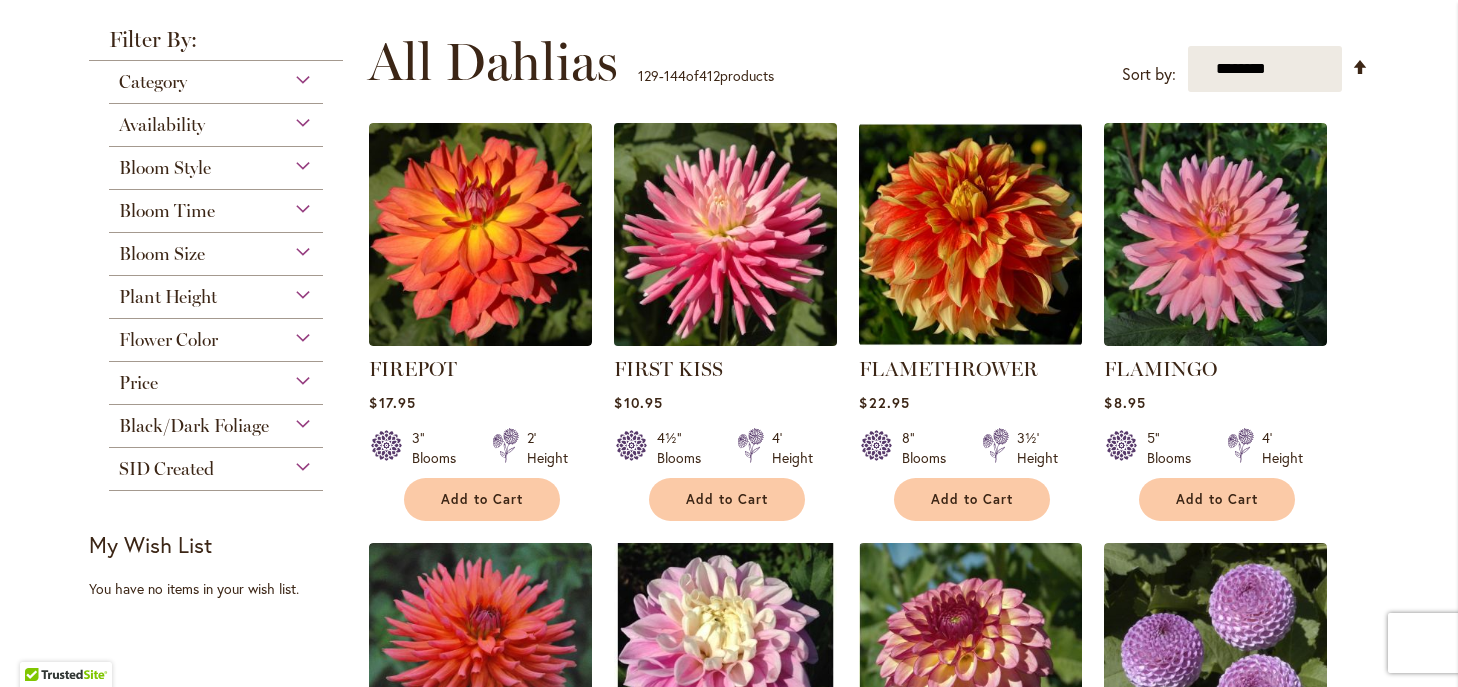click at bounding box center (726, 235) 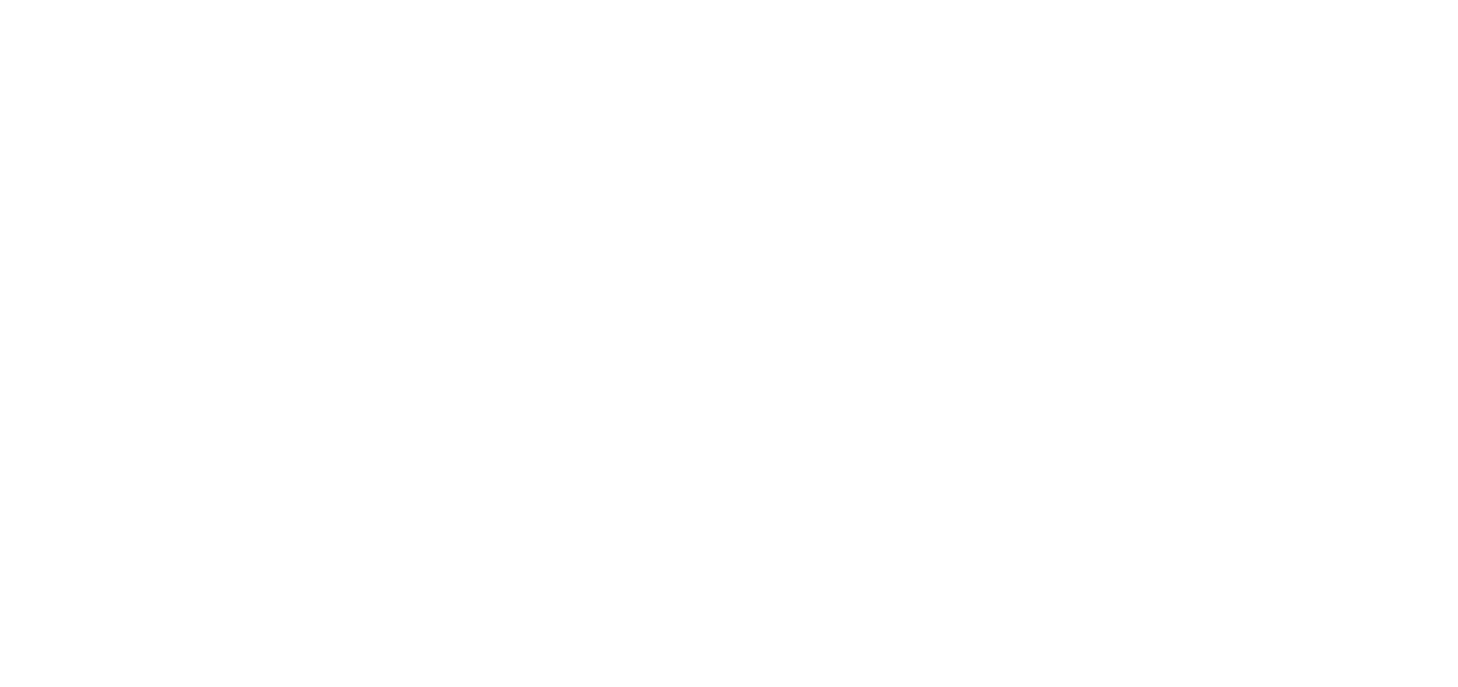 scroll, scrollTop: 0, scrollLeft: 0, axis: both 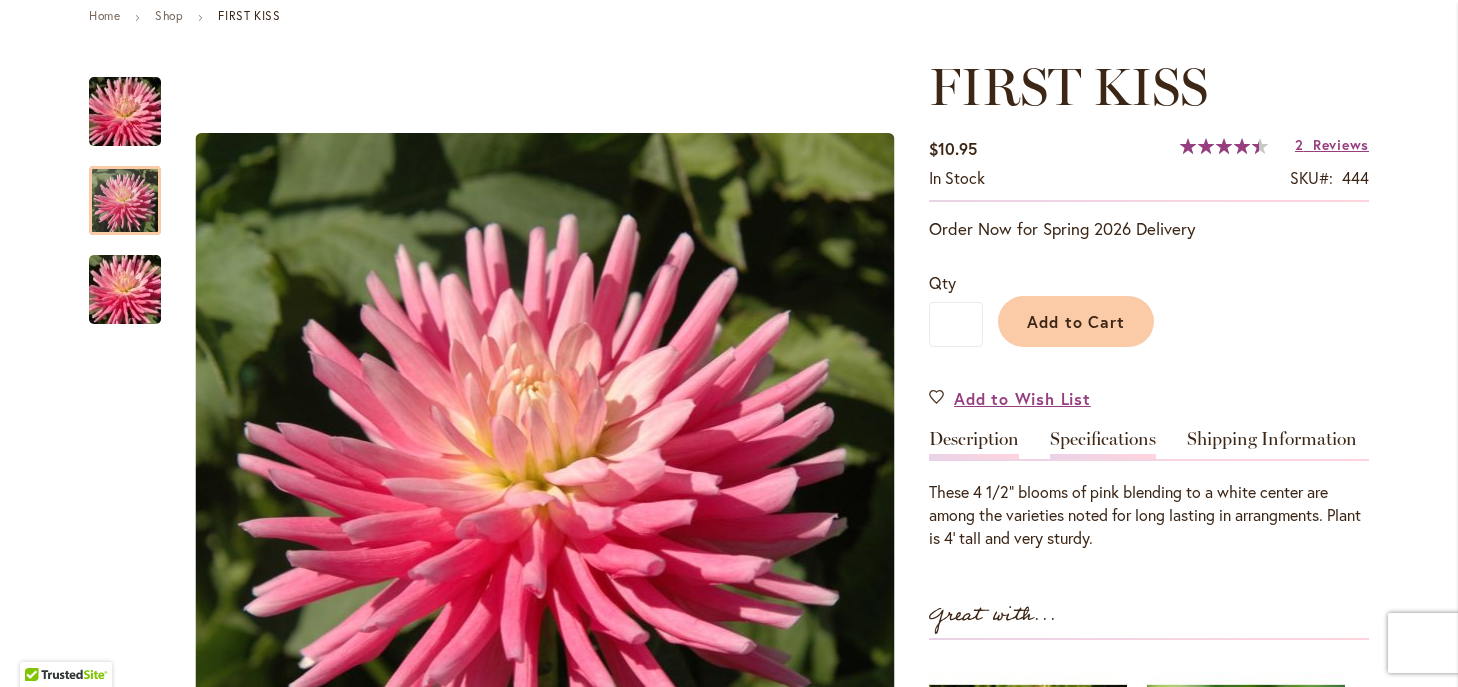click on "Specifications" at bounding box center (1103, 444) 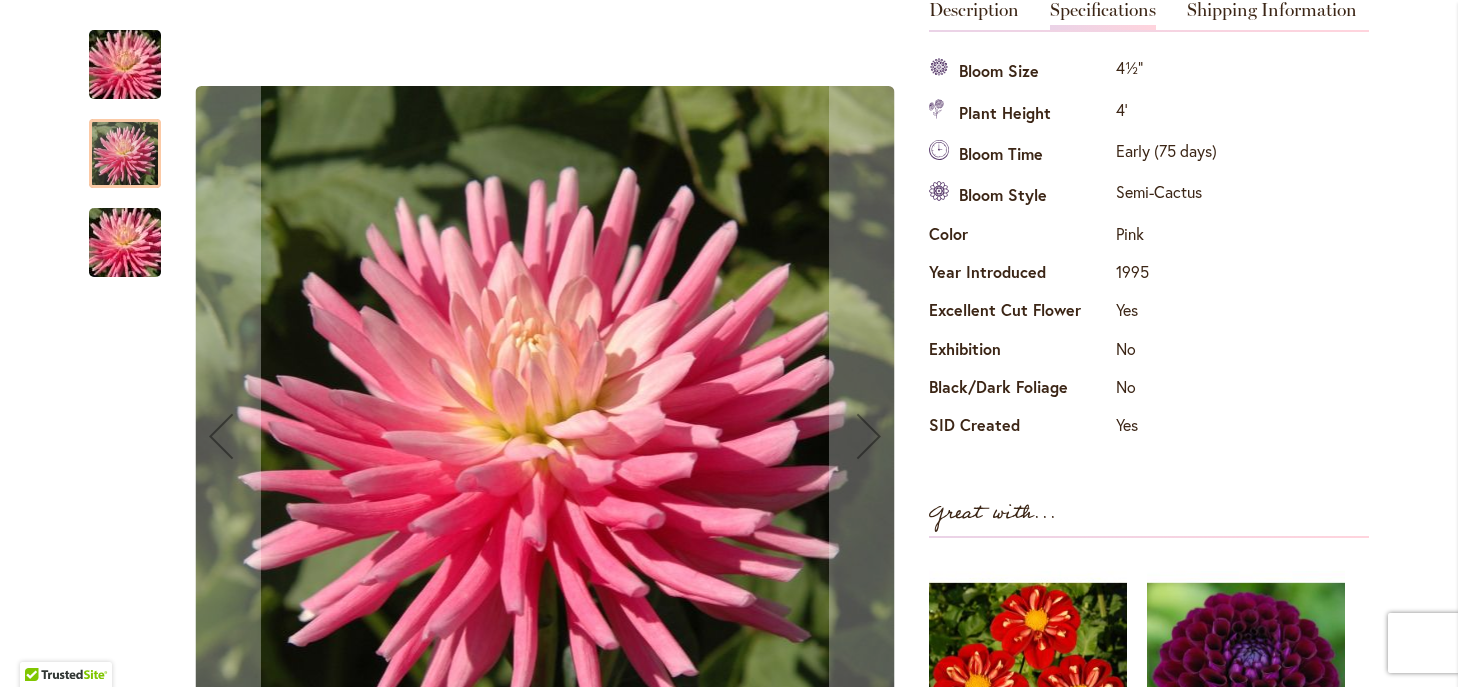 click at bounding box center (125, 153) 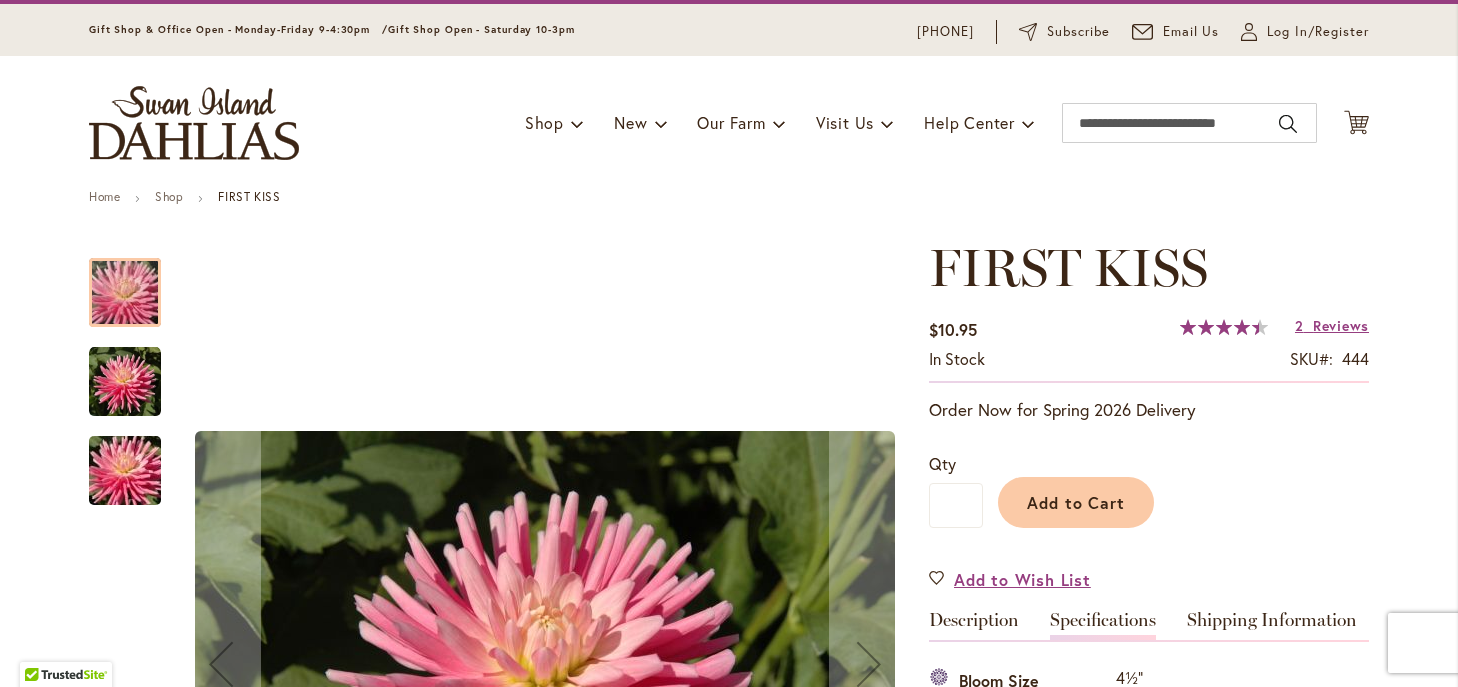 scroll, scrollTop: 0, scrollLeft: 0, axis: both 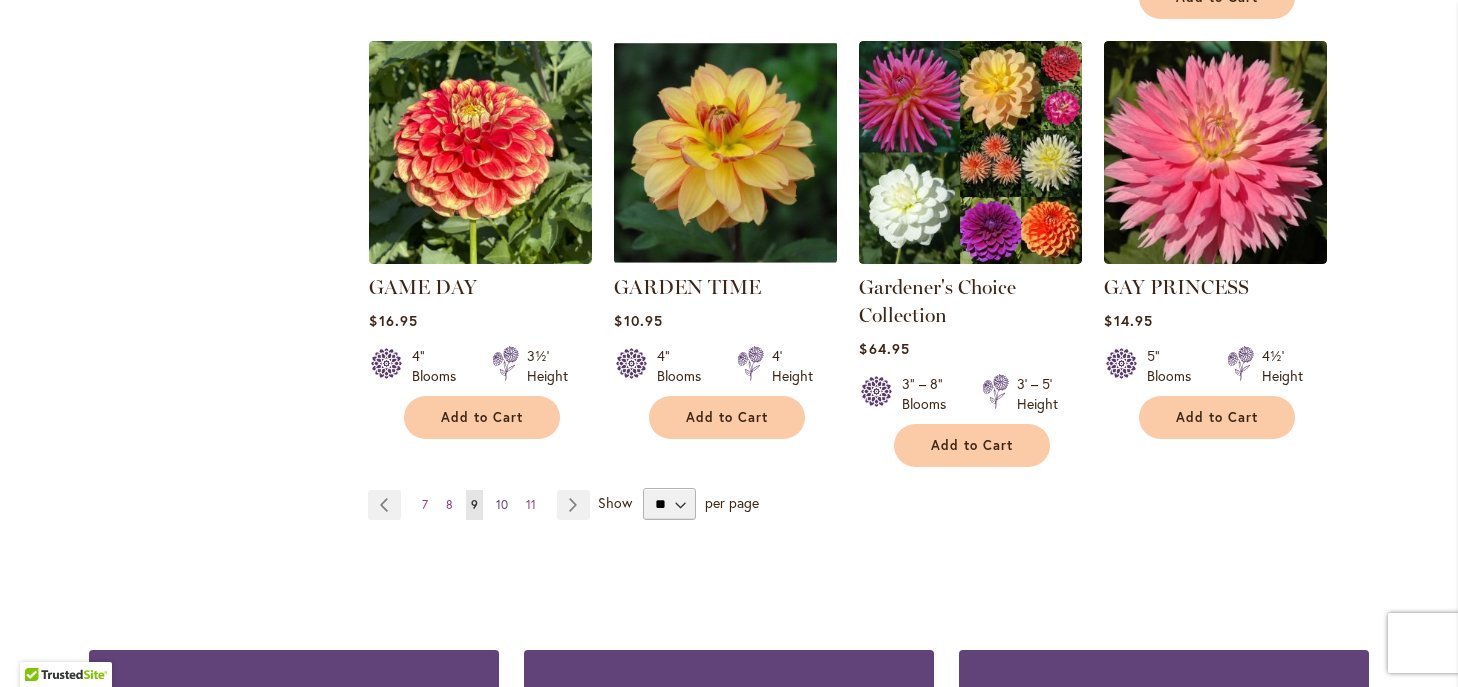 click on "10" at bounding box center (502, 504) 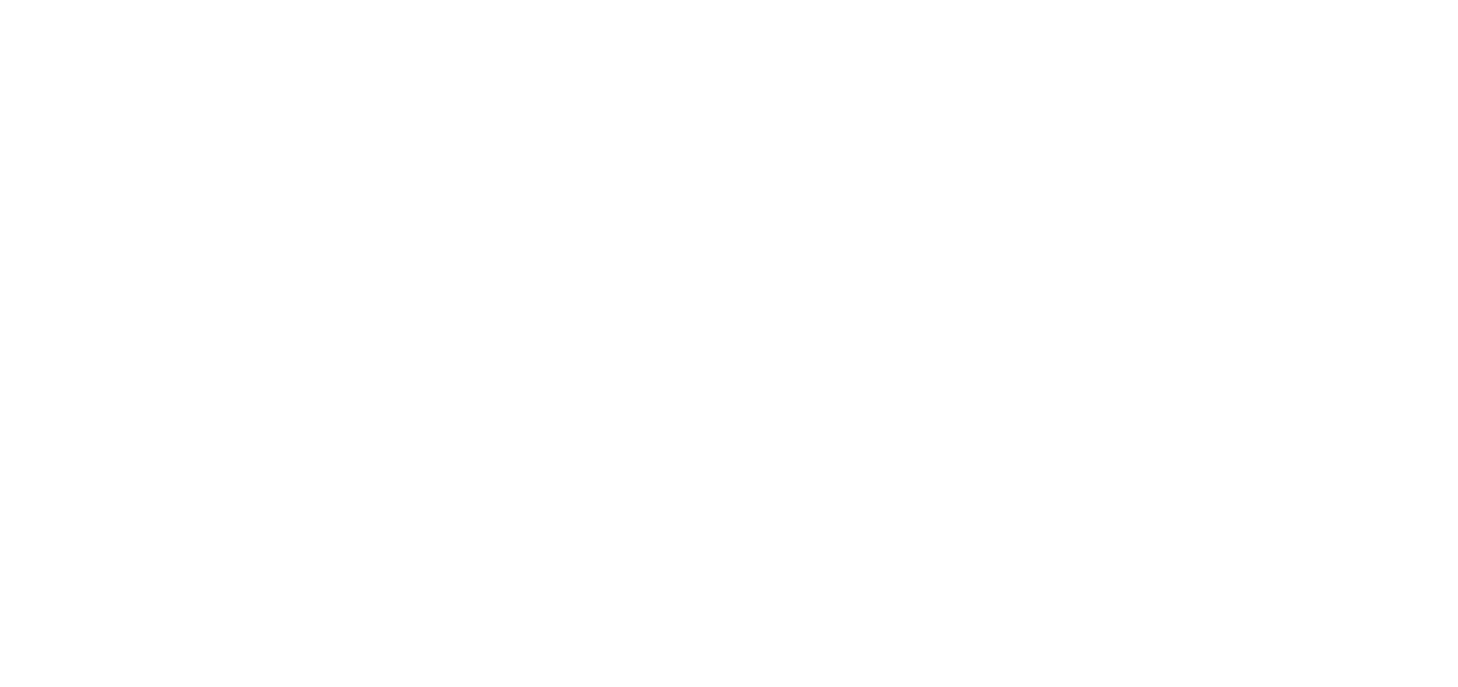 scroll, scrollTop: 0, scrollLeft: 0, axis: both 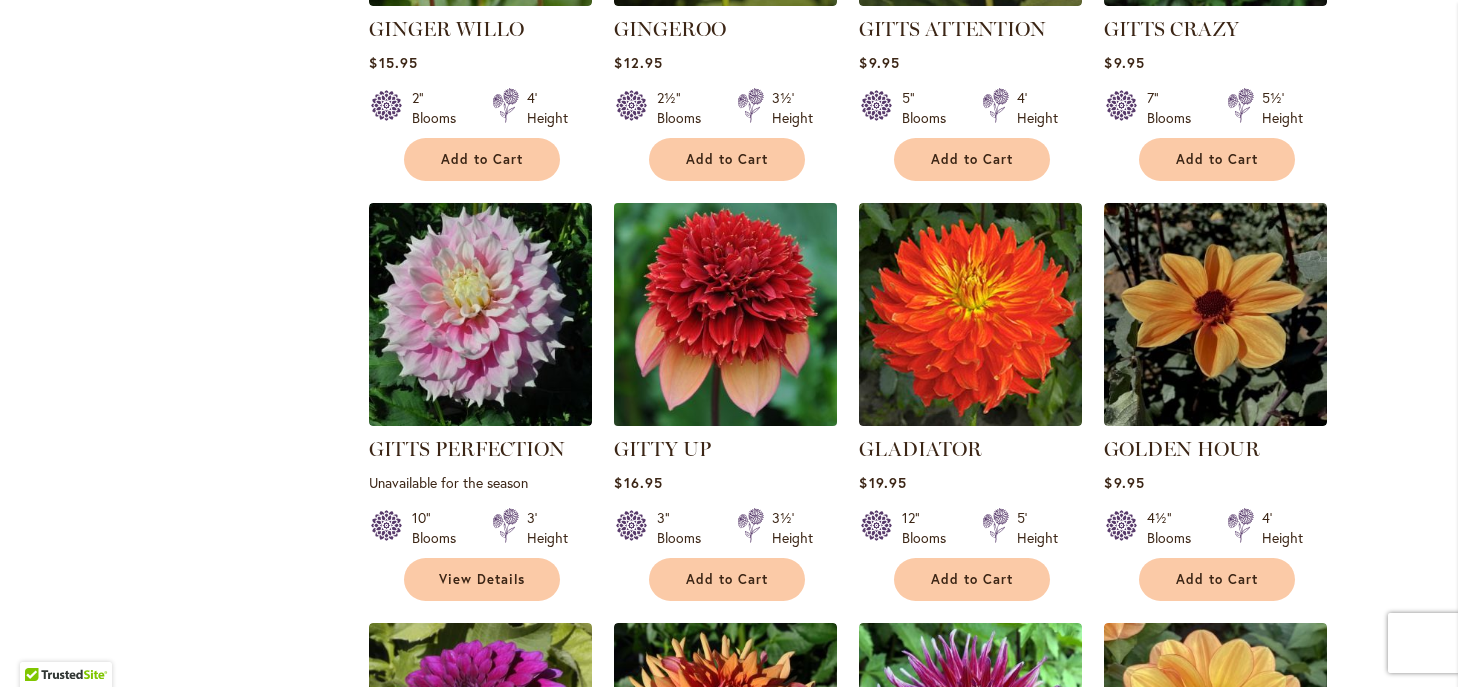 click at bounding box center (726, 315) 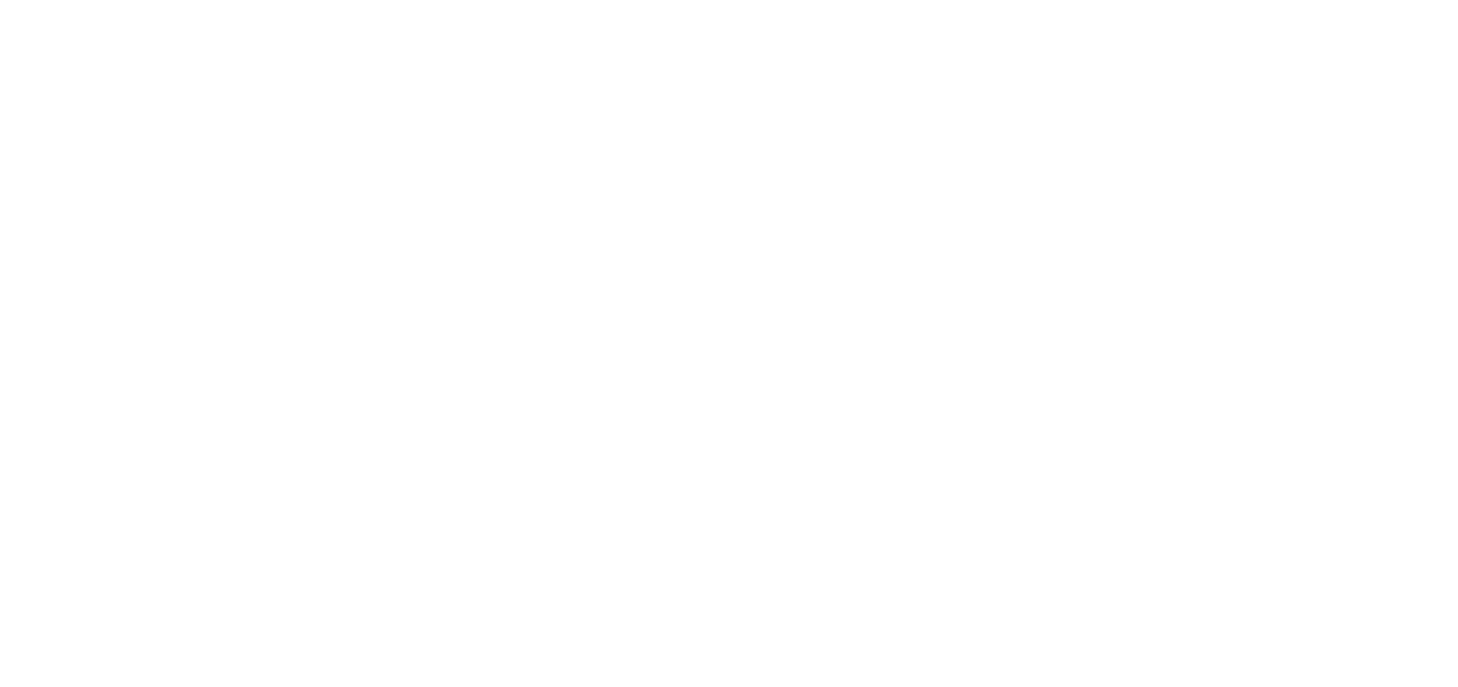 scroll, scrollTop: 0, scrollLeft: 0, axis: both 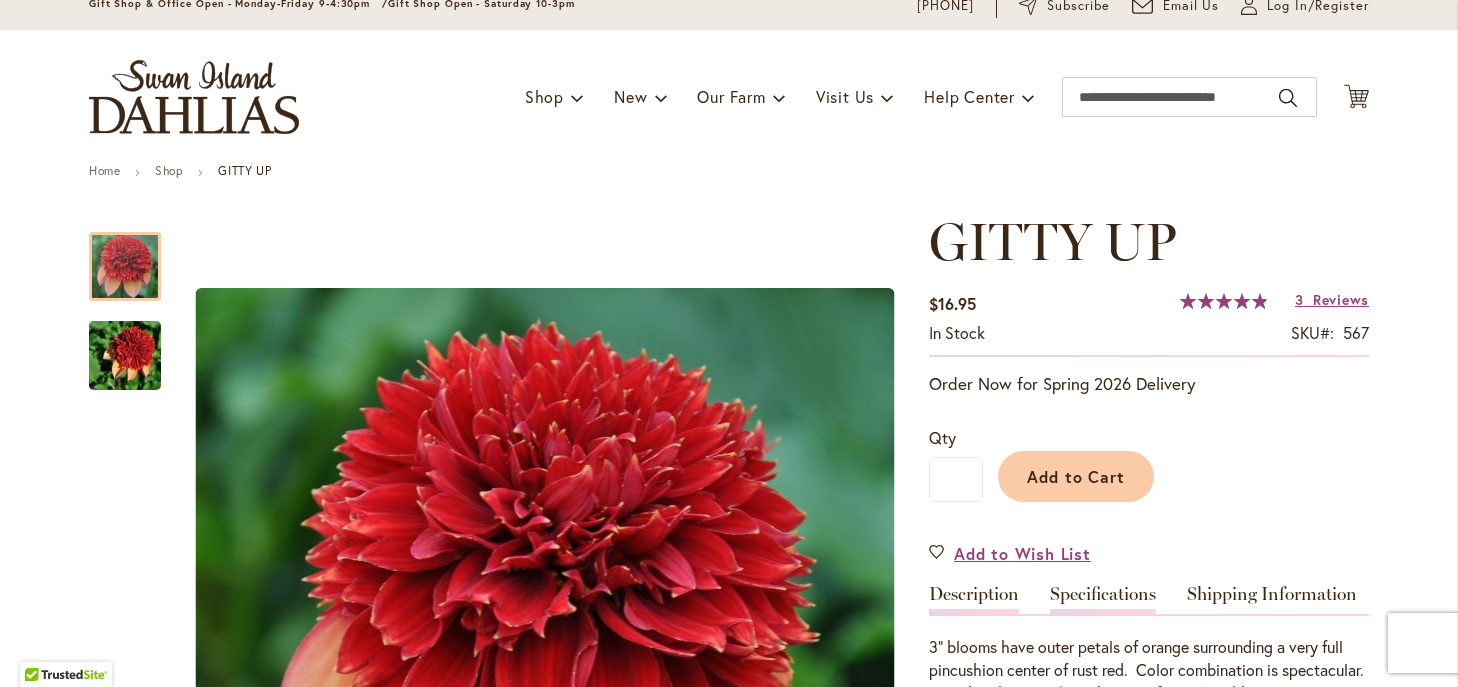 click on "Specifications" at bounding box center (1103, 599) 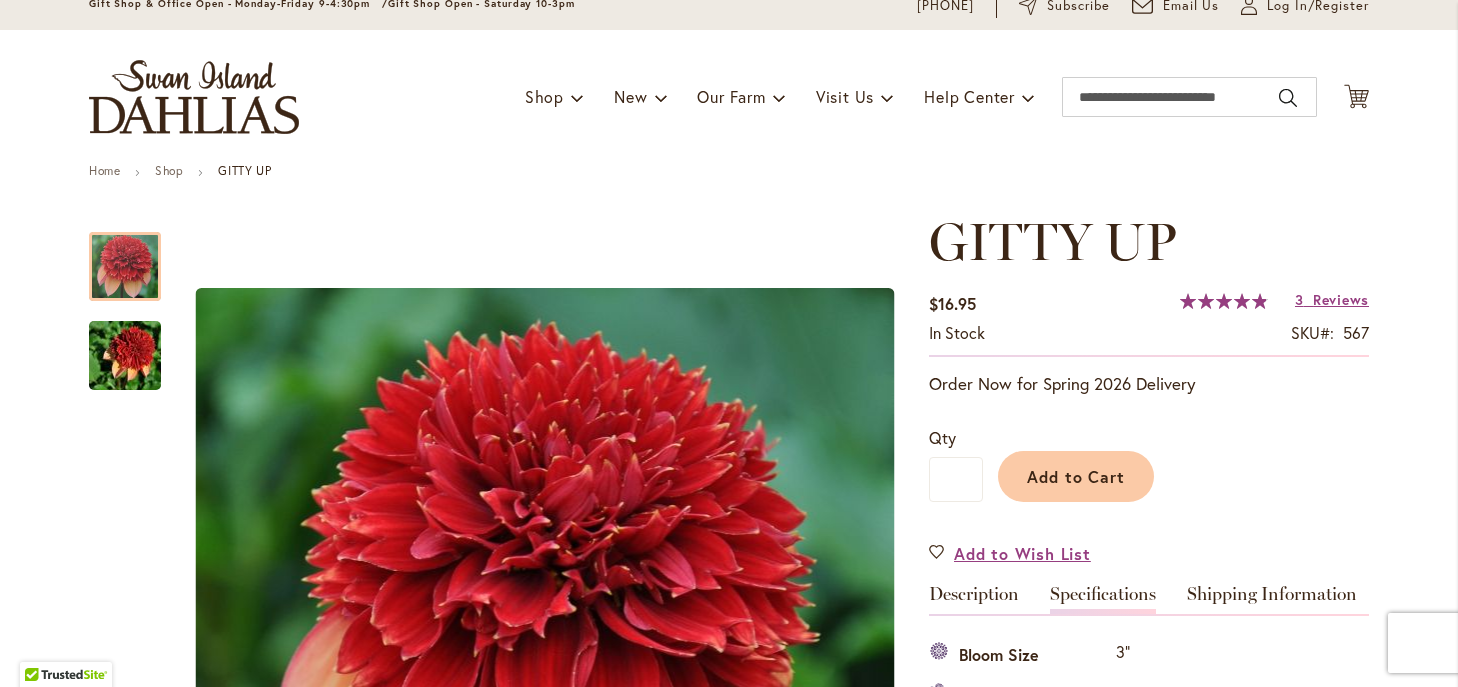 scroll, scrollTop: 665, scrollLeft: 0, axis: vertical 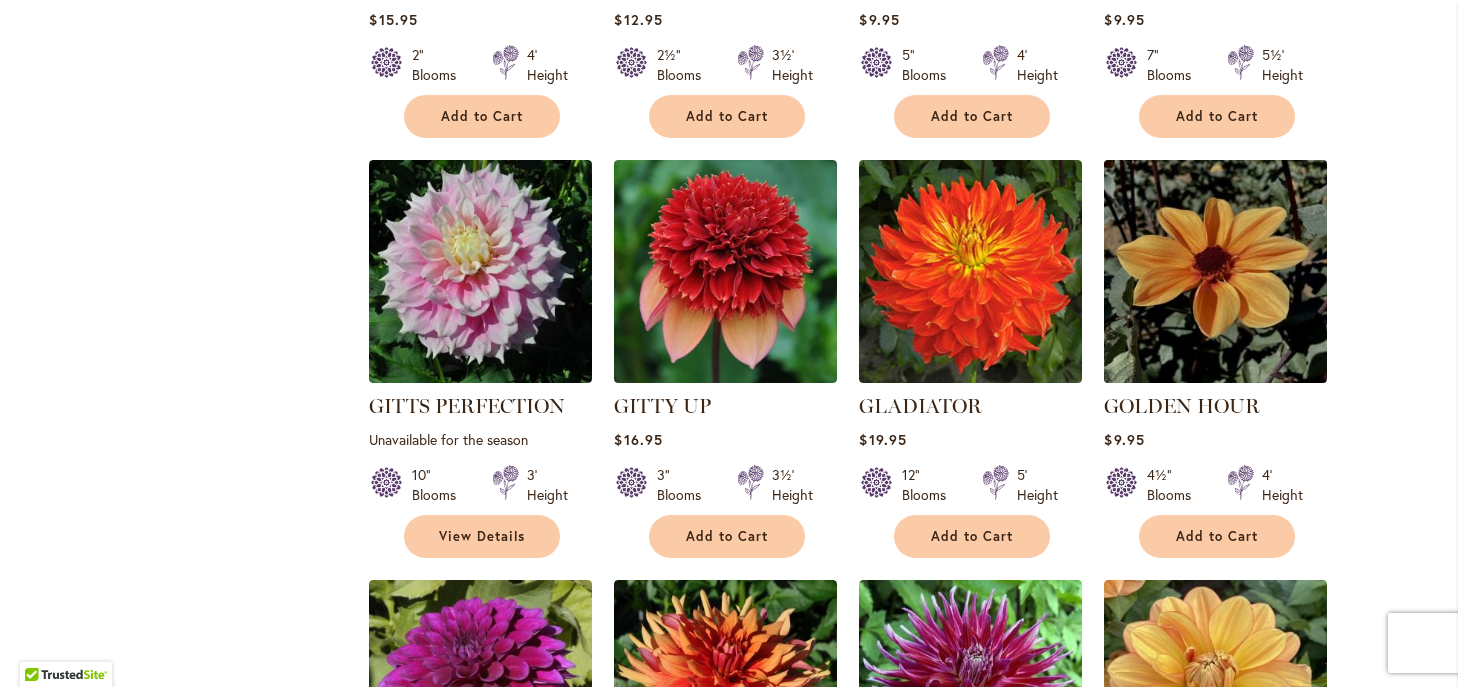 click at bounding box center (1216, 272) 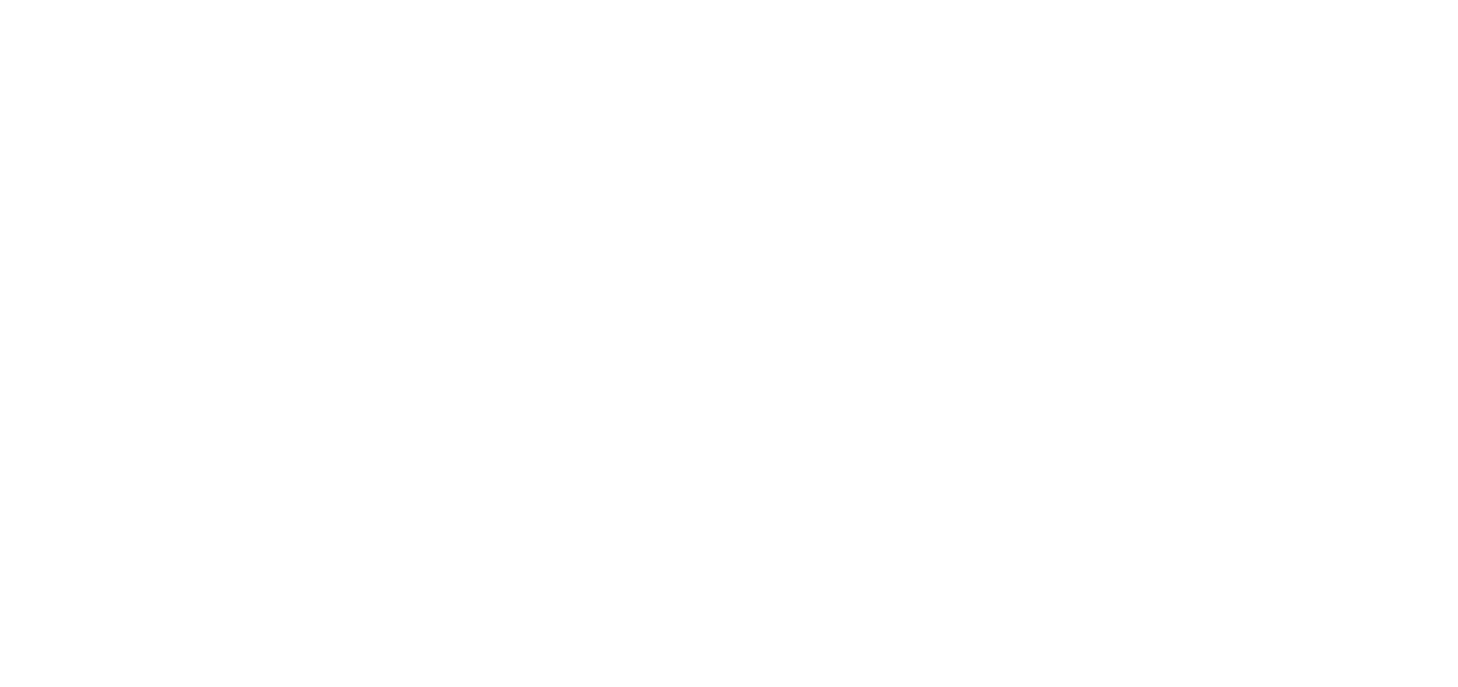 scroll, scrollTop: 0, scrollLeft: 0, axis: both 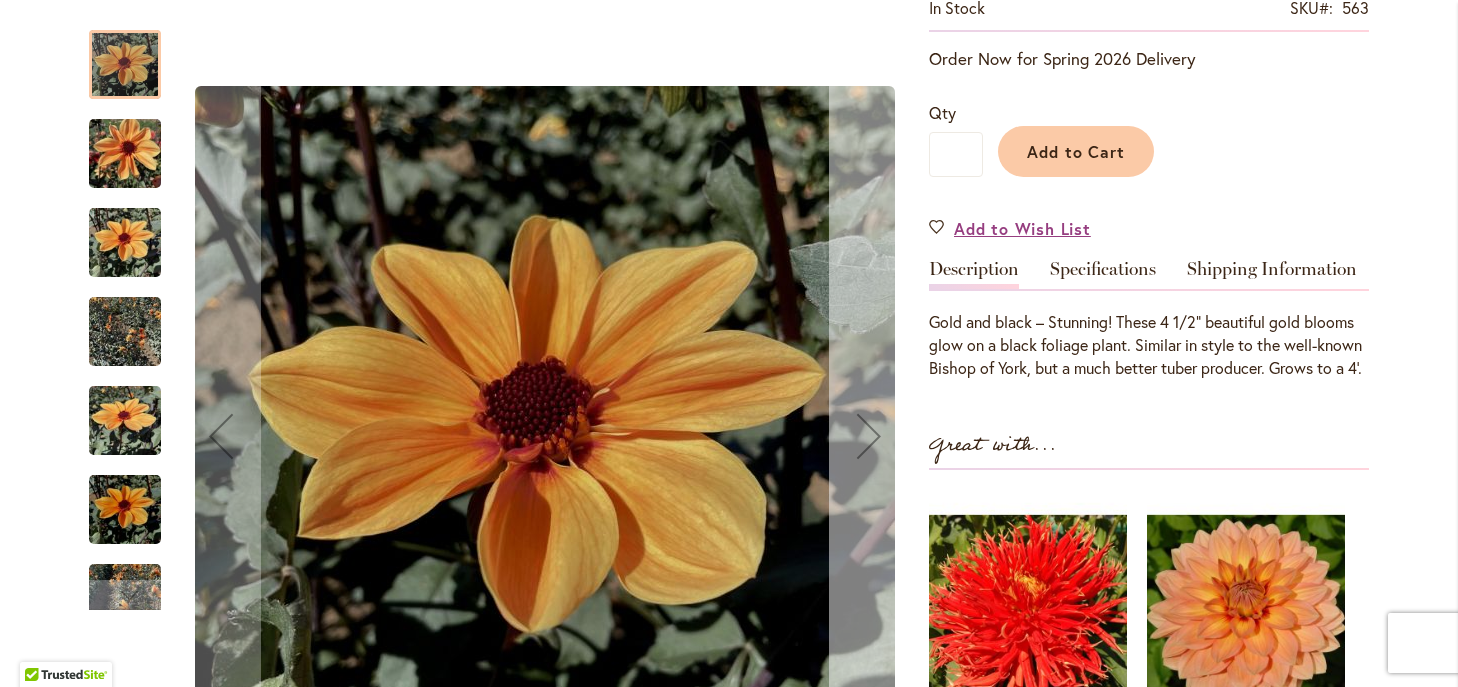 click at bounding box center (869, 436) 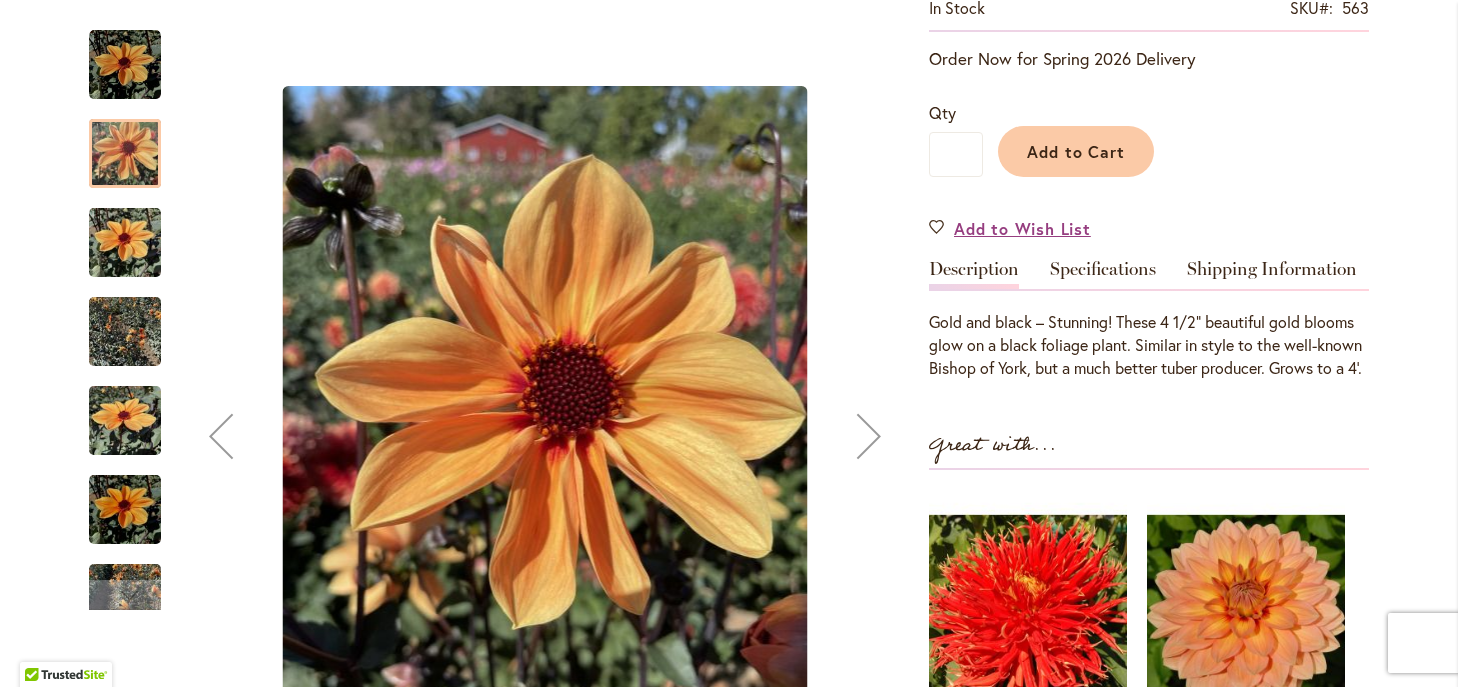 click at bounding box center (869, 436) 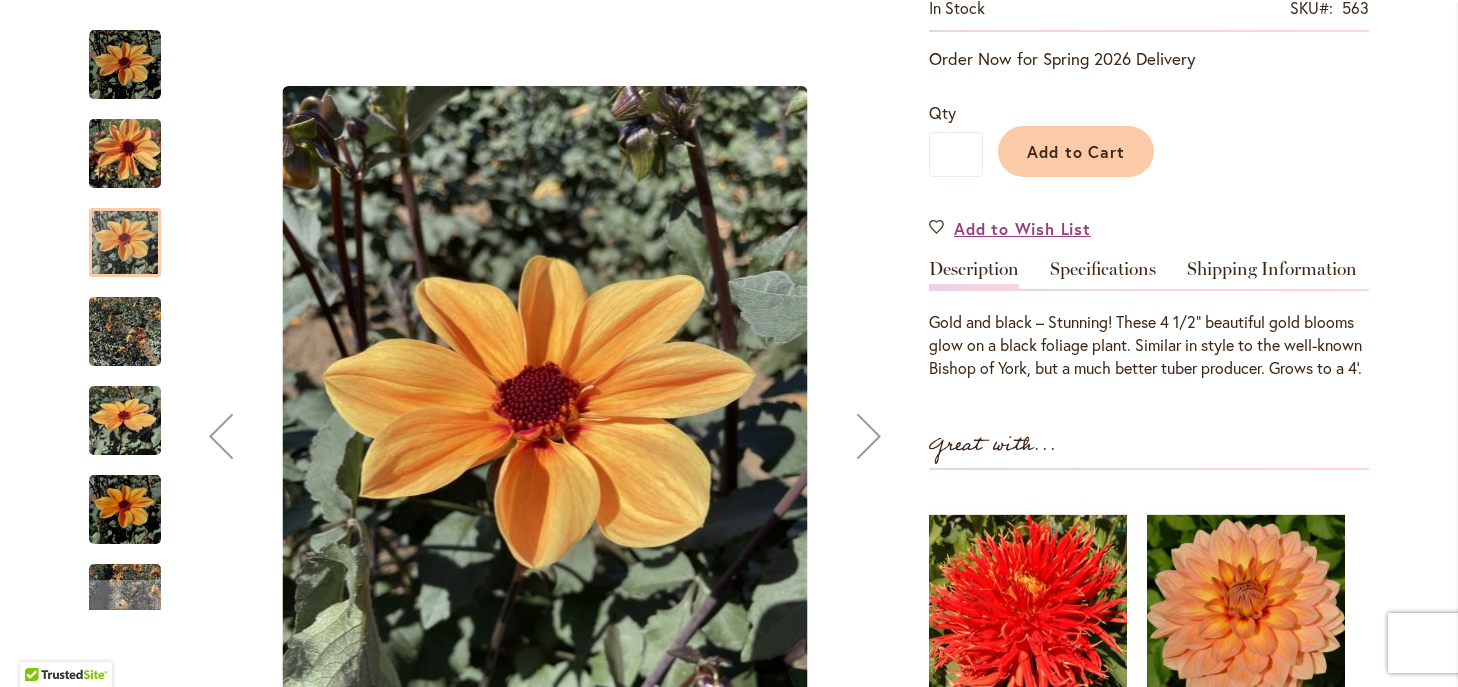 click at bounding box center [869, 436] 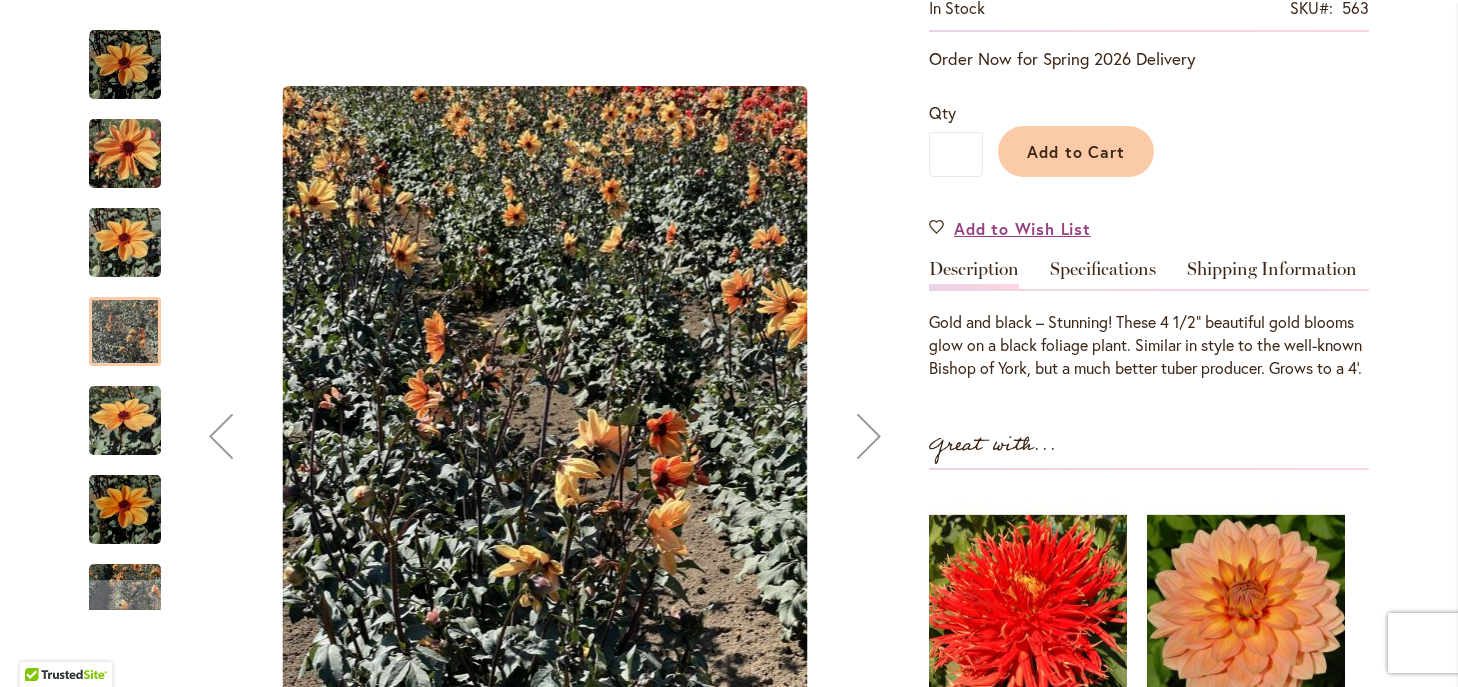 click at bounding box center (869, 436) 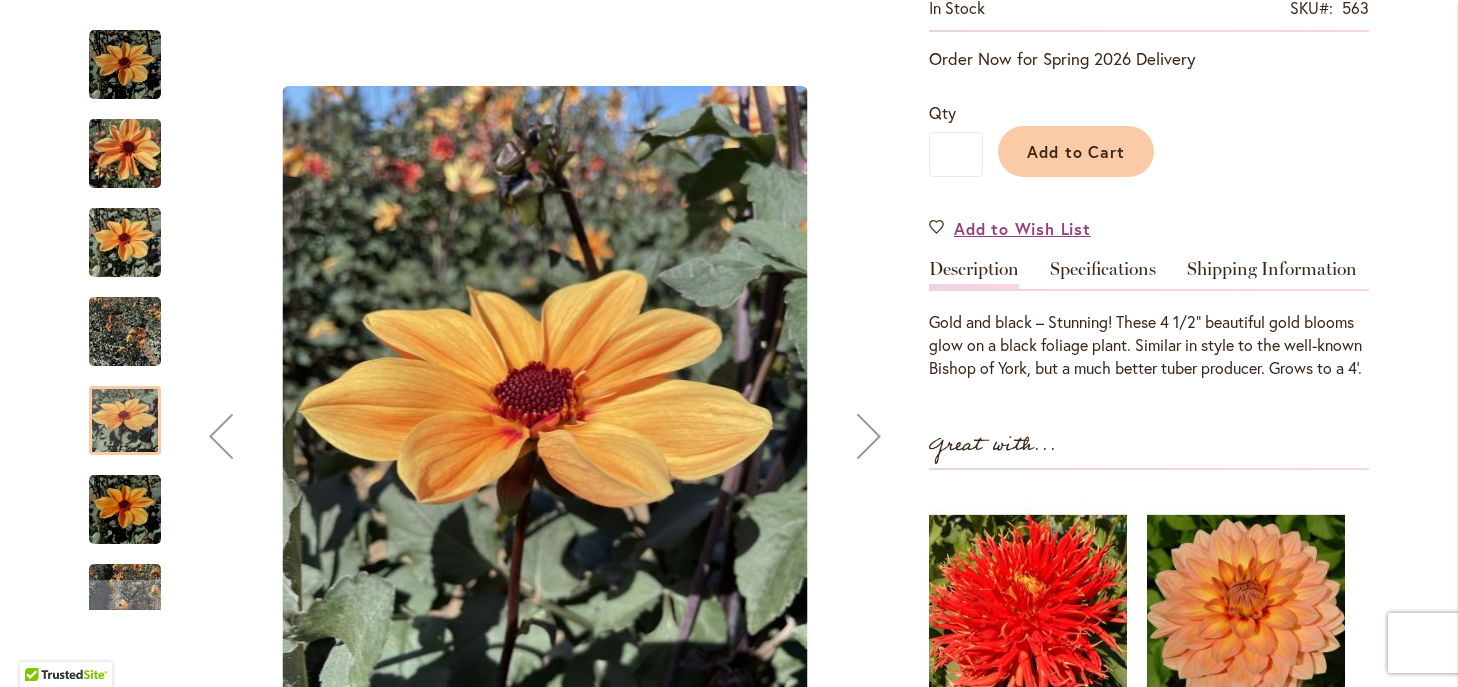 click at bounding box center (869, 436) 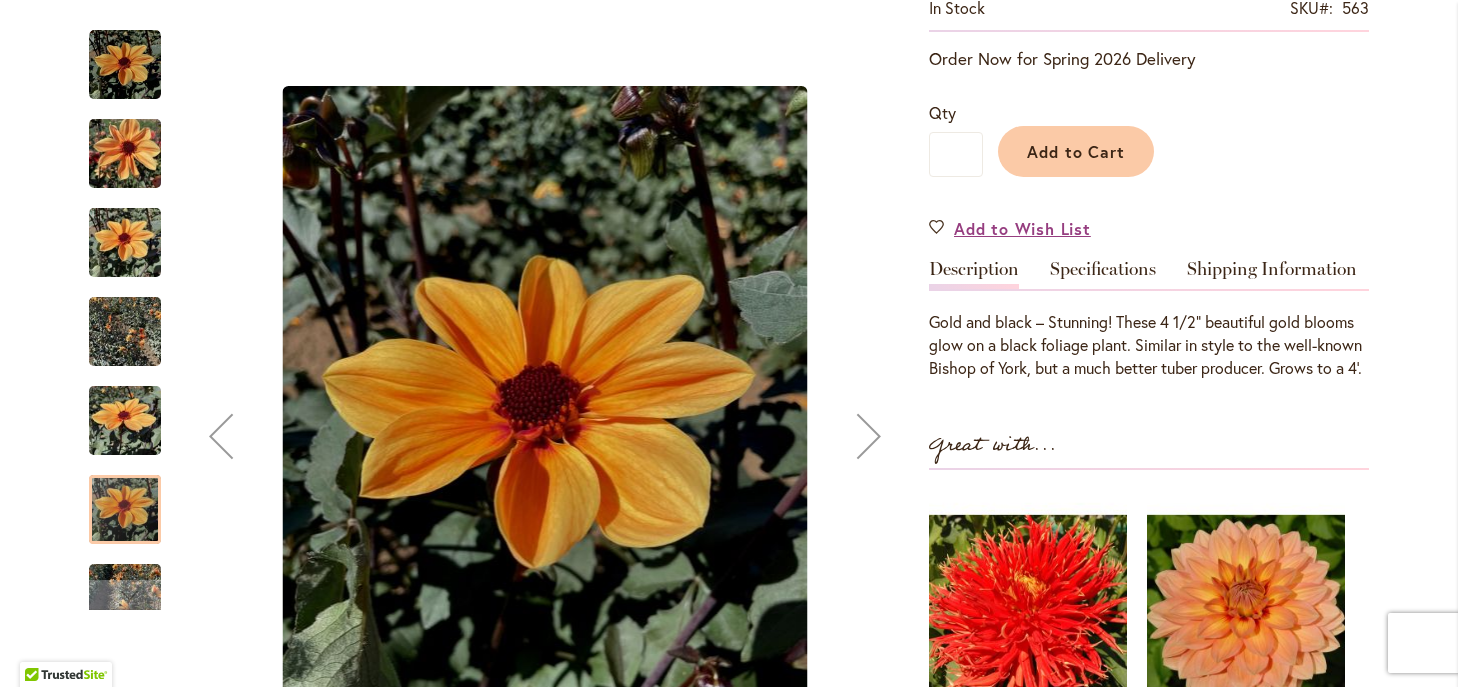 click at bounding box center [869, 436] 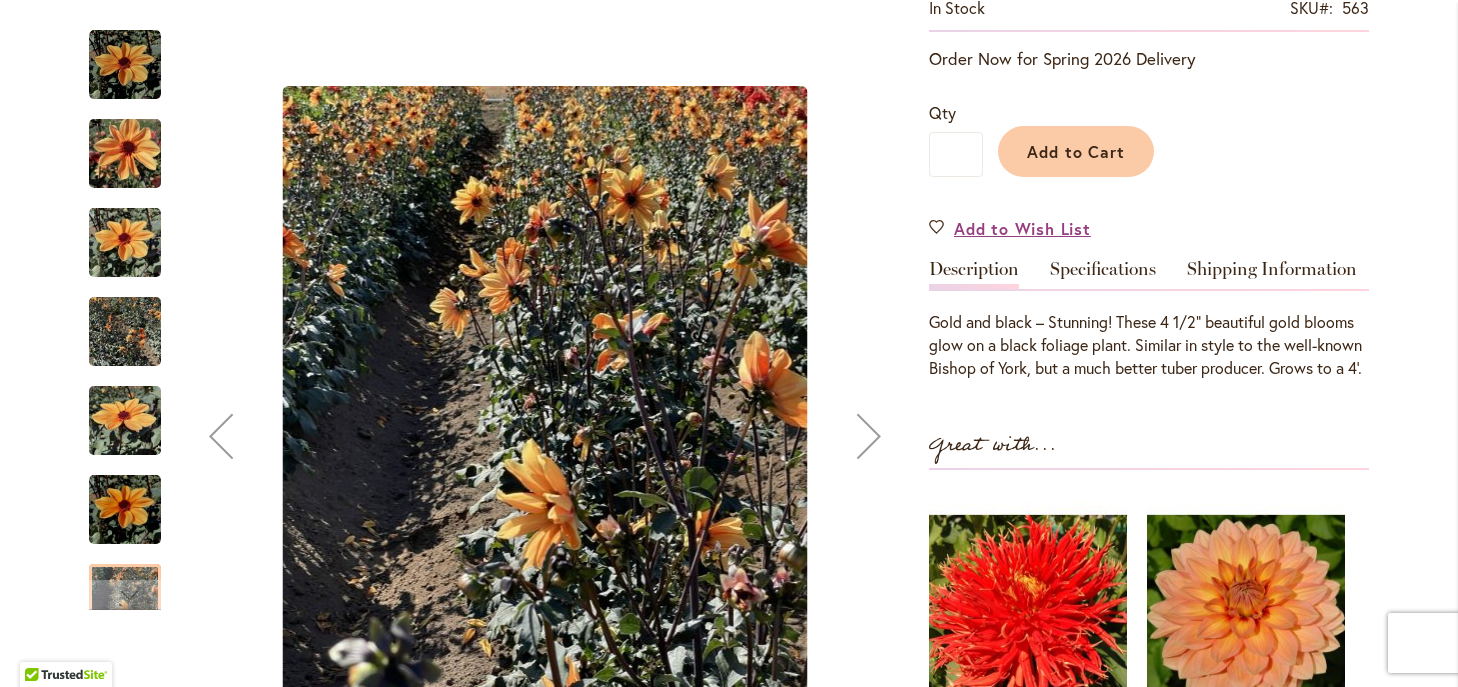 click at bounding box center [869, 436] 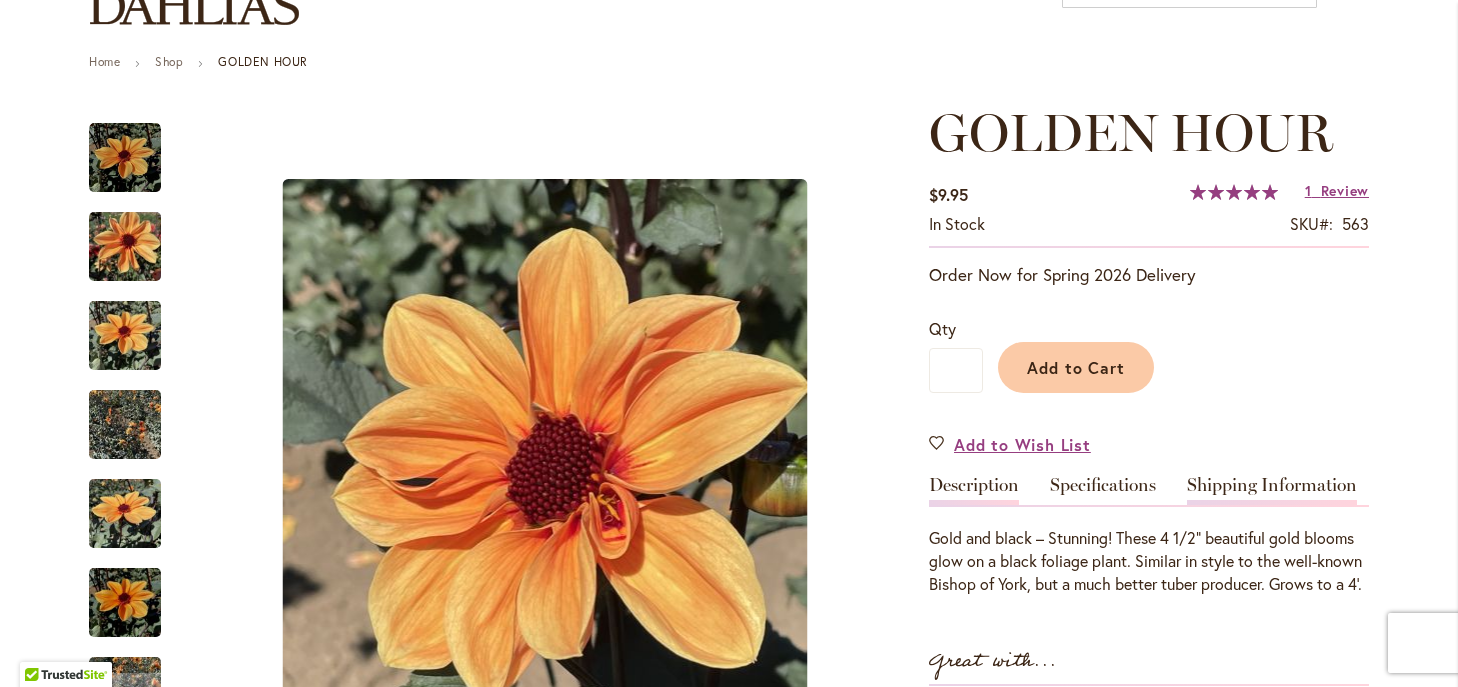 scroll, scrollTop: 246, scrollLeft: 0, axis: vertical 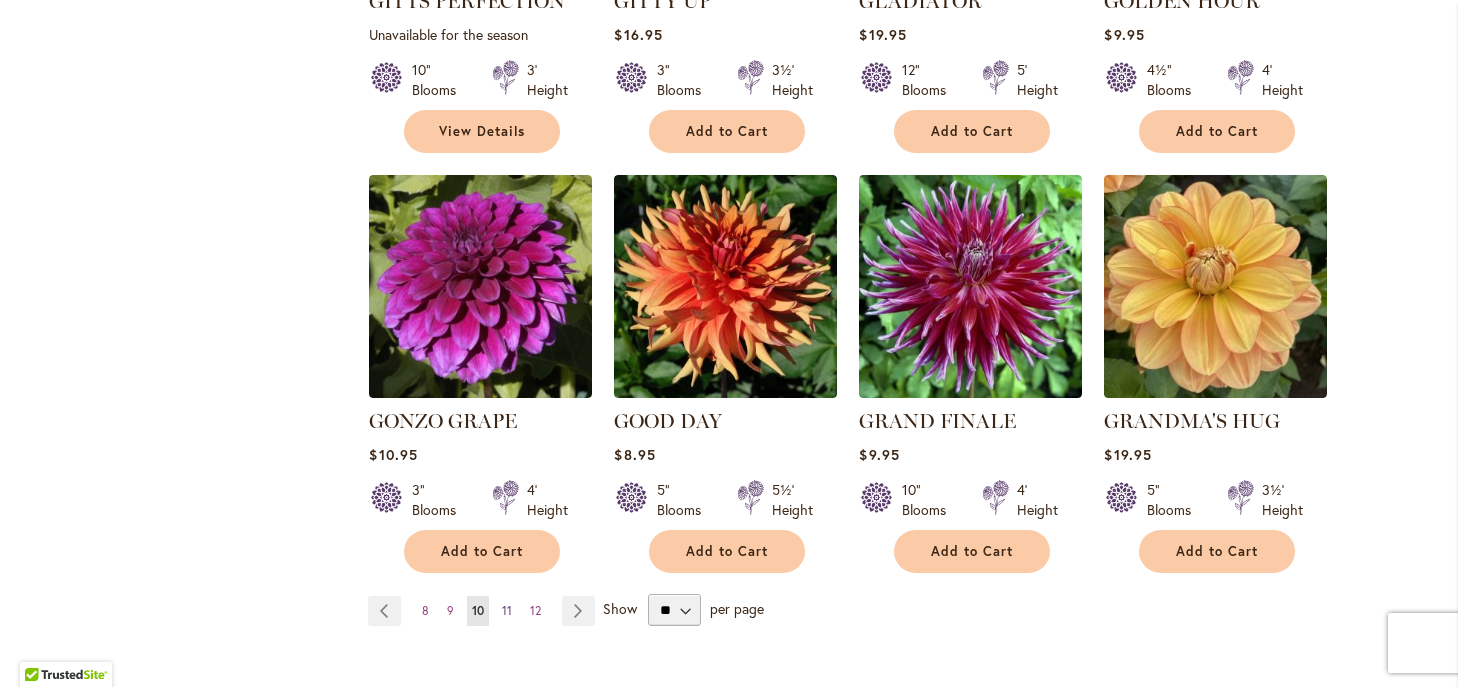 click on "11" at bounding box center [507, 610] 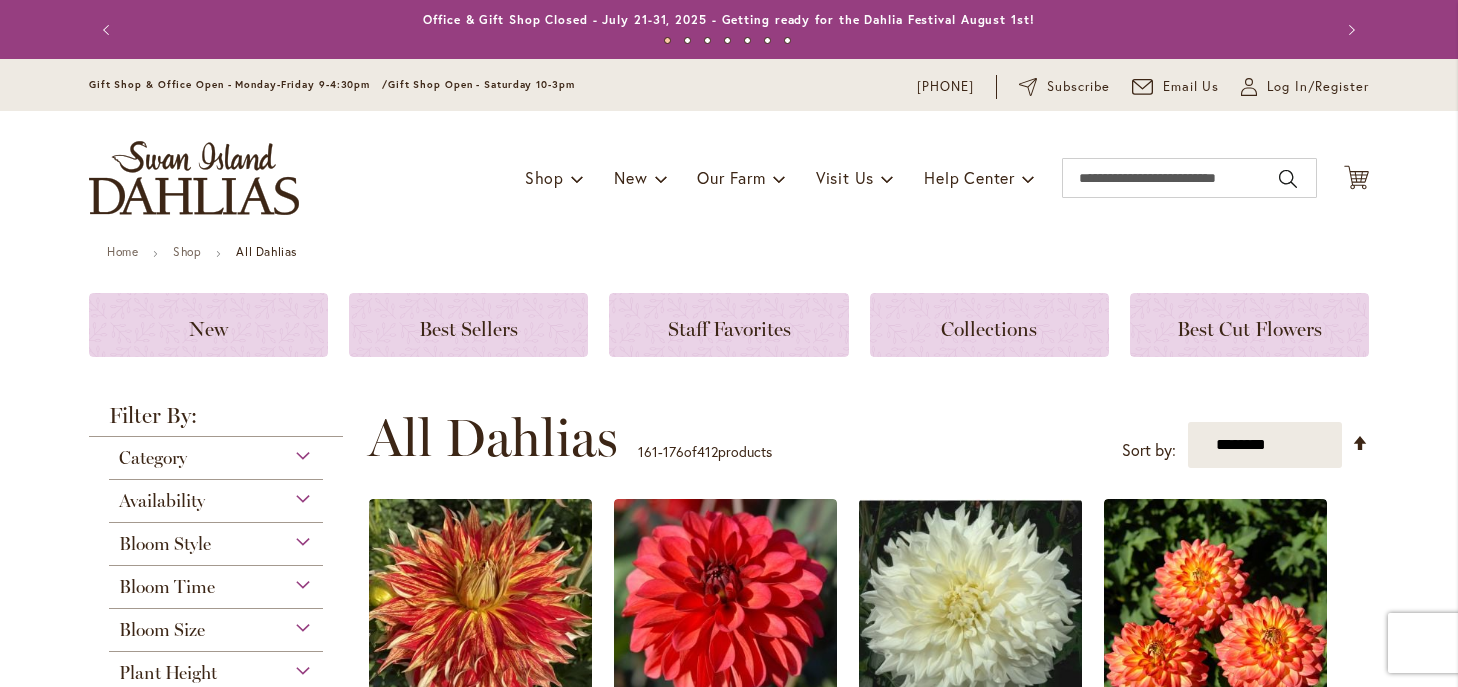 scroll, scrollTop: 0, scrollLeft: 0, axis: both 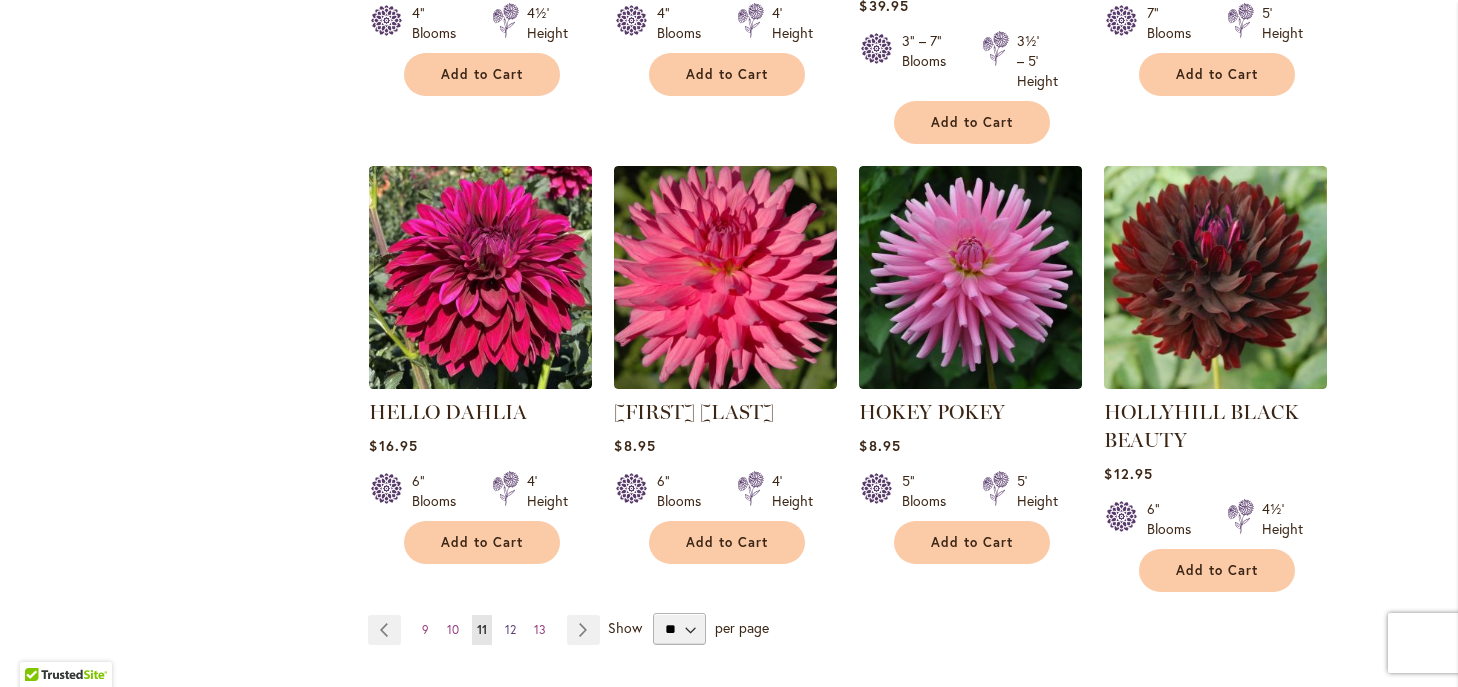 click on "12" at bounding box center (510, 629) 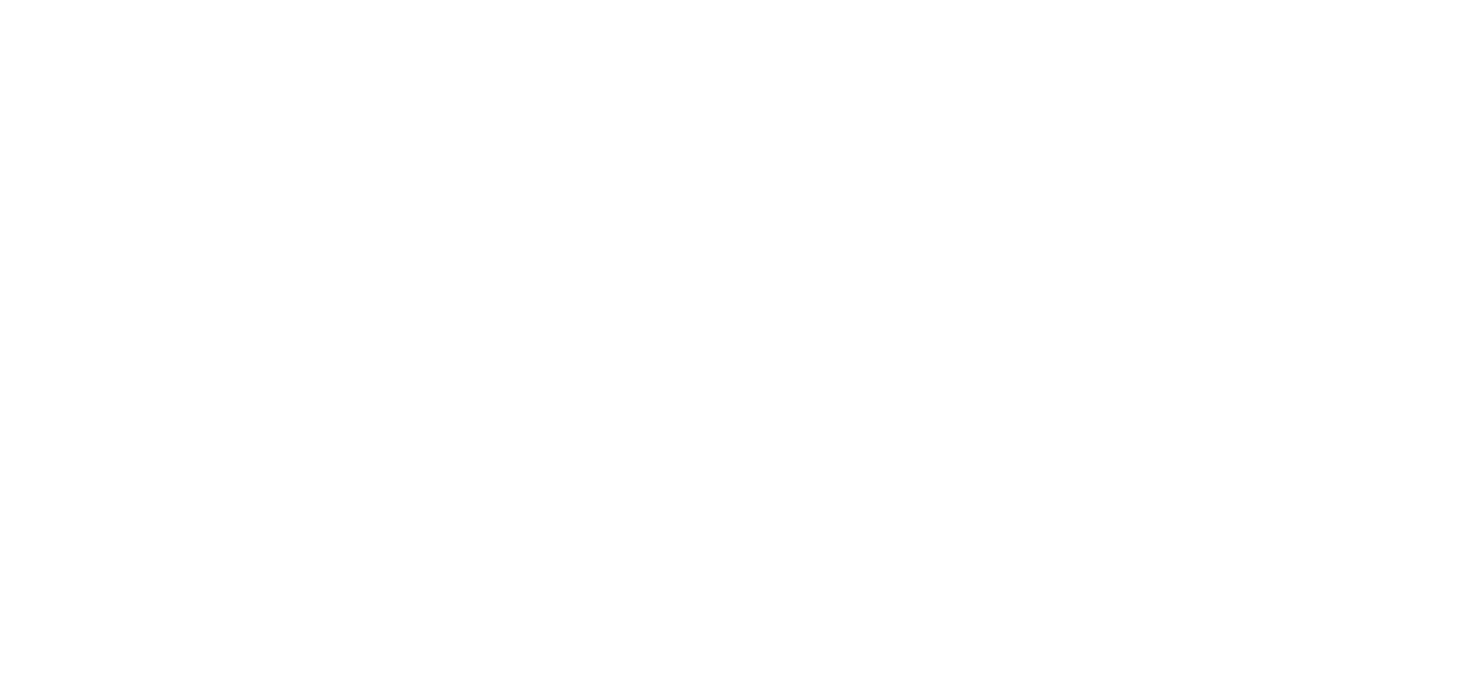 scroll, scrollTop: 0, scrollLeft: 0, axis: both 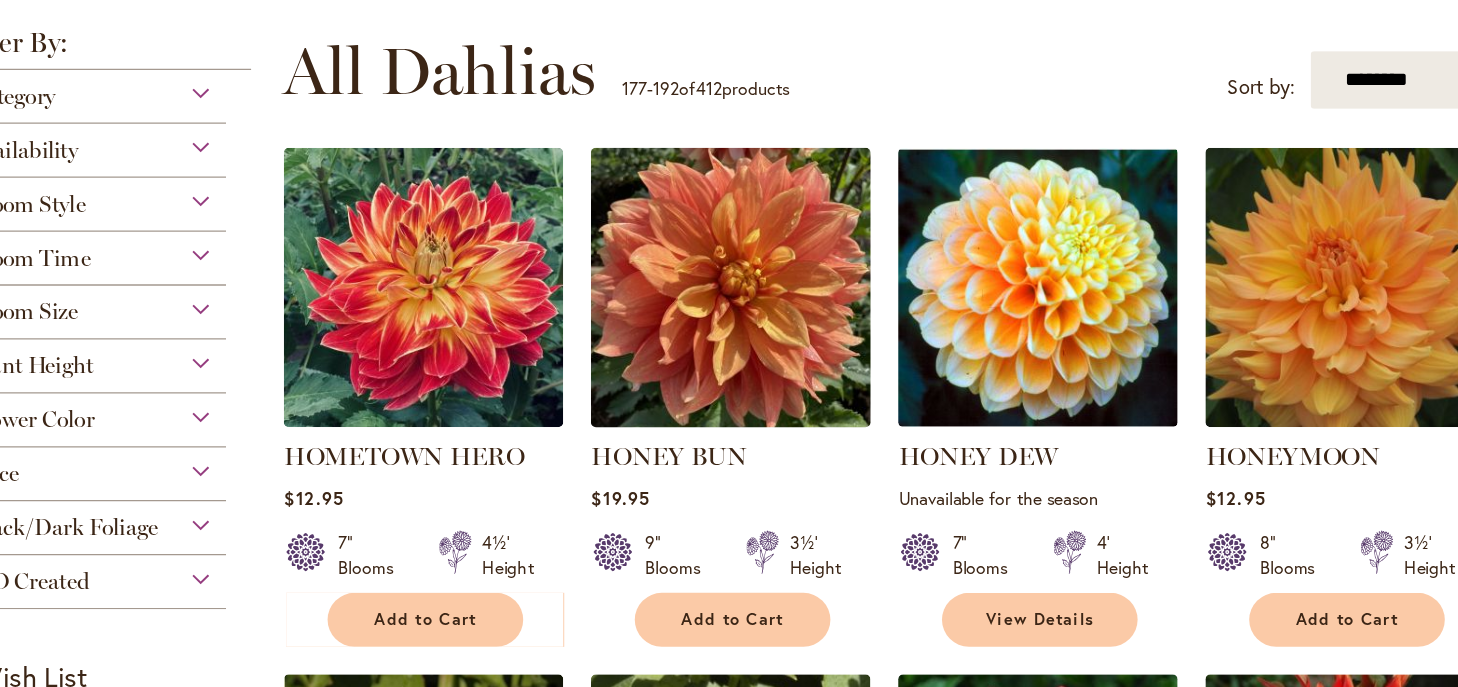 click at bounding box center [726, 308] 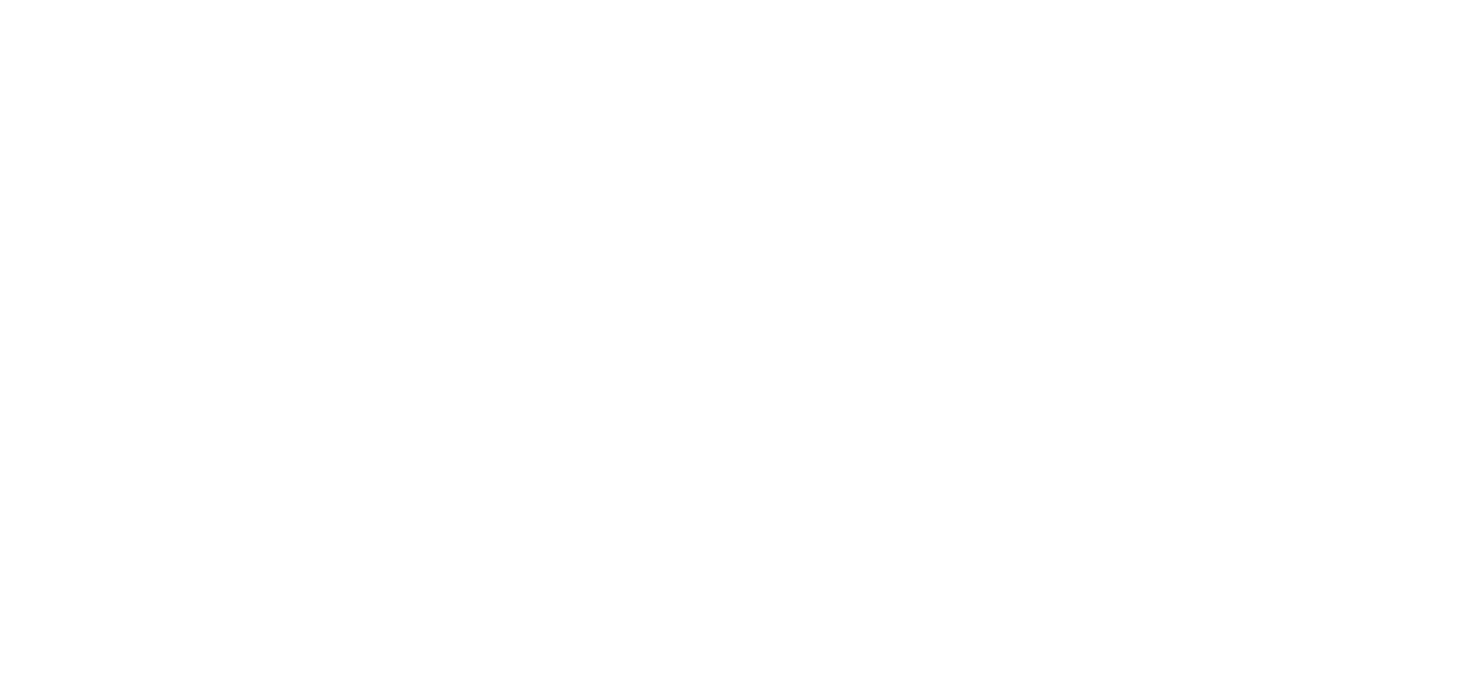 scroll, scrollTop: 0, scrollLeft: 0, axis: both 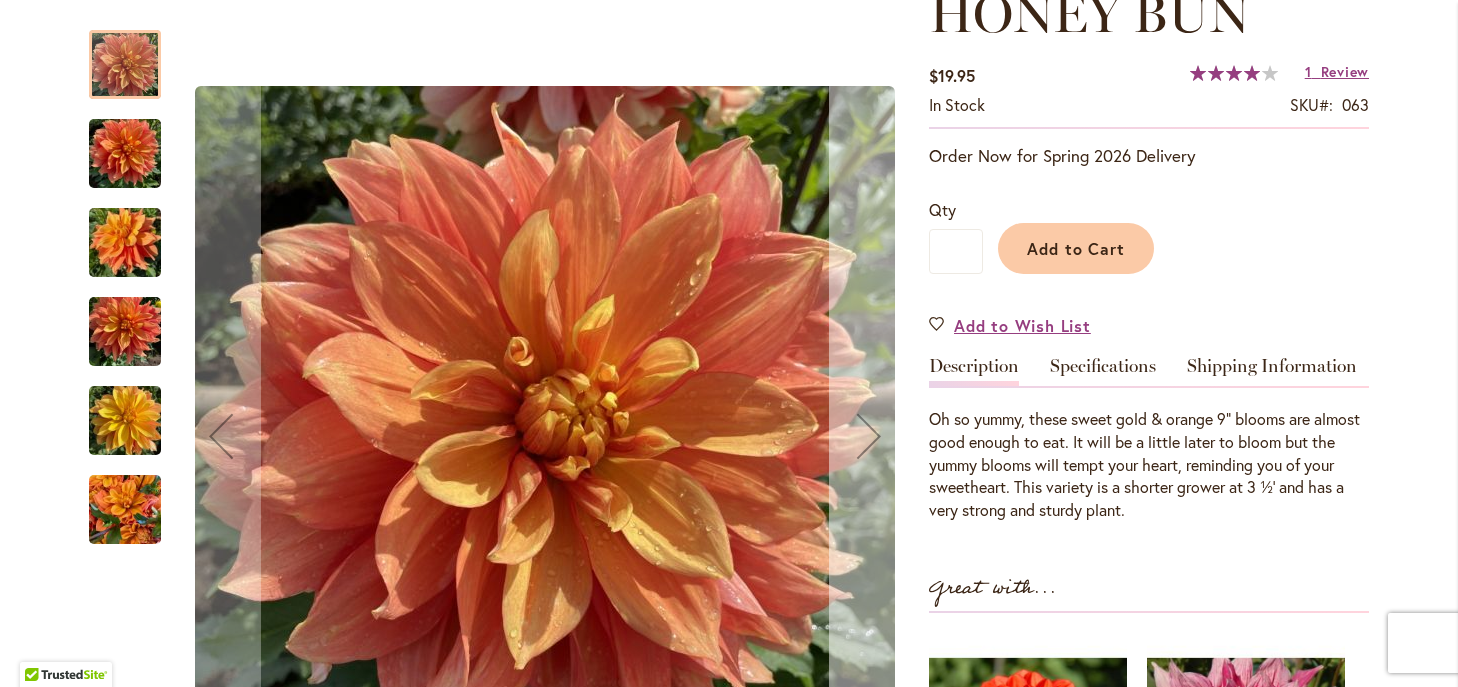 click at bounding box center (869, 436) 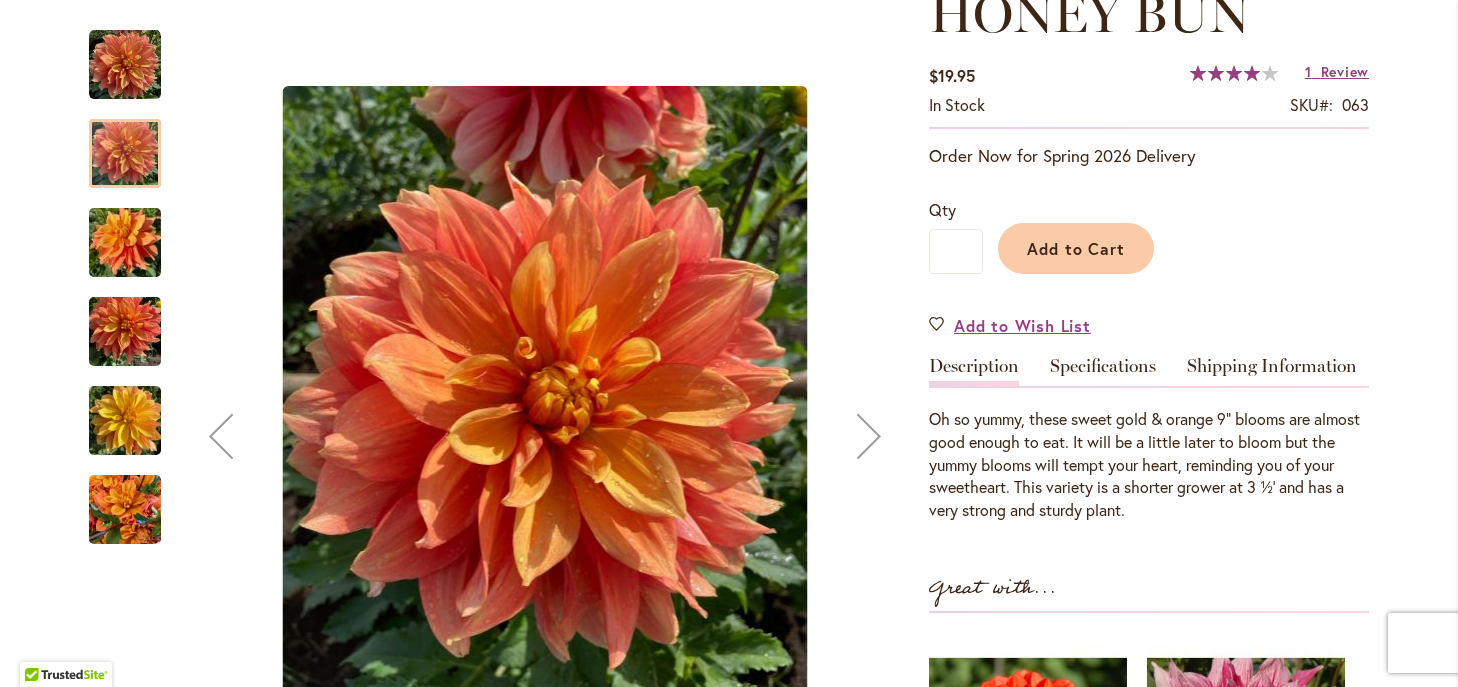click at bounding box center (869, 436) 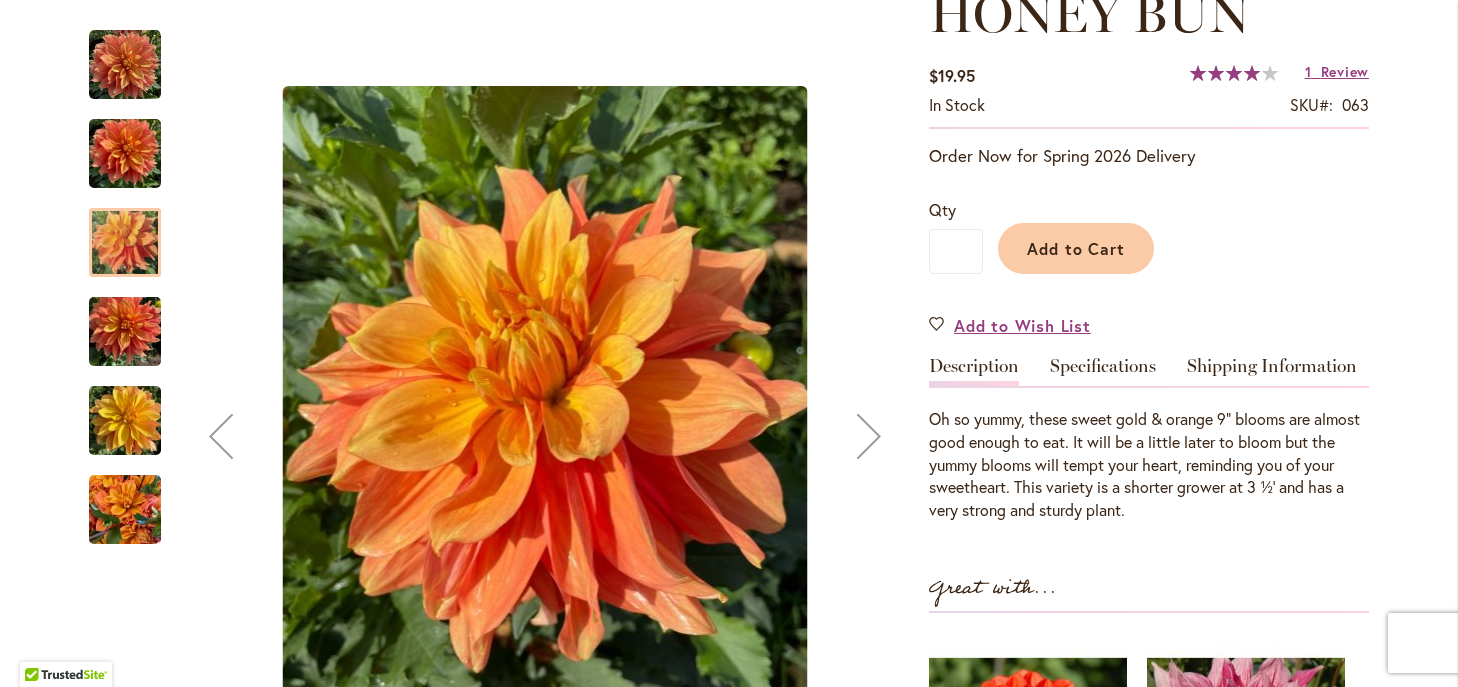 click at bounding box center (869, 436) 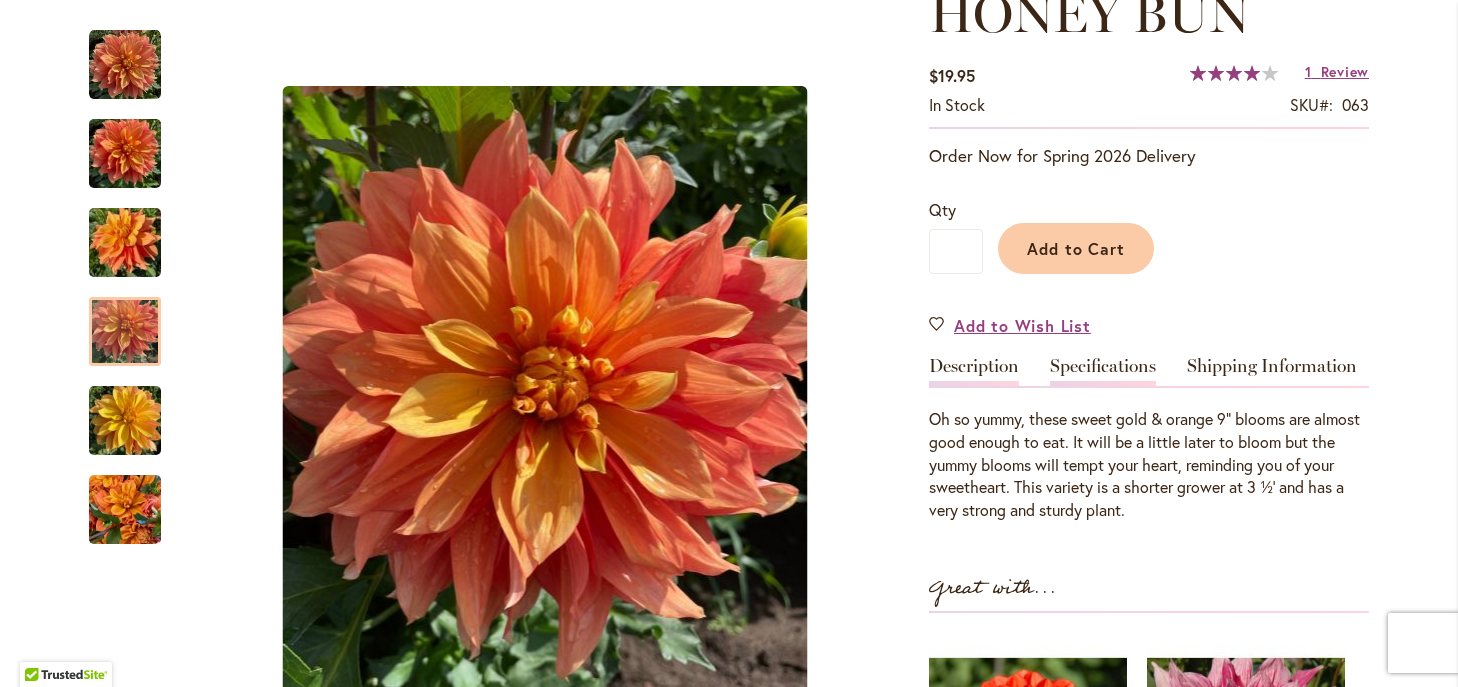 click on "Specifications" at bounding box center (1103, 371) 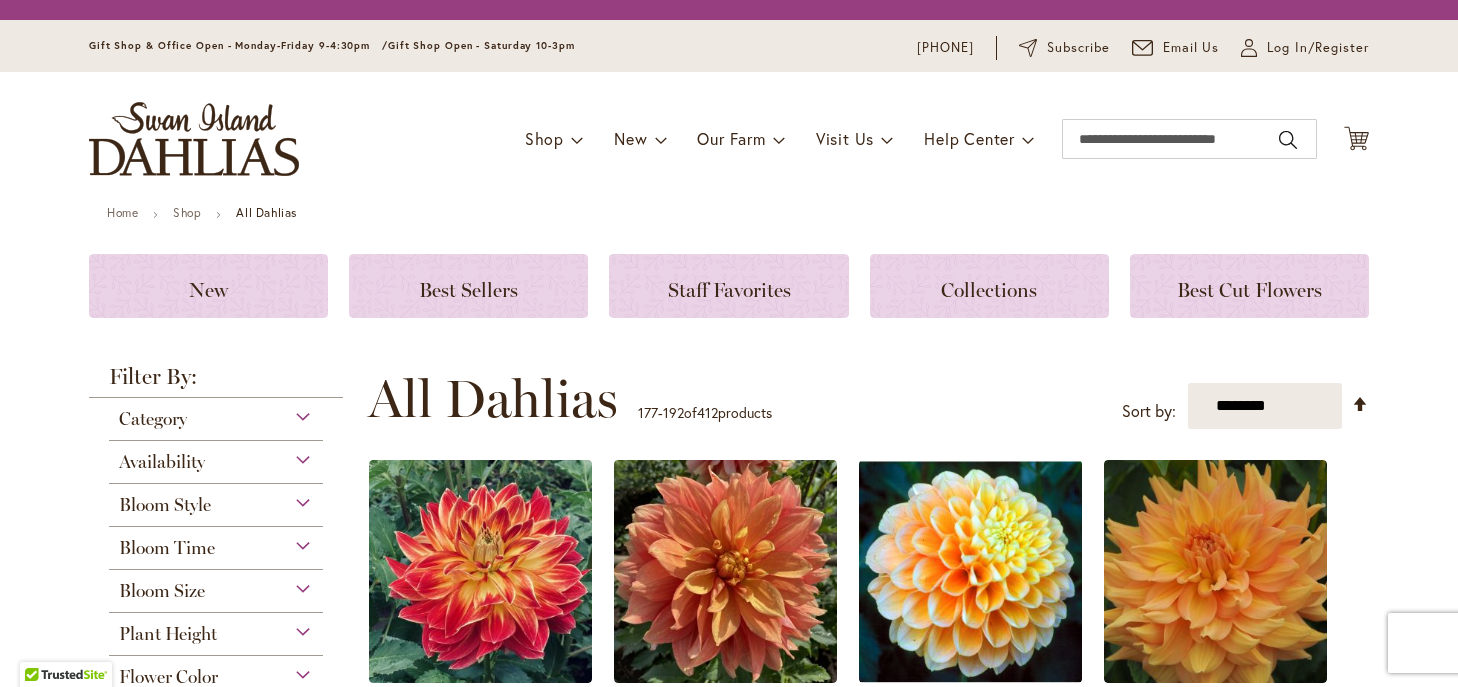 scroll, scrollTop: 0, scrollLeft: 0, axis: both 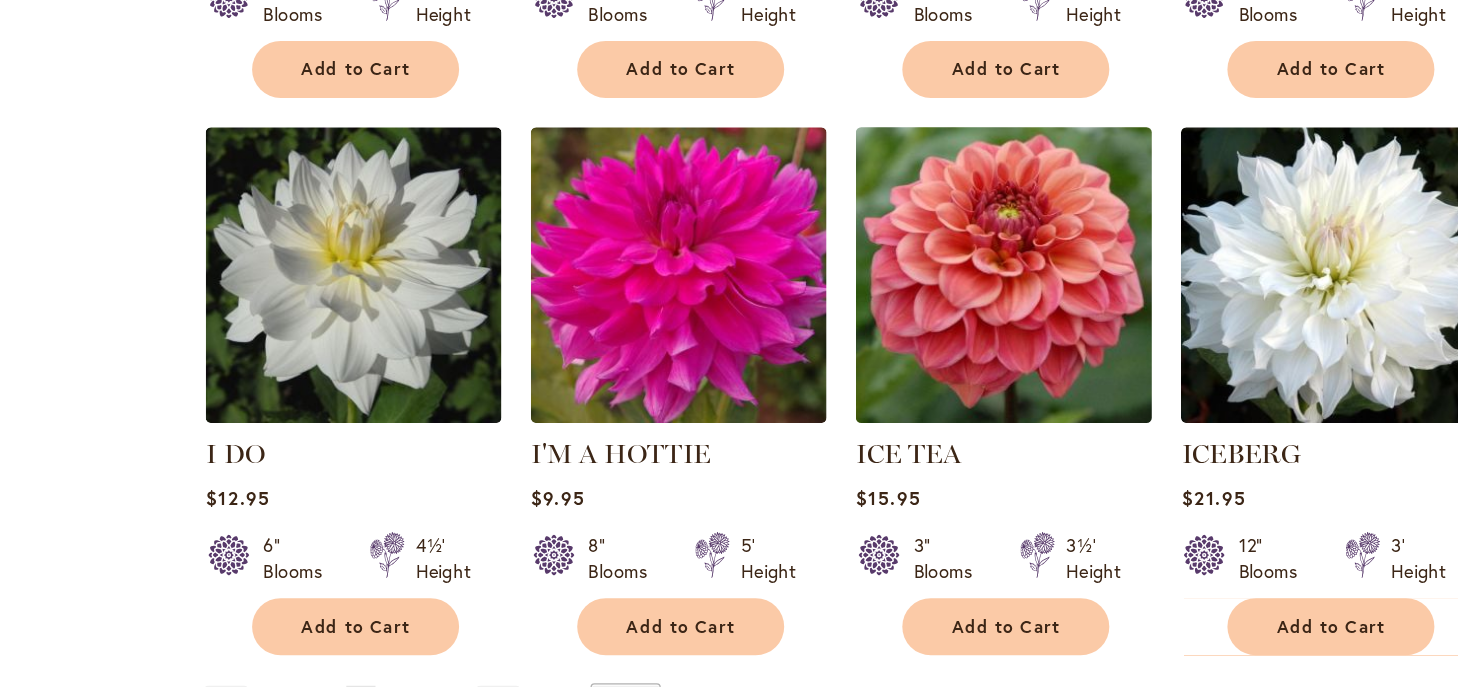 click at bounding box center [971, 275] 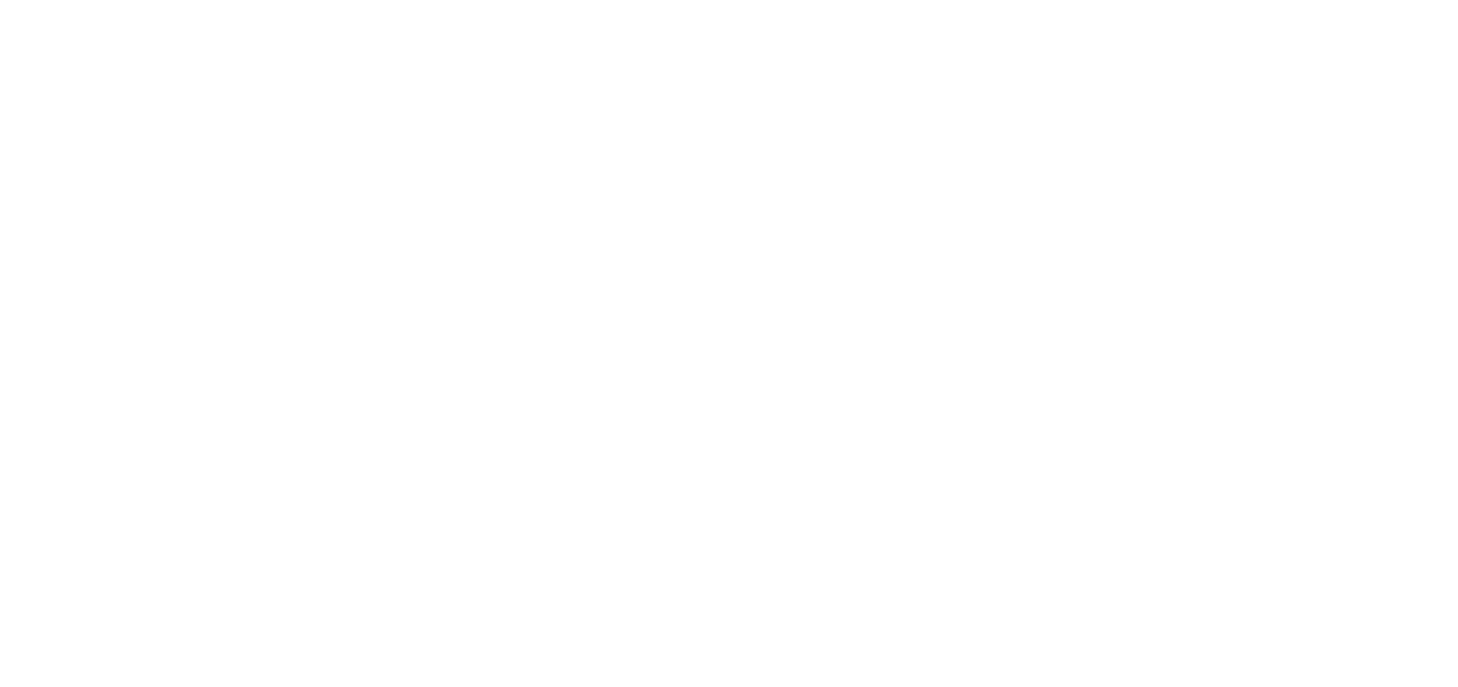 scroll, scrollTop: 0, scrollLeft: 0, axis: both 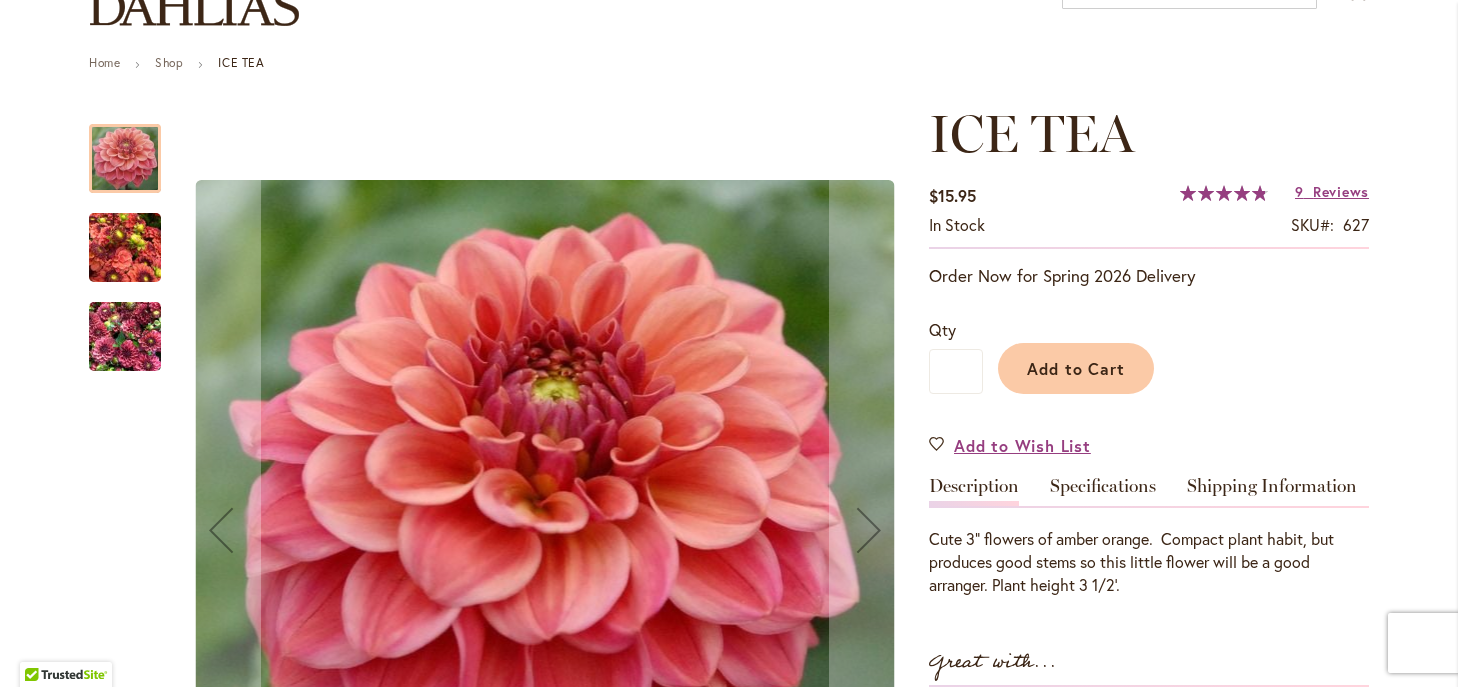 click at bounding box center [125, 248] 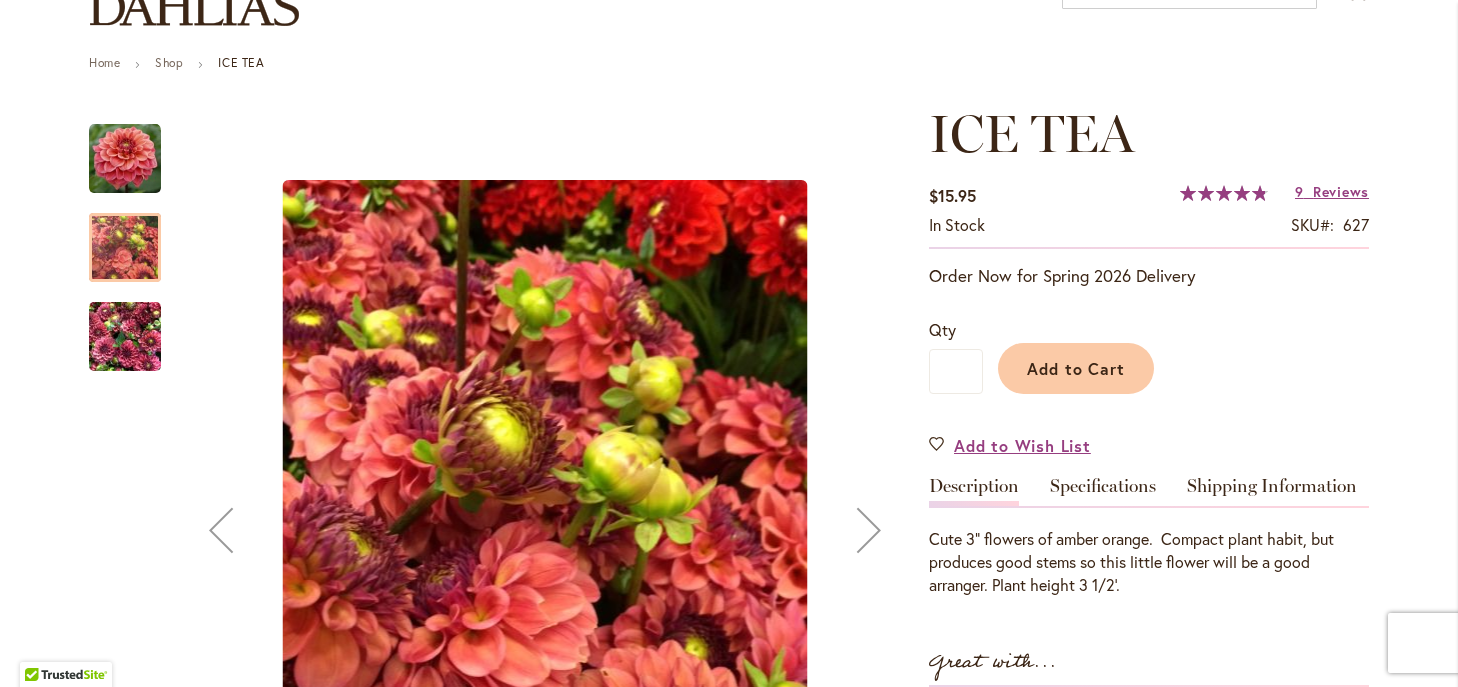 click at bounding box center (869, 530) 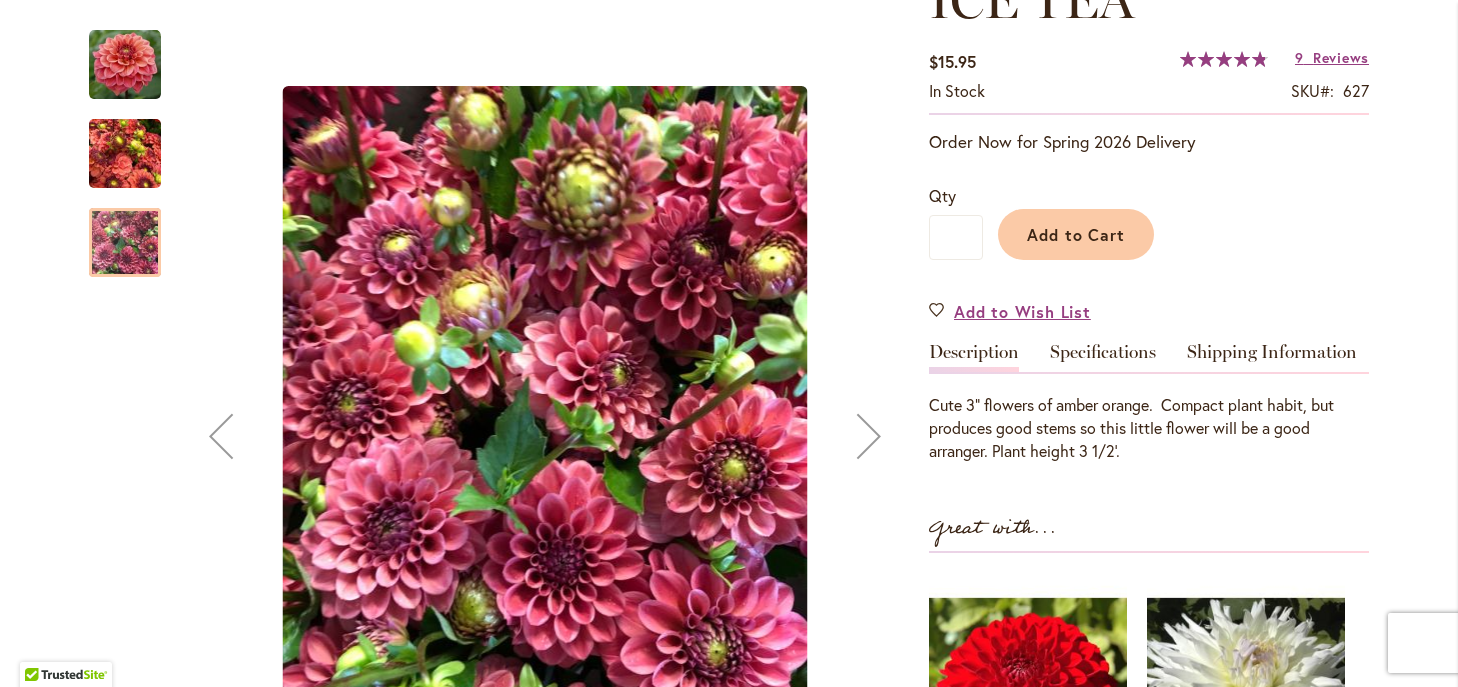 scroll, scrollTop: 326, scrollLeft: 0, axis: vertical 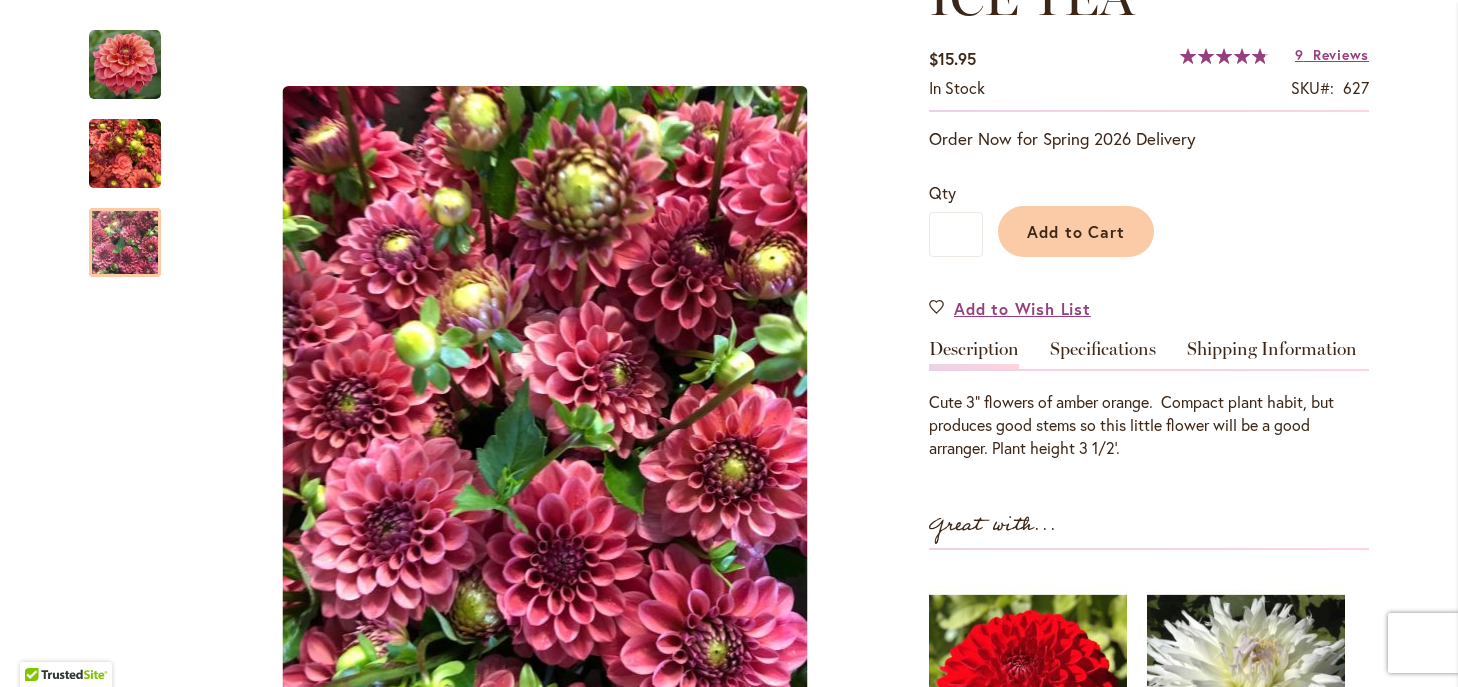 click on "ICE TEA
$15.95
In stock
SKU
627
Rating:
97                          % of  100
9
Reviews
Add Your Review
Order Now for Spring 2026 Delivery
Qty
*
Add to Cart" at bounding box center [1149, 507] 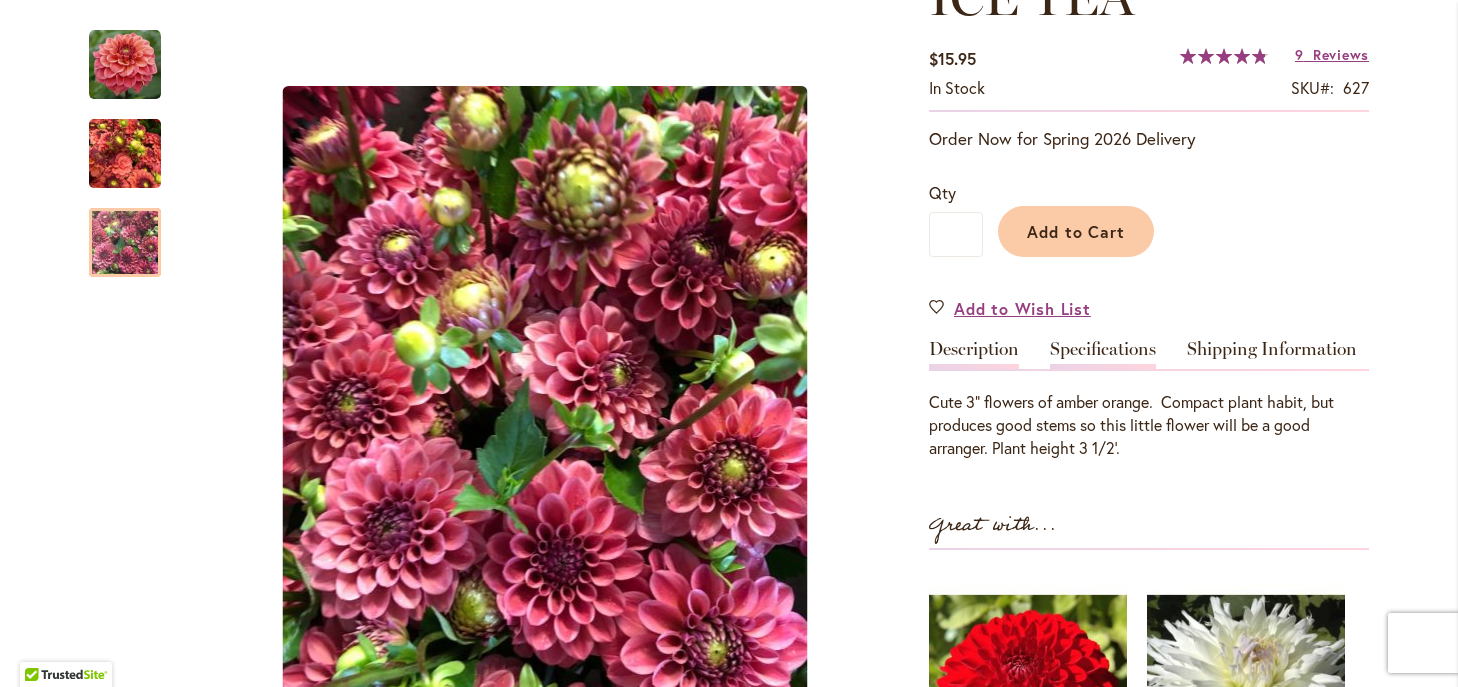 click on "Specifications" at bounding box center [1103, 354] 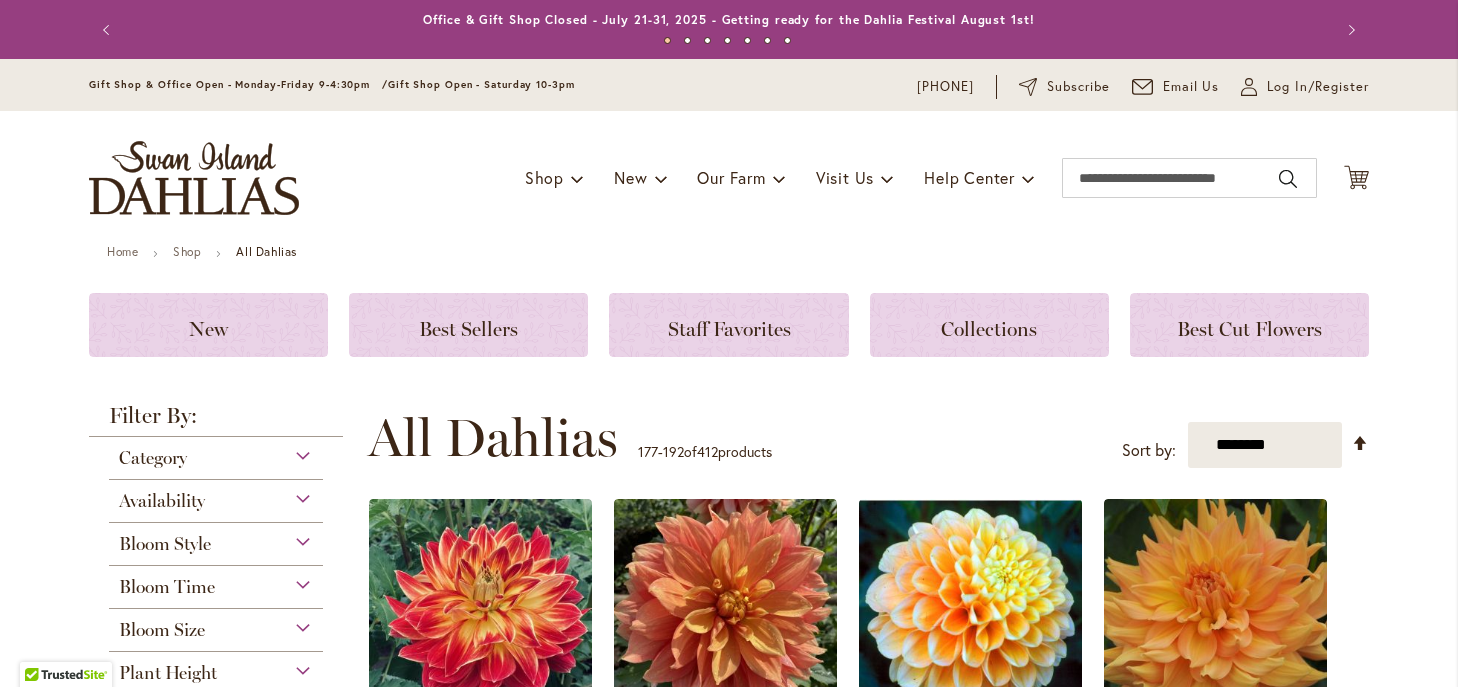 scroll, scrollTop: 0, scrollLeft: 0, axis: both 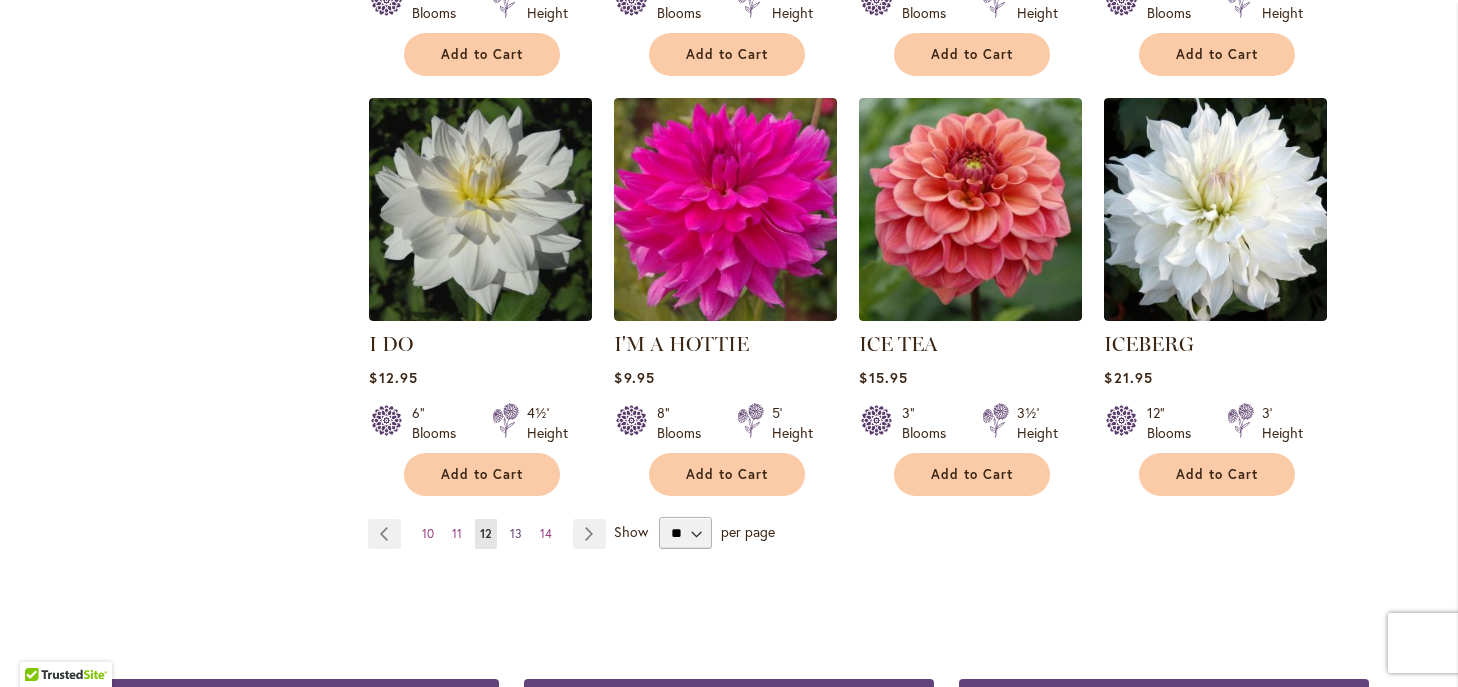 click on "13" at bounding box center [516, 533] 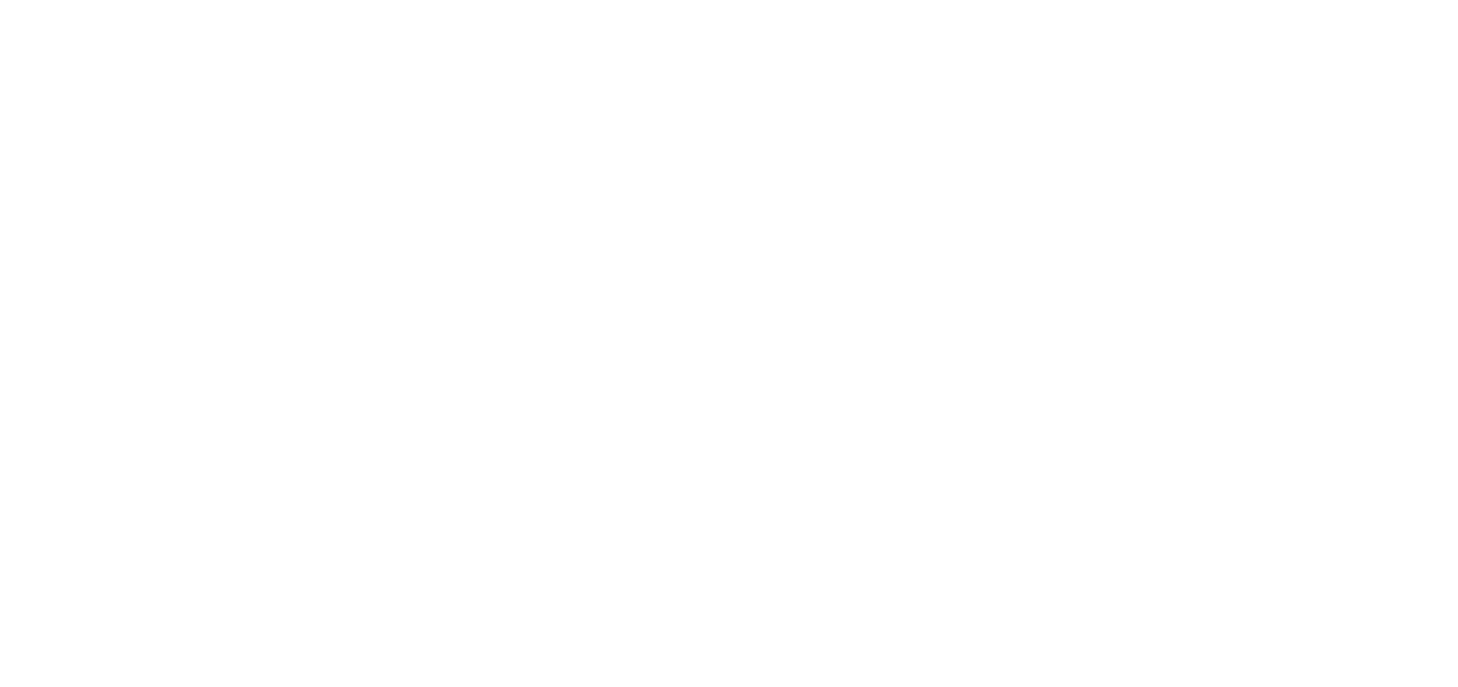 scroll, scrollTop: 0, scrollLeft: 0, axis: both 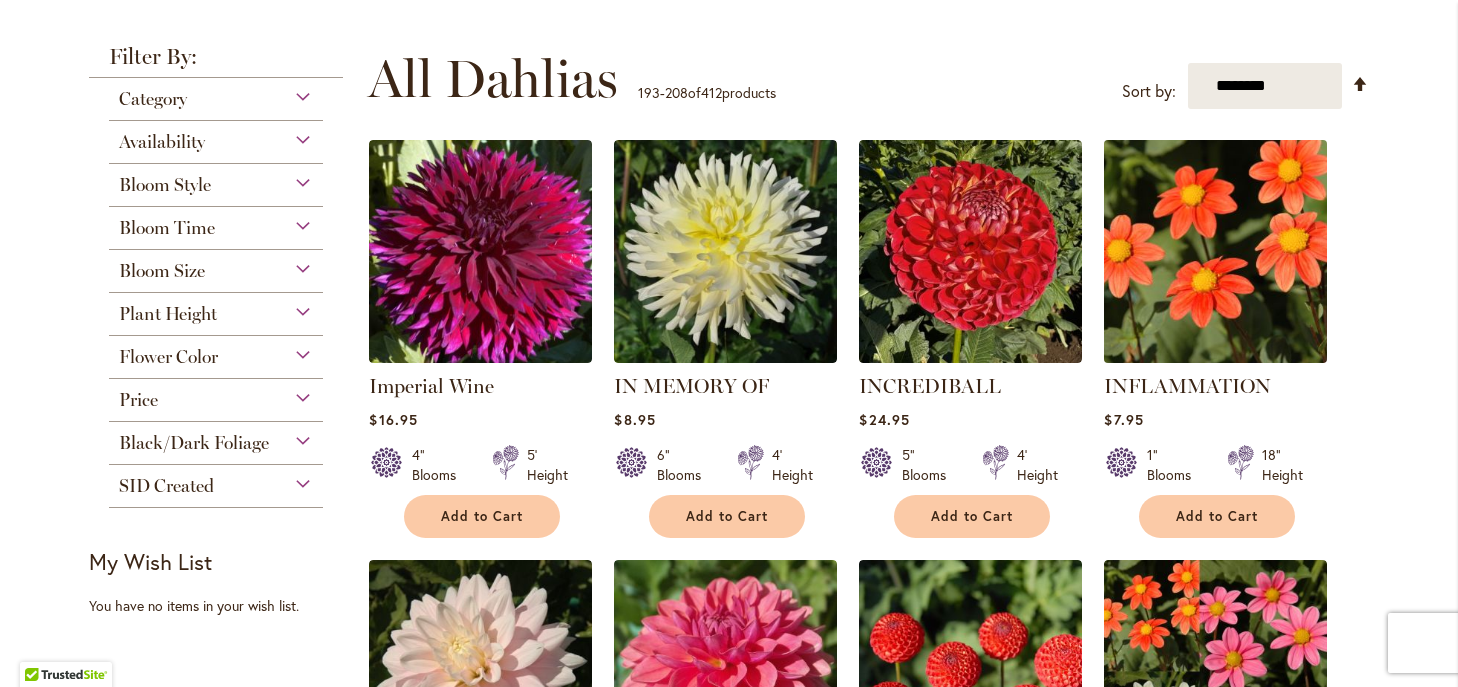 click at bounding box center (1216, 252) 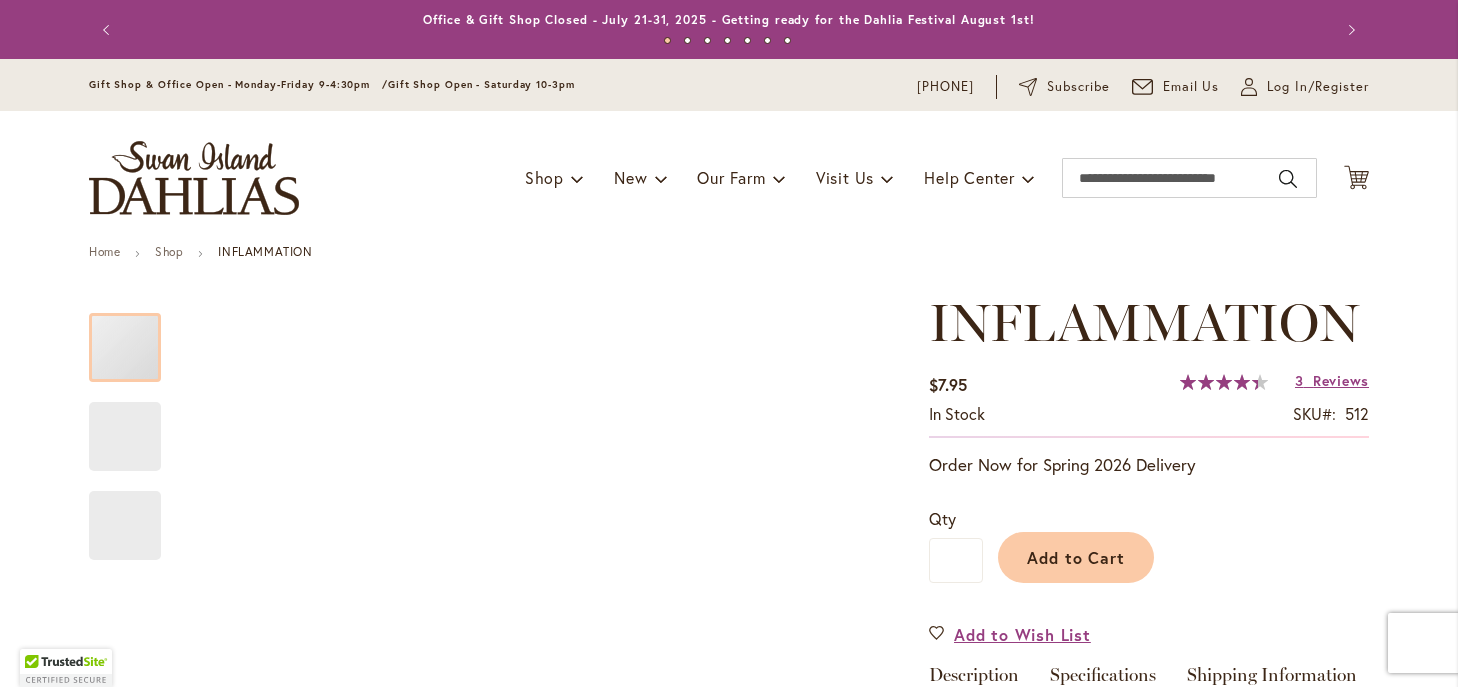 scroll, scrollTop: 0, scrollLeft: 0, axis: both 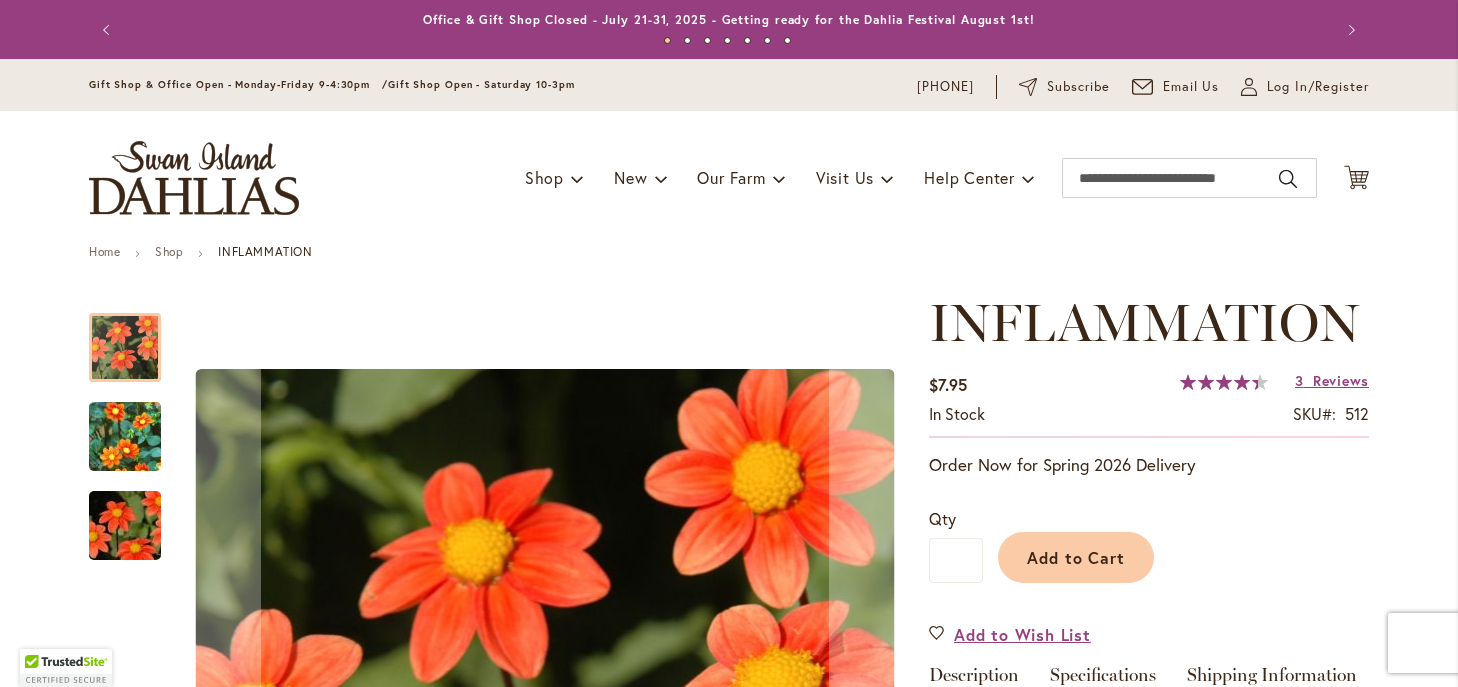 click at bounding box center [125, 437] 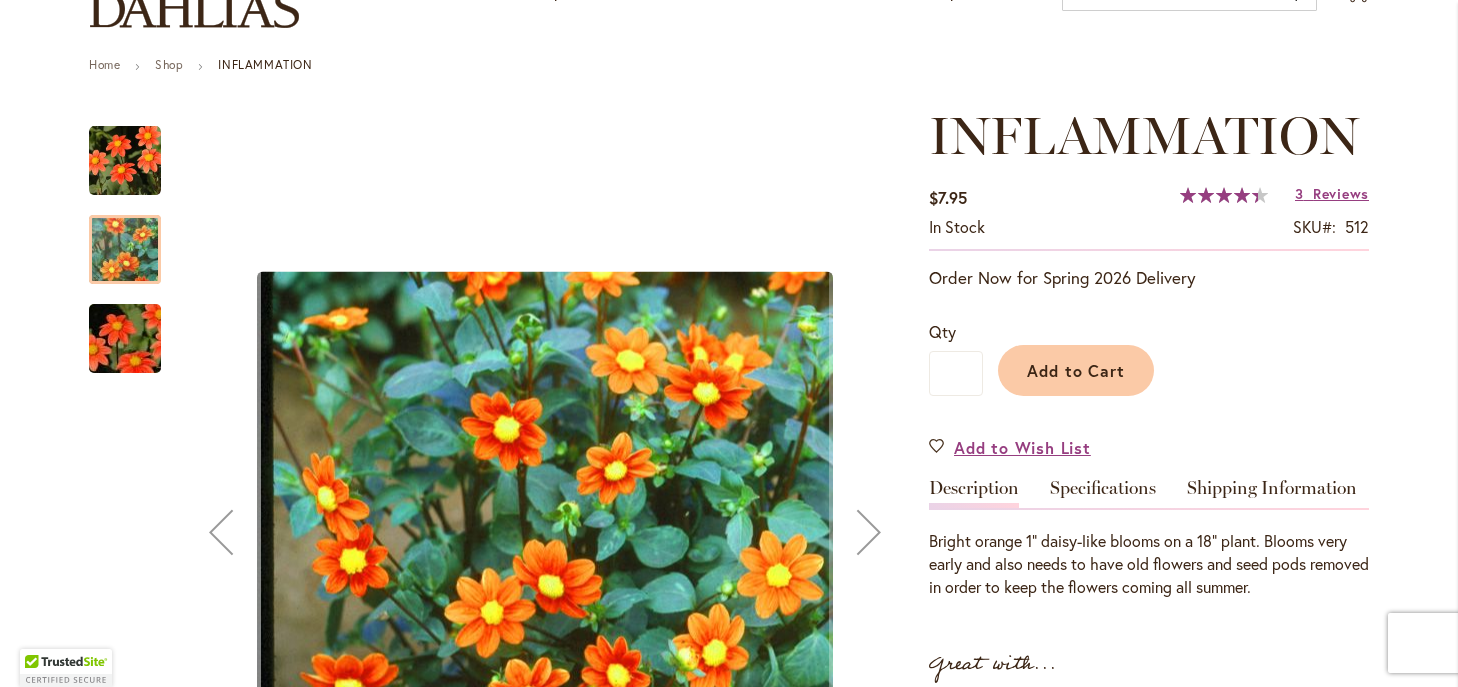 scroll, scrollTop: 193, scrollLeft: 0, axis: vertical 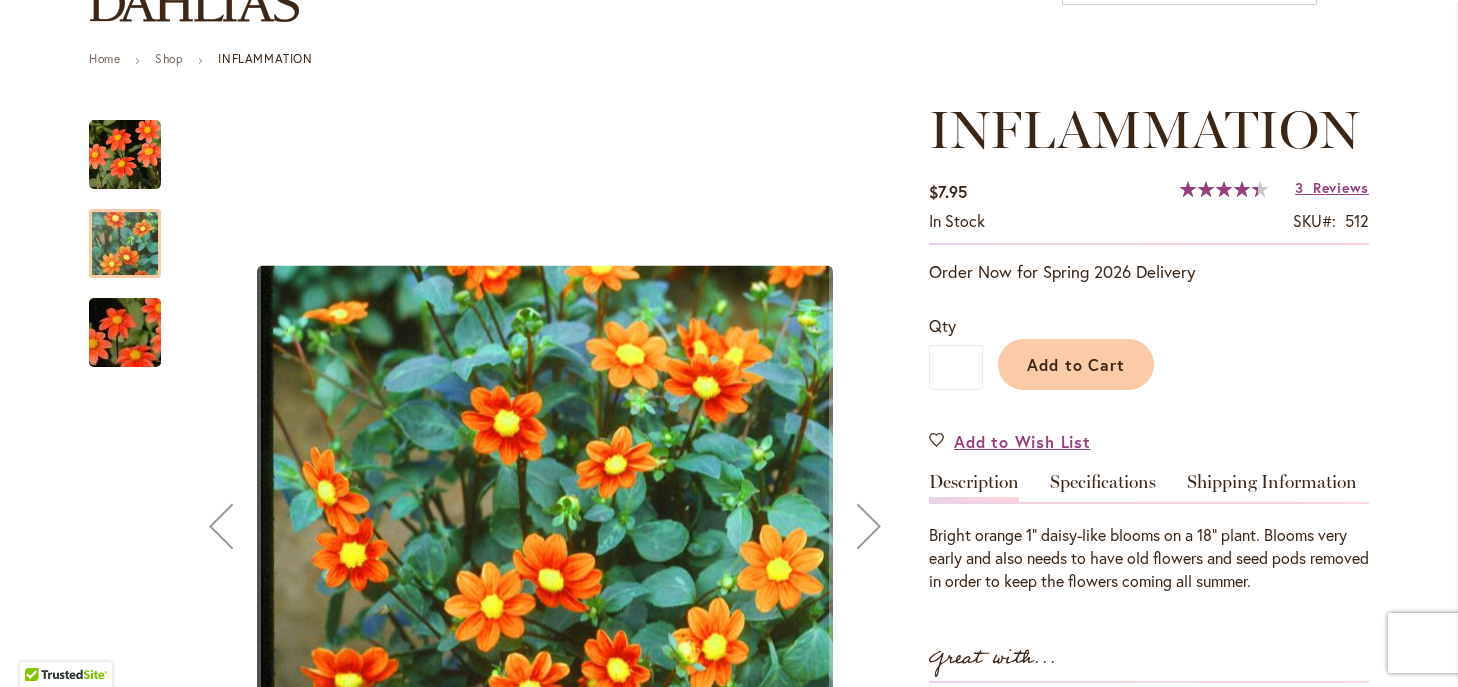 click at bounding box center (125, 333) 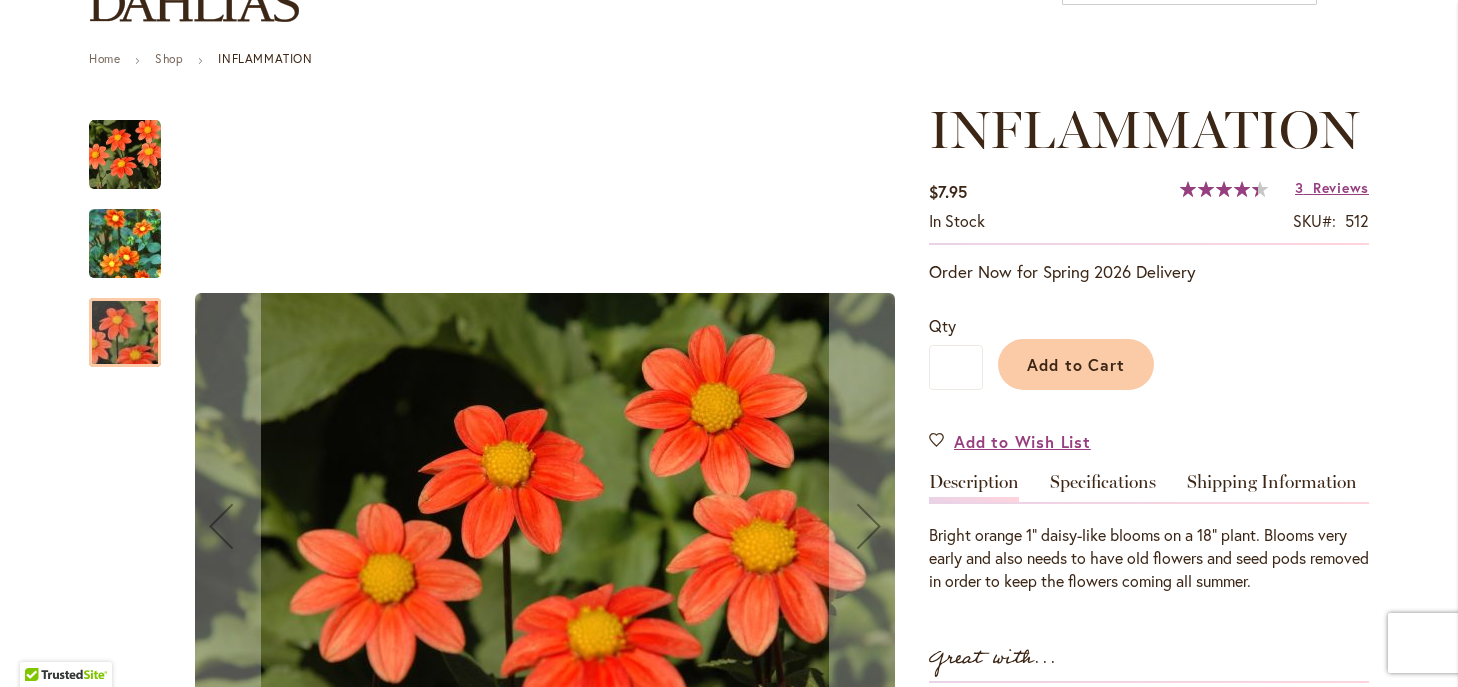 scroll, scrollTop: 222, scrollLeft: 0, axis: vertical 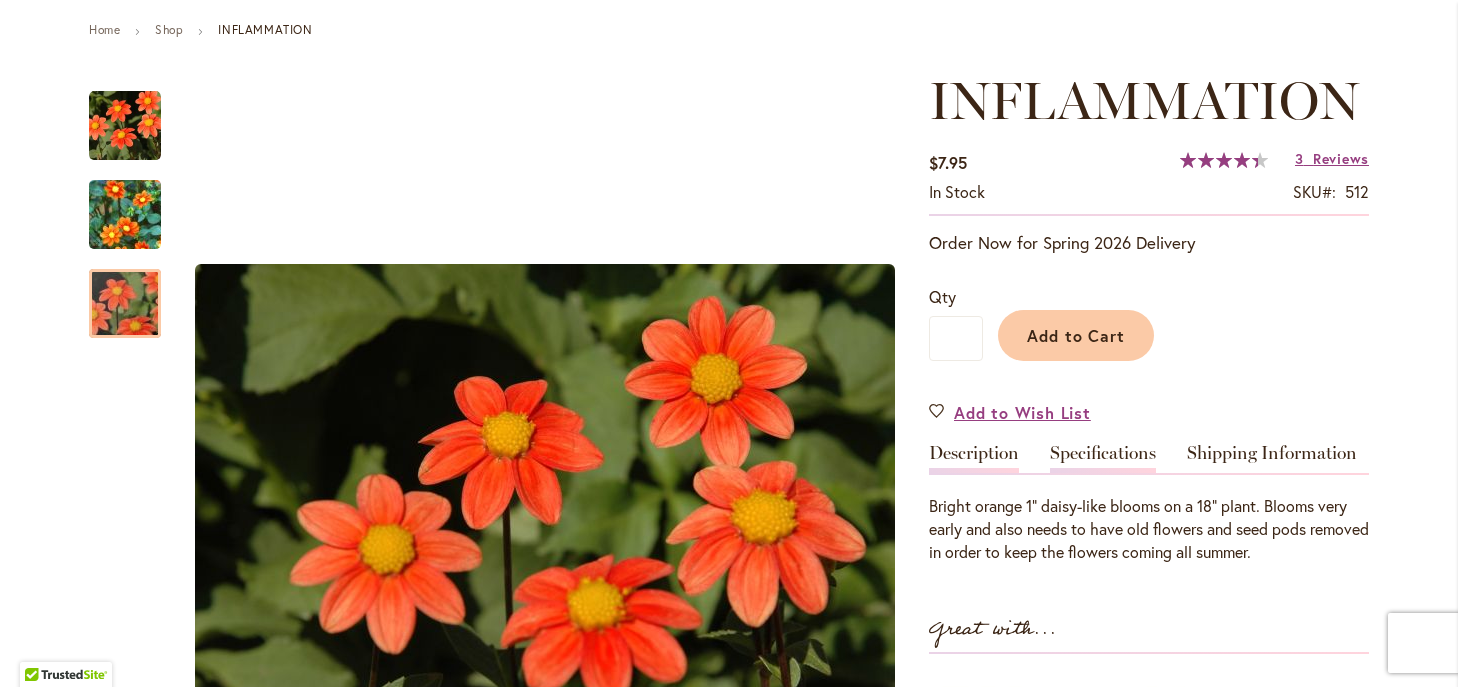 click on "Specifications" at bounding box center [1103, 458] 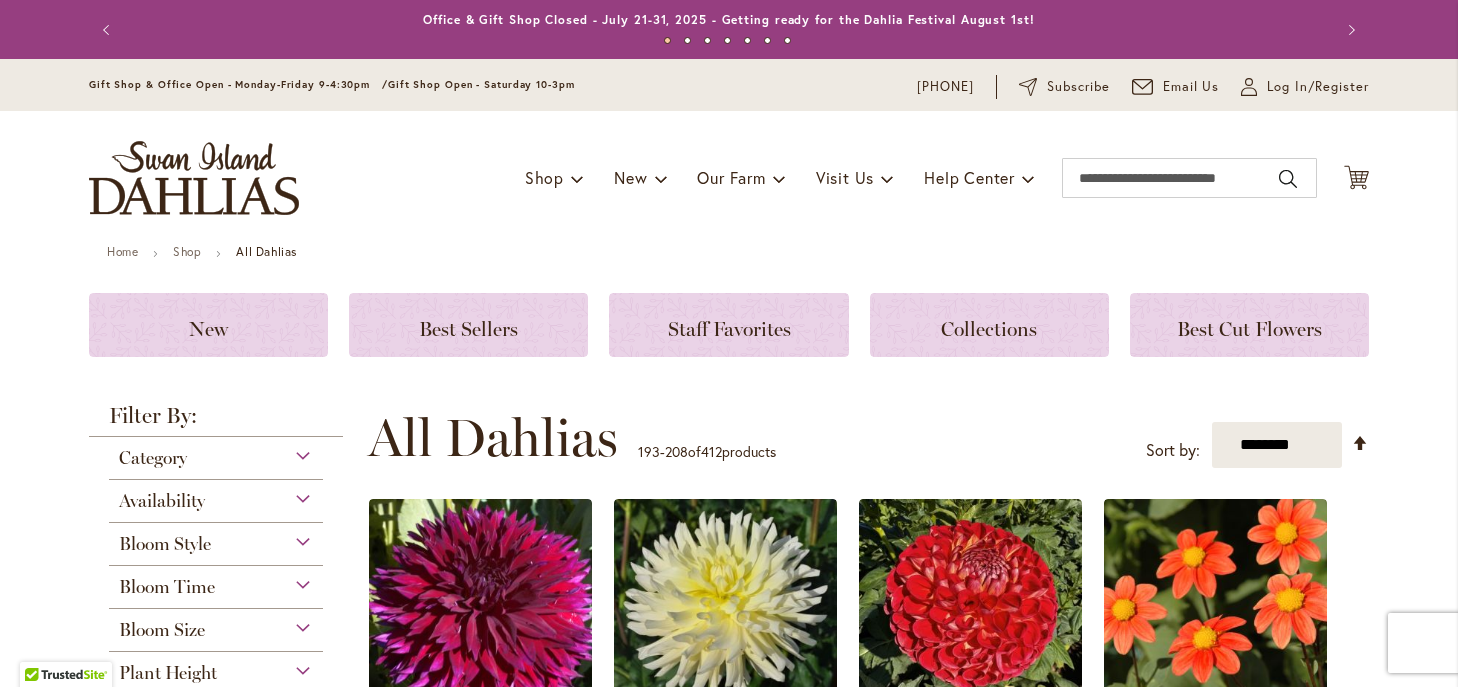 scroll, scrollTop: 0, scrollLeft: 0, axis: both 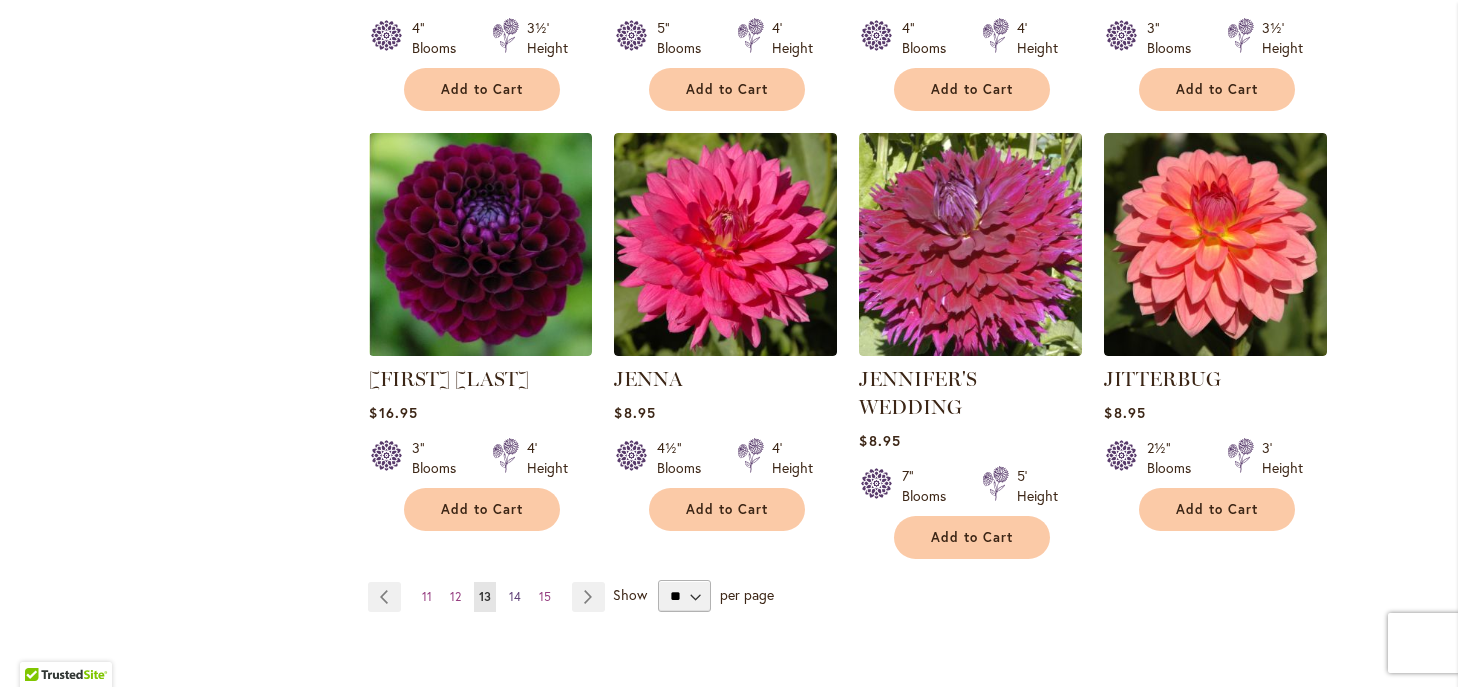 click on "14" at bounding box center (515, 596) 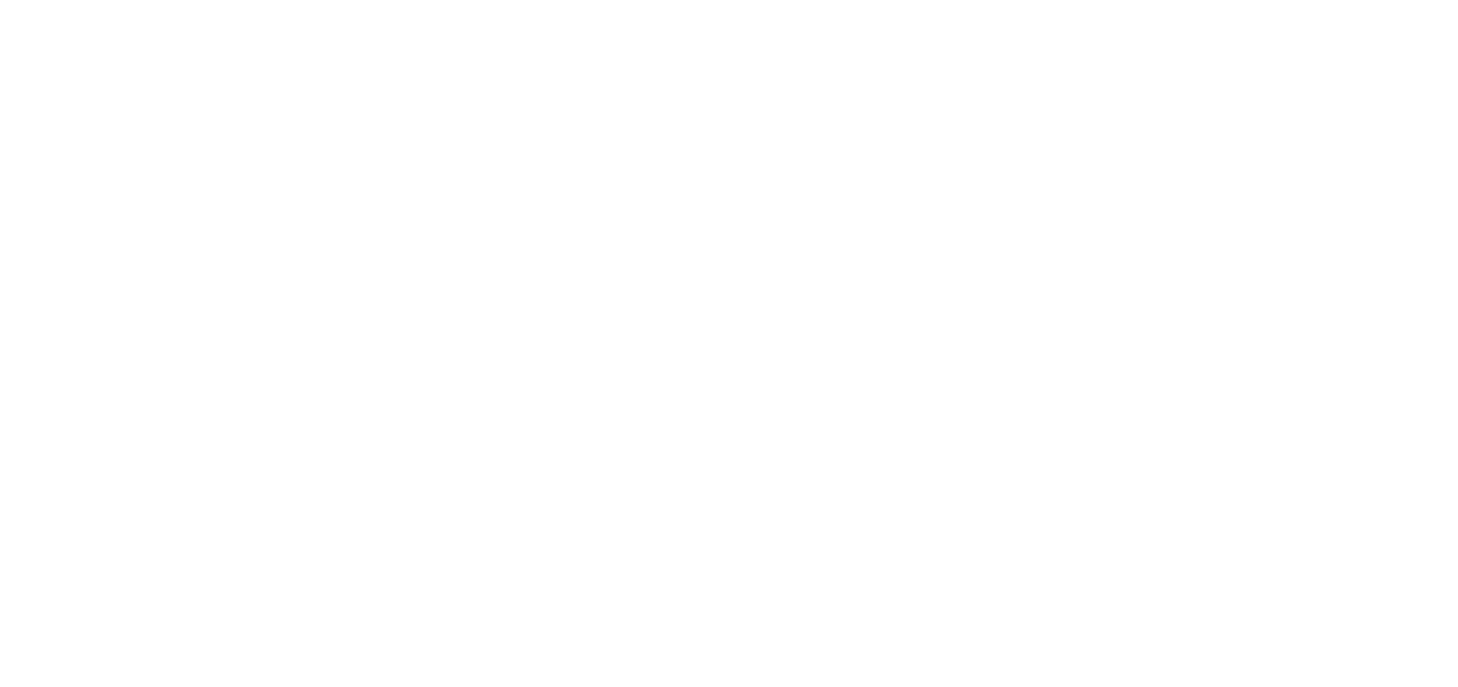 scroll, scrollTop: 0, scrollLeft: 0, axis: both 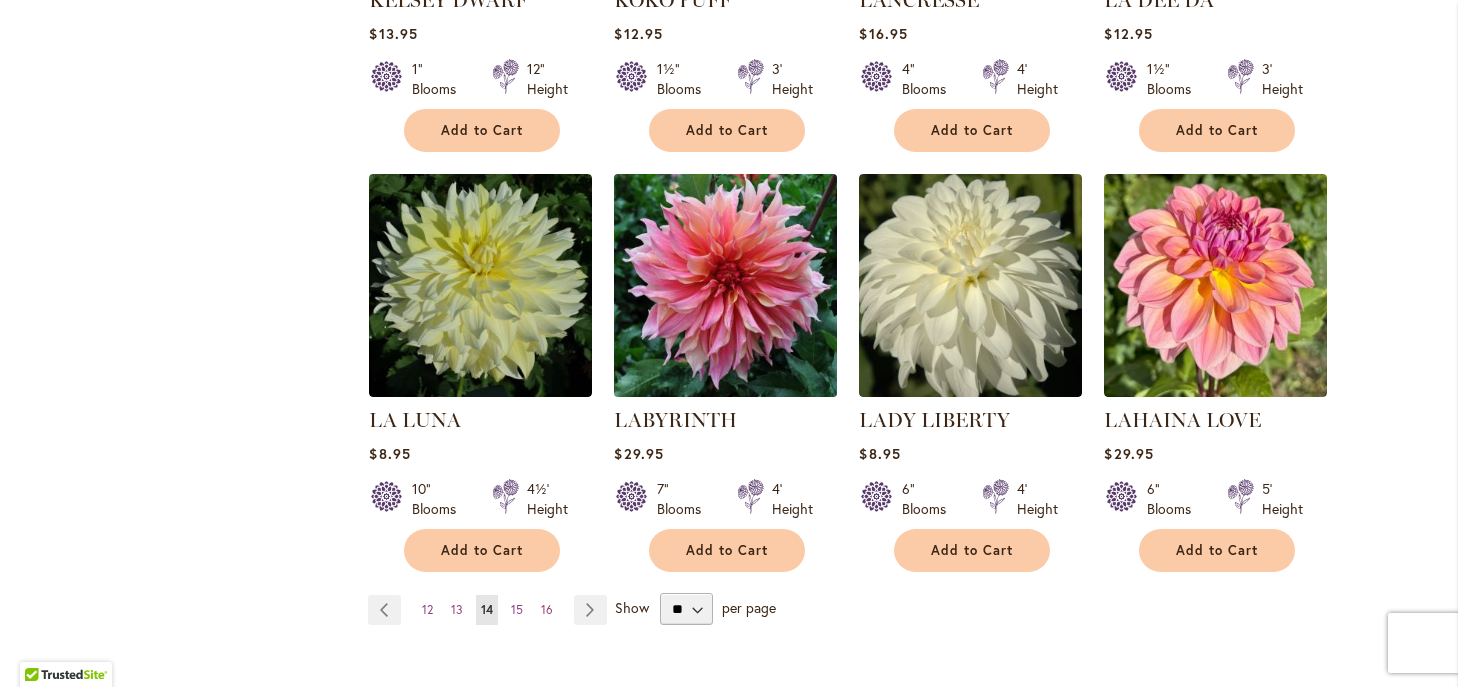 click at bounding box center (726, 286) 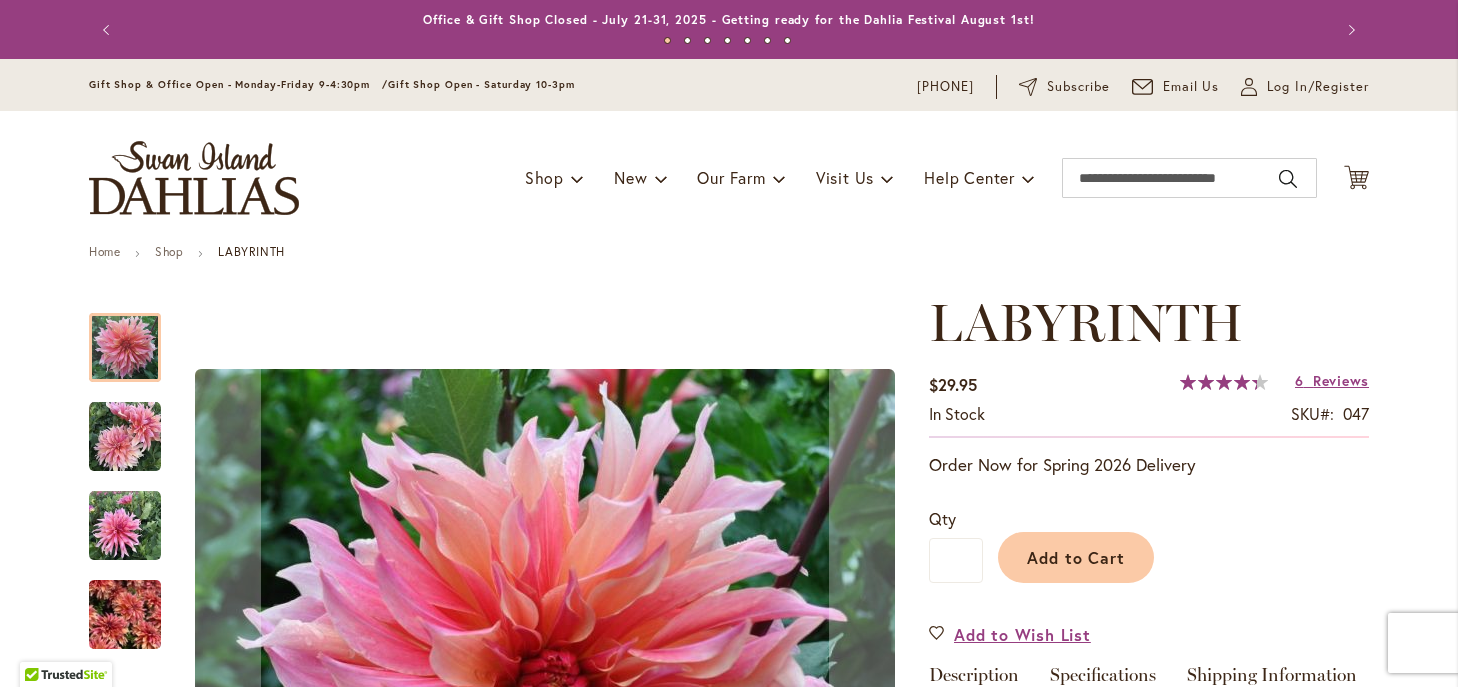 scroll, scrollTop: 0, scrollLeft: 0, axis: both 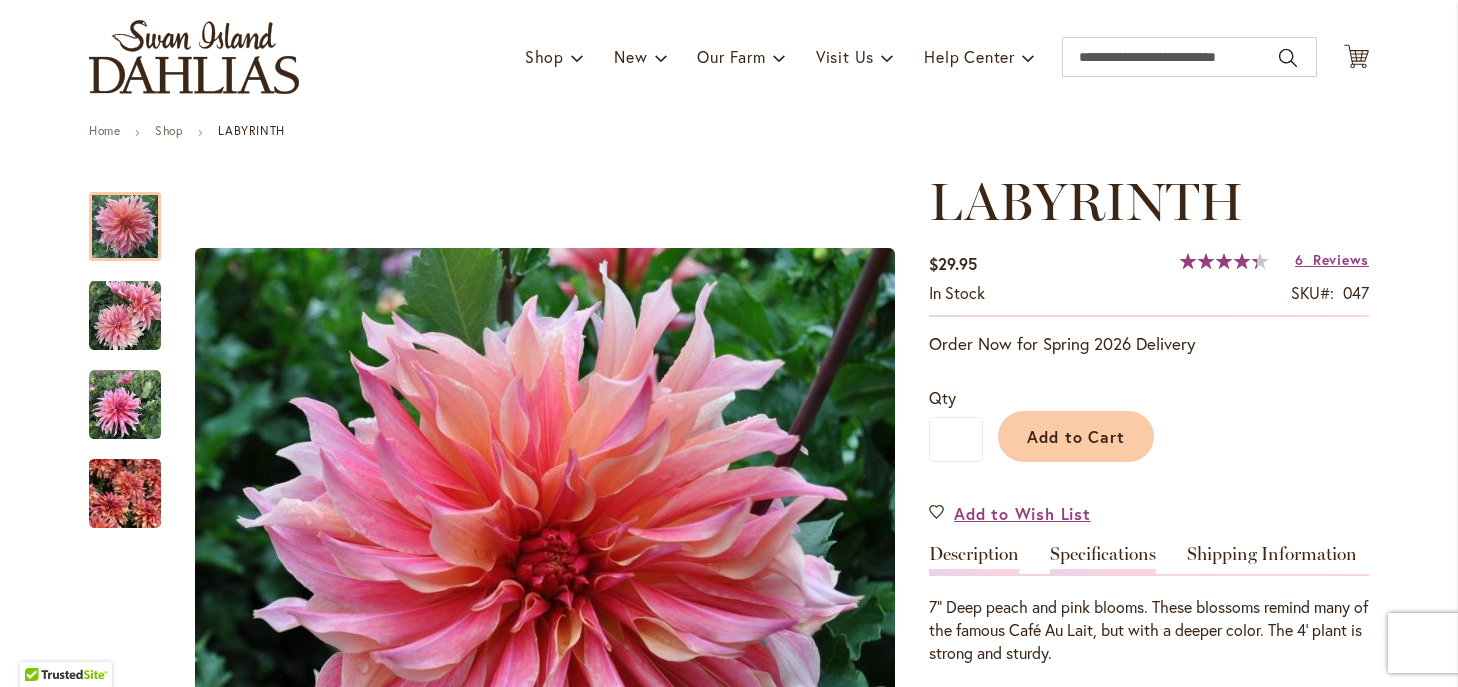 click on "Specifications" at bounding box center (1103, 559) 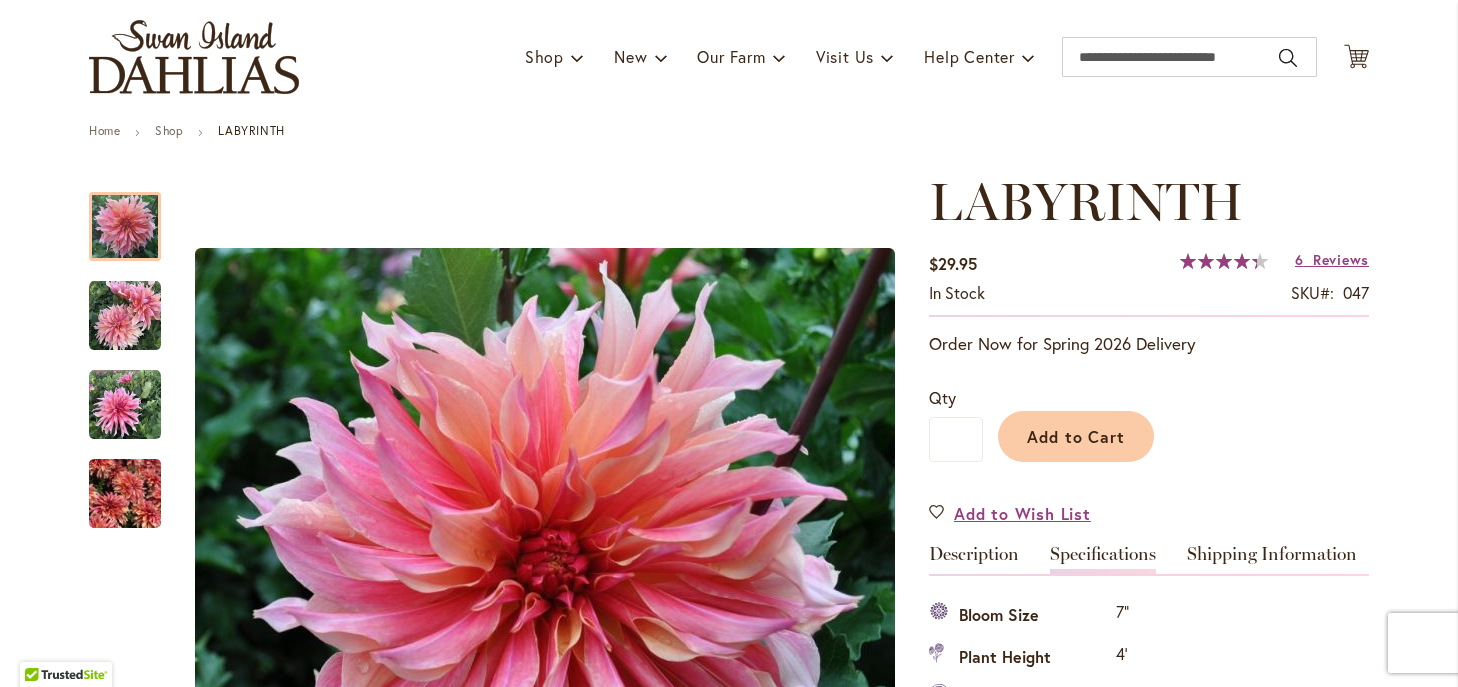 scroll, scrollTop: 665, scrollLeft: 0, axis: vertical 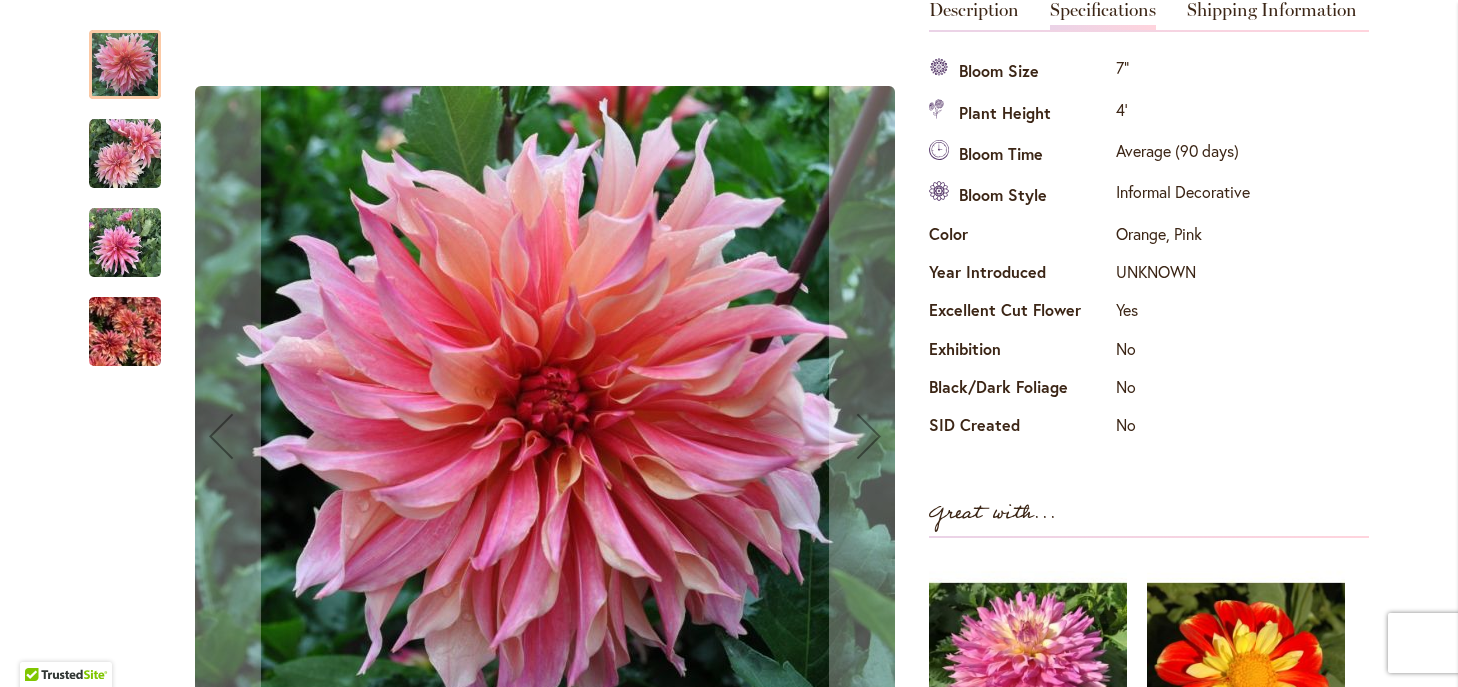 click at bounding box center [125, 154] 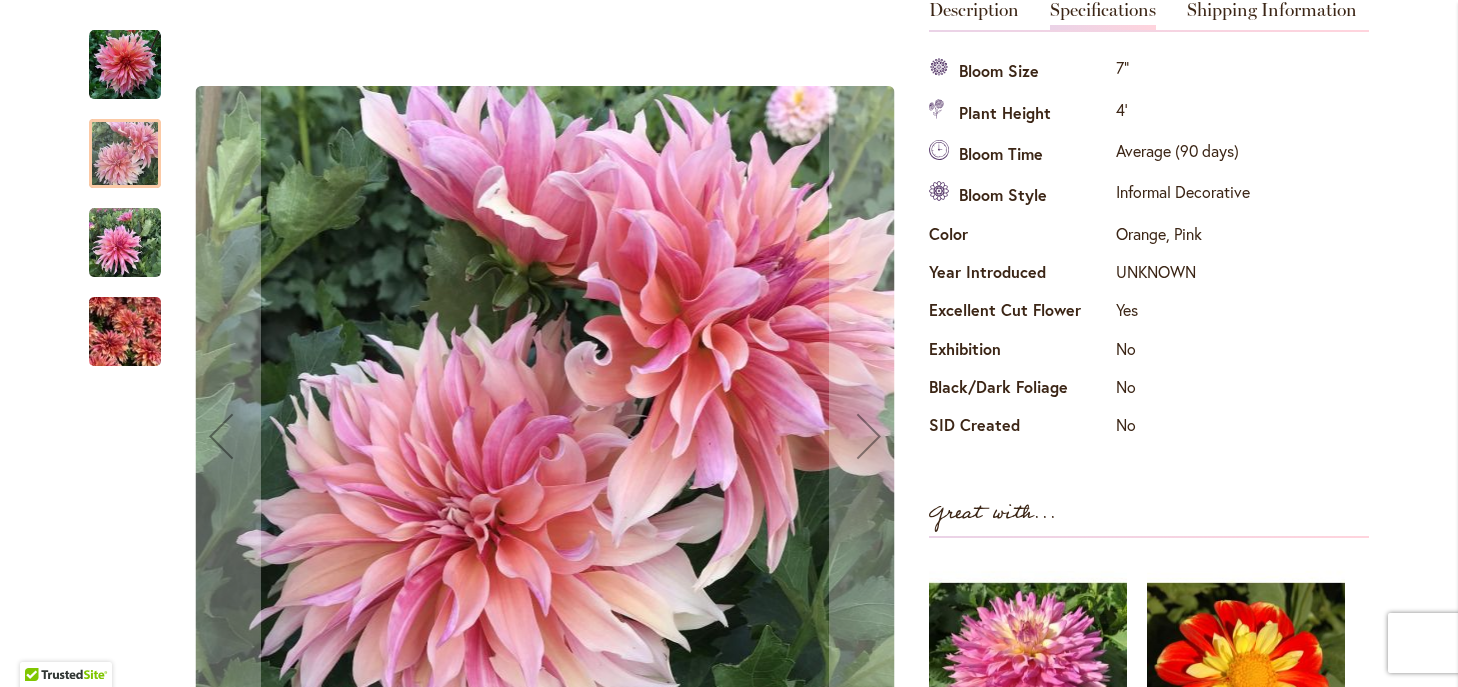 click at bounding box center [125, 243] 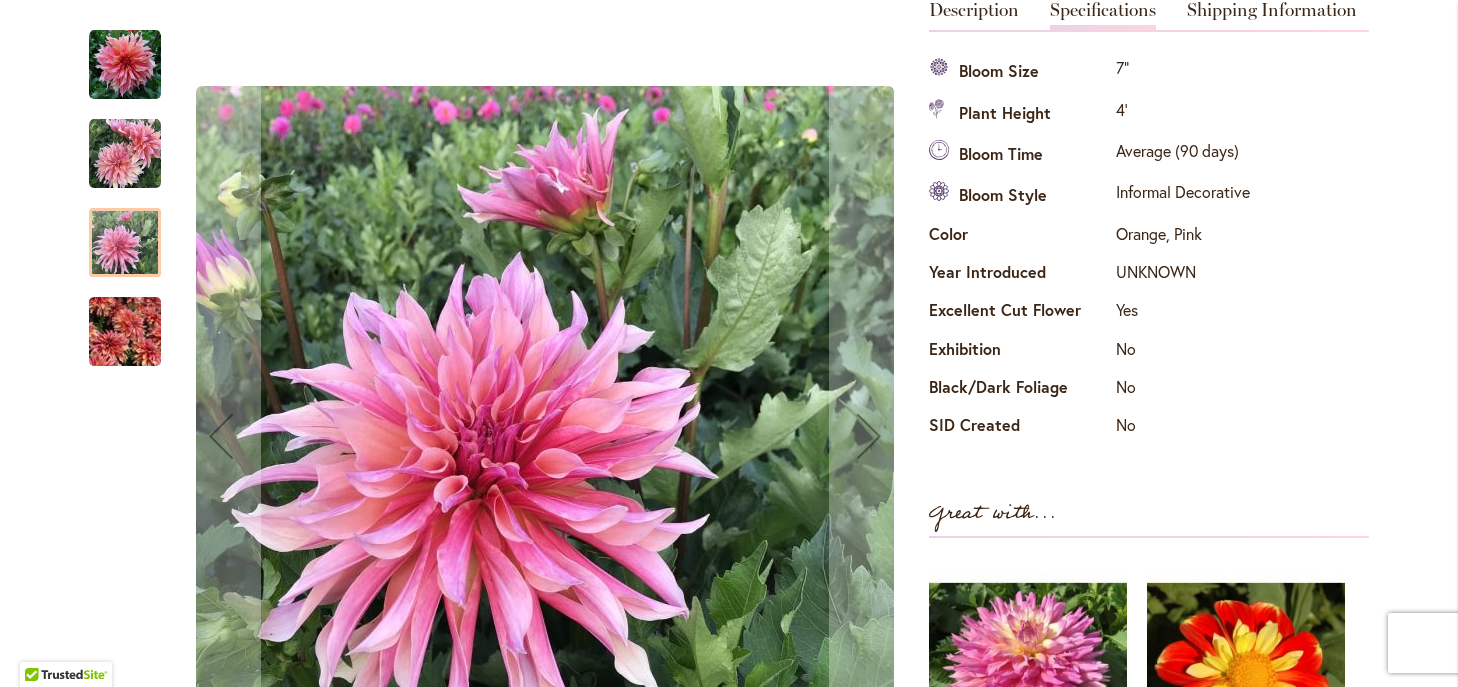 click at bounding box center [125, 332] 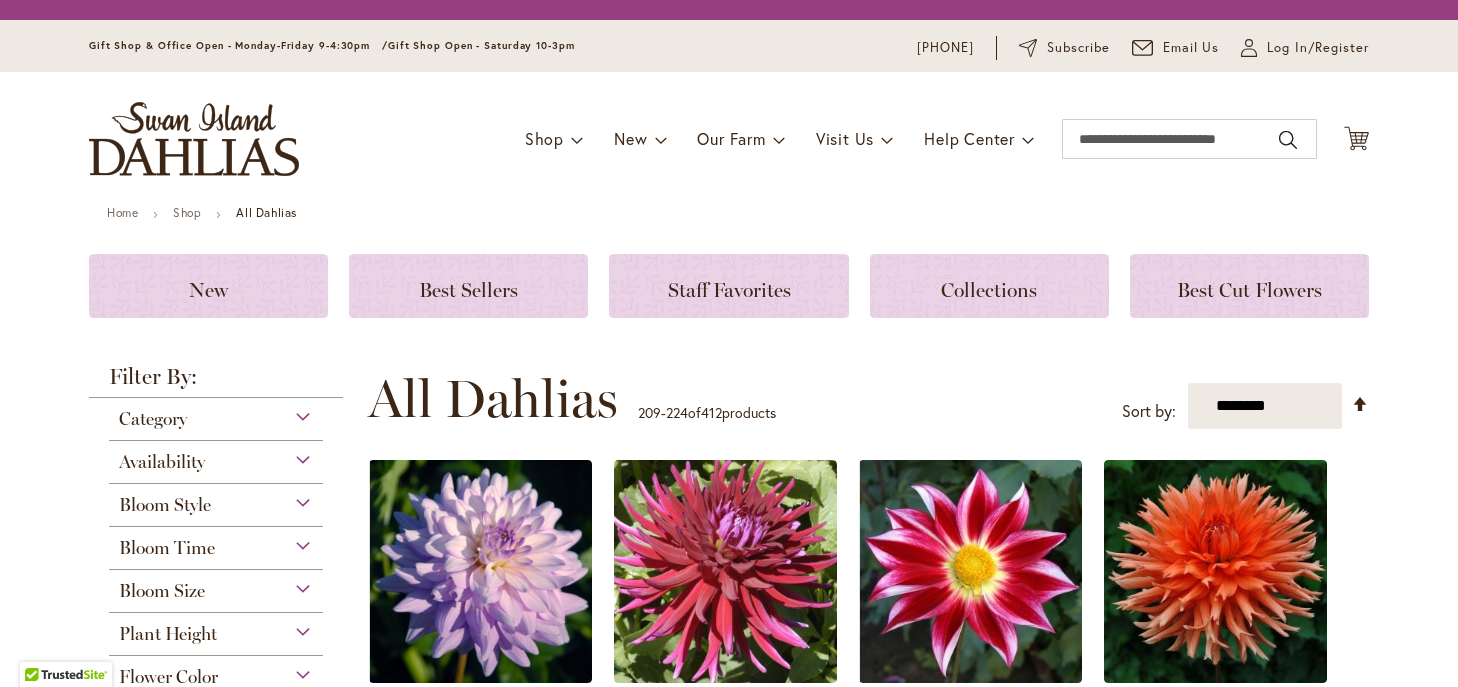 scroll, scrollTop: 0, scrollLeft: 0, axis: both 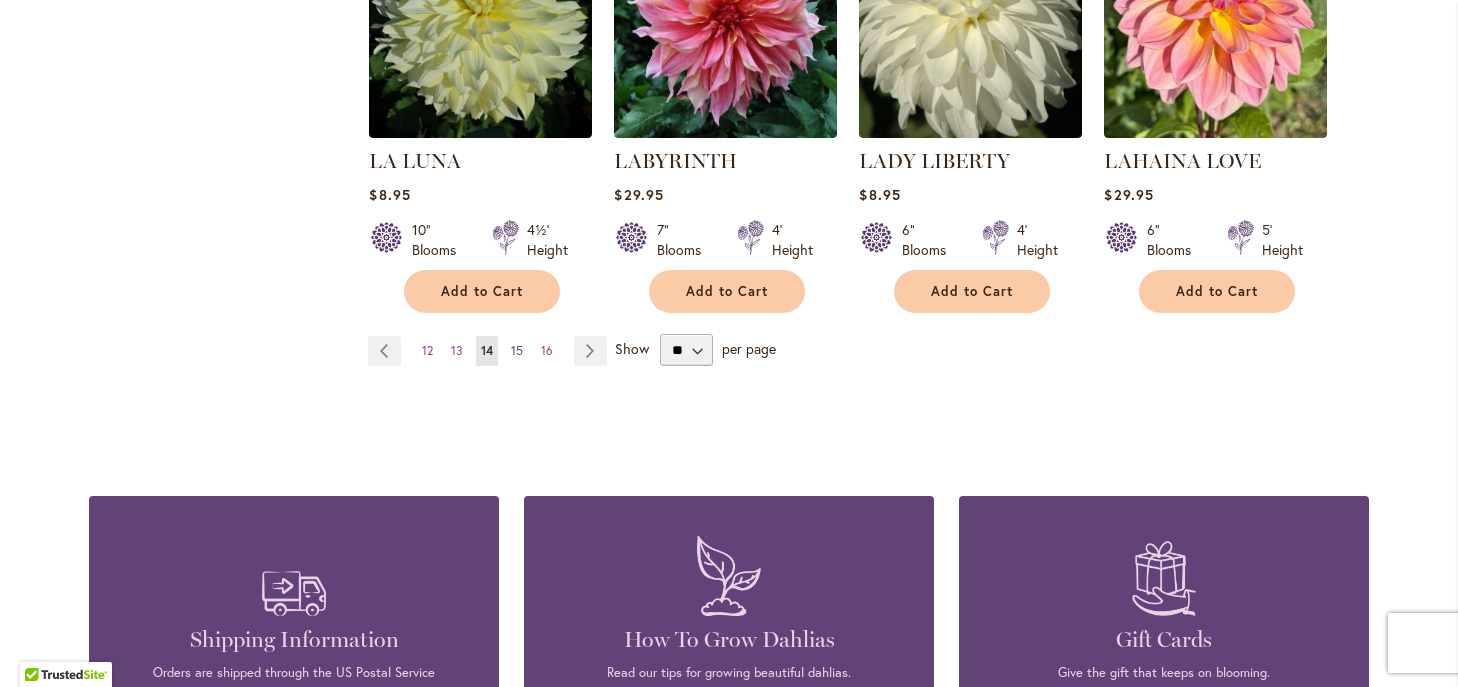 click on "15" at bounding box center (517, 350) 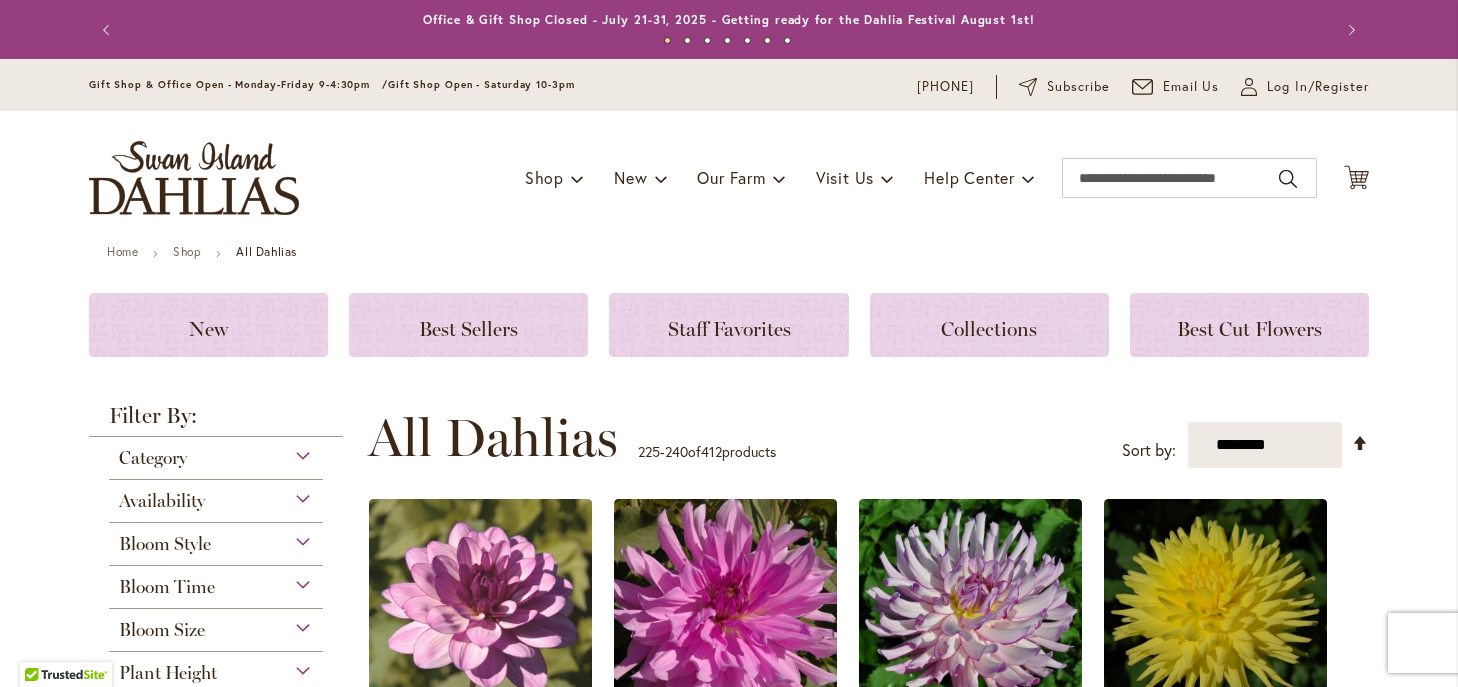scroll, scrollTop: 0, scrollLeft: 0, axis: both 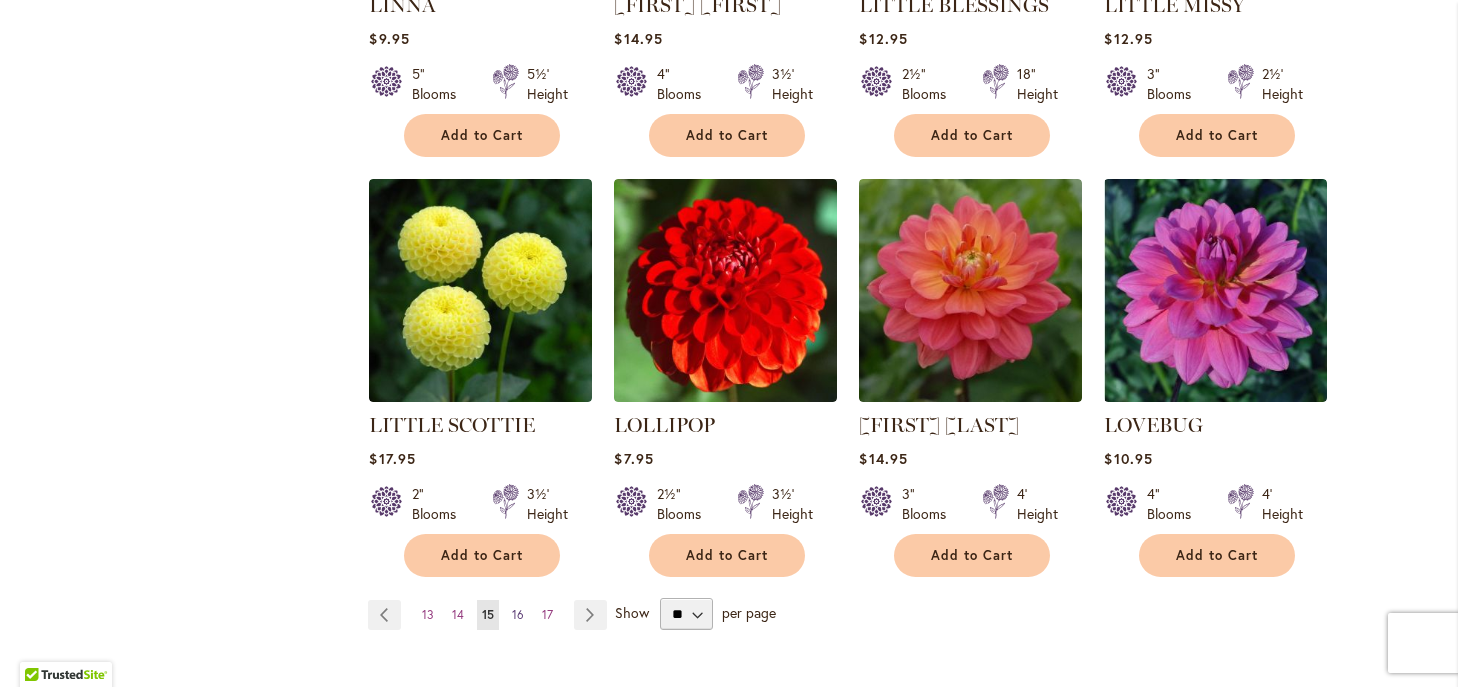 click on "16" at bounding box center [518, 614] 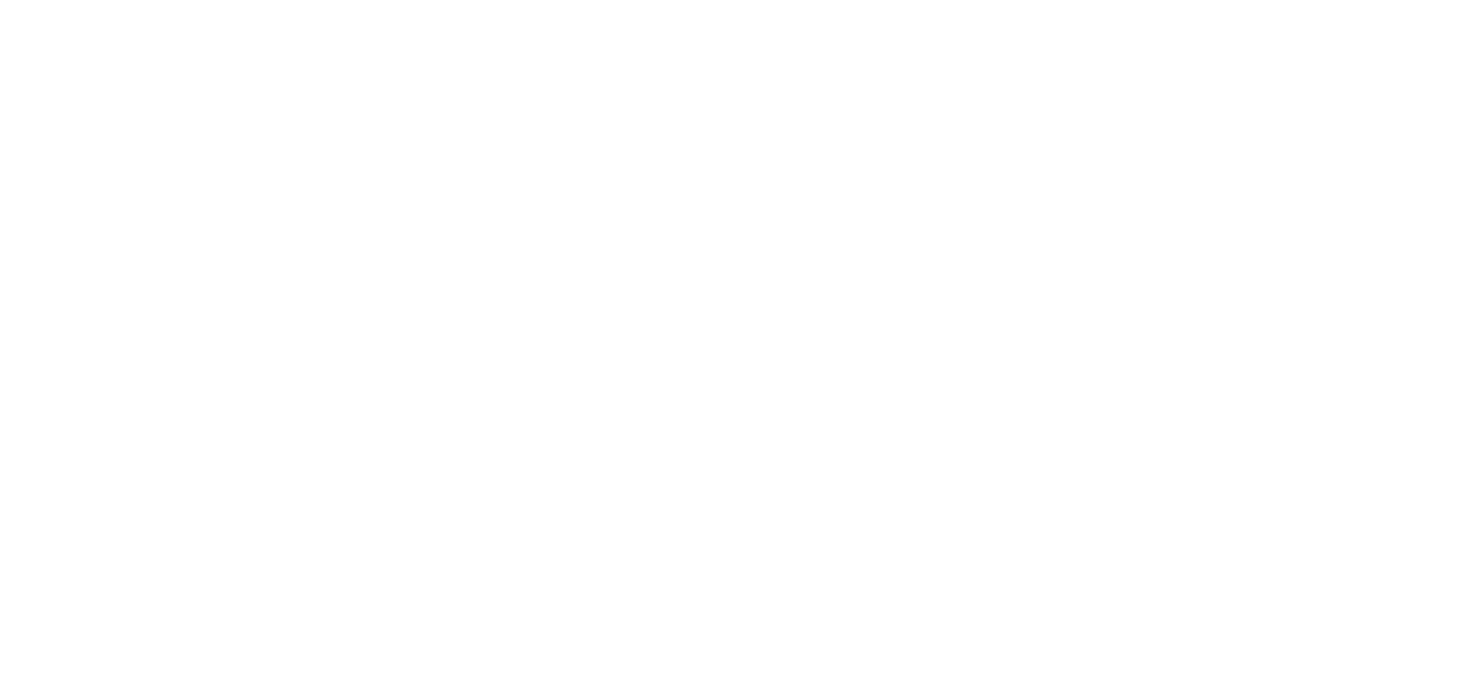 scroll, scrollTop: 0, scrollLeft: 0, axis: both 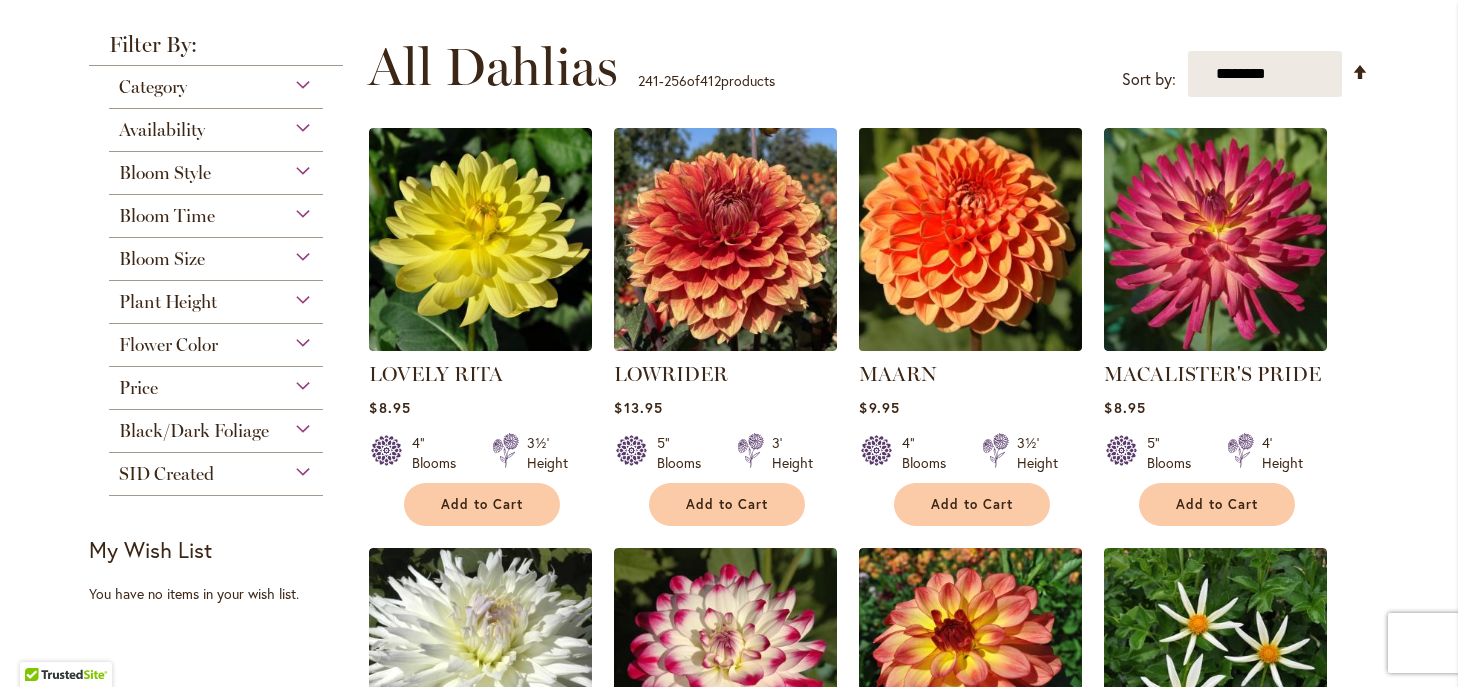 click at bounding box center [971, 240] 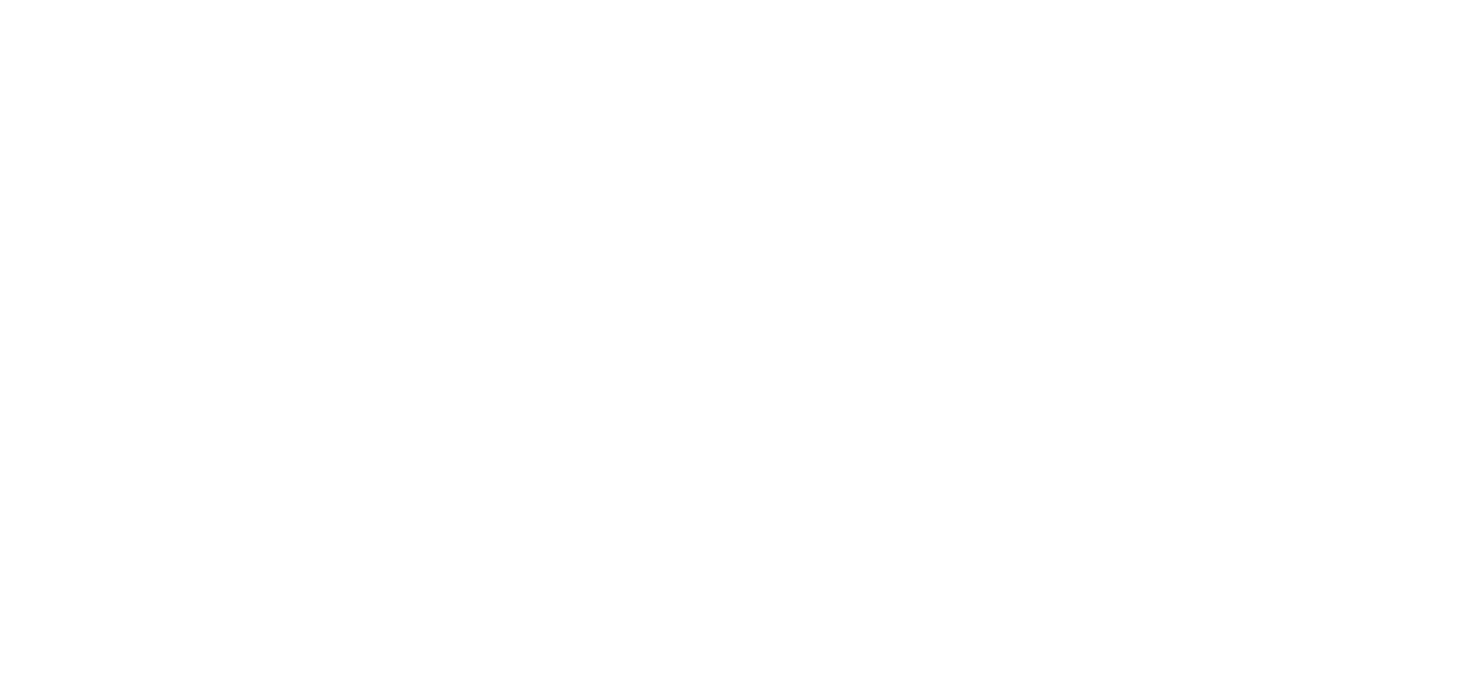 scroll, scrollTop: 0, scrollLeft: 0, axis: both 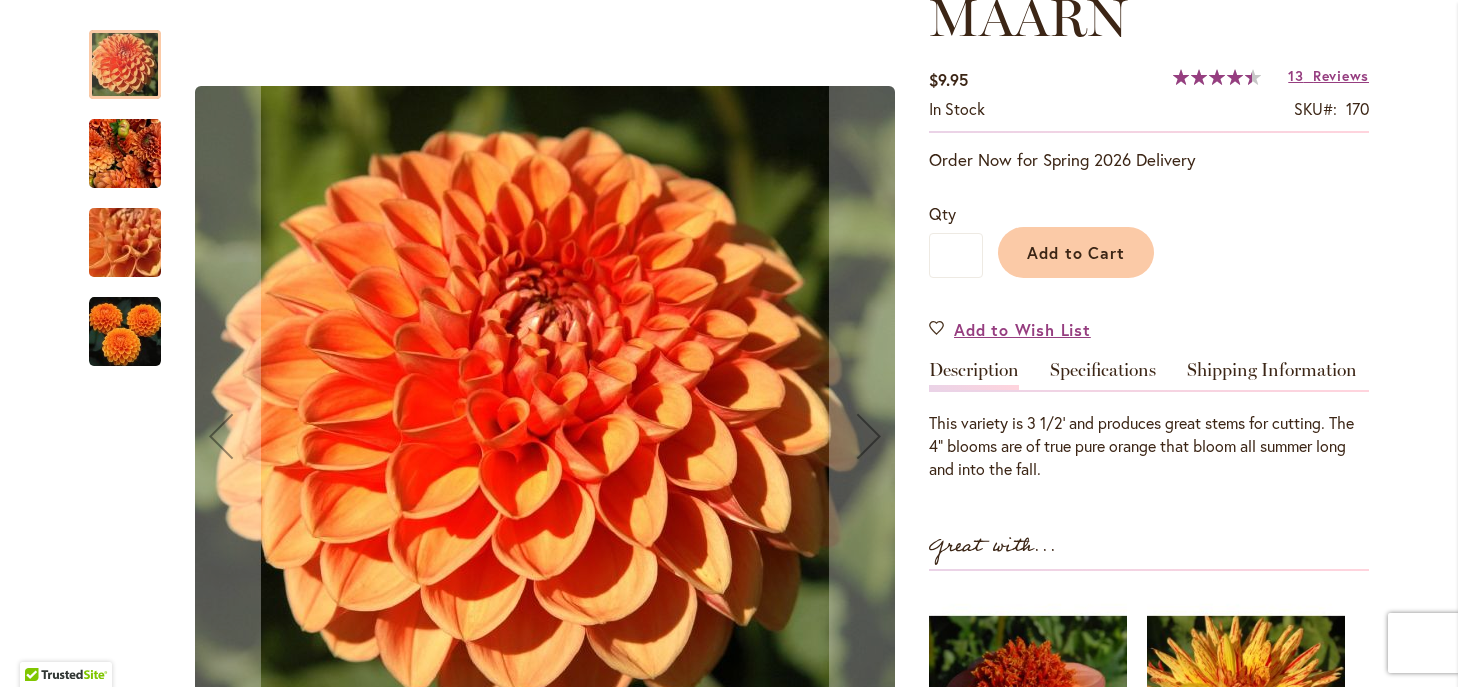 click at bounding box center (125, 153) 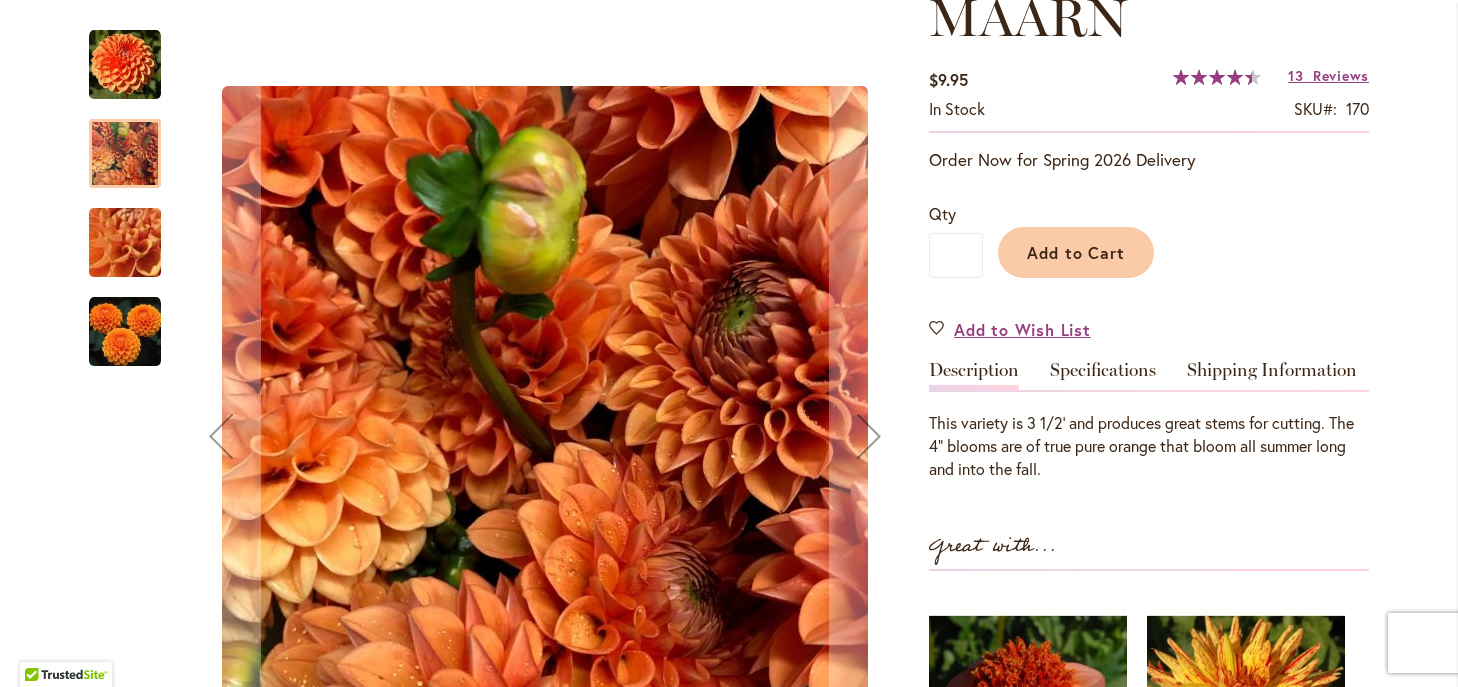 click at bounding box center [125, 243] 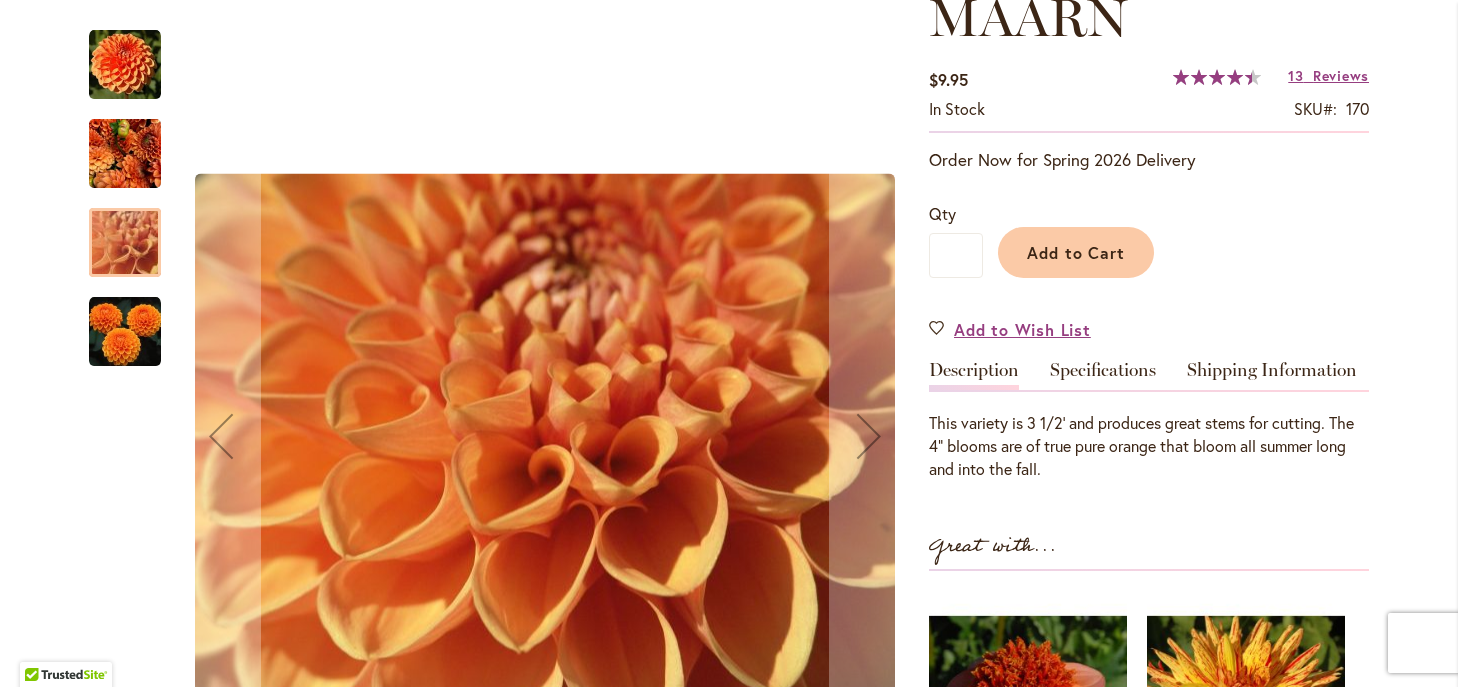 click at bounding box center (125, 332) 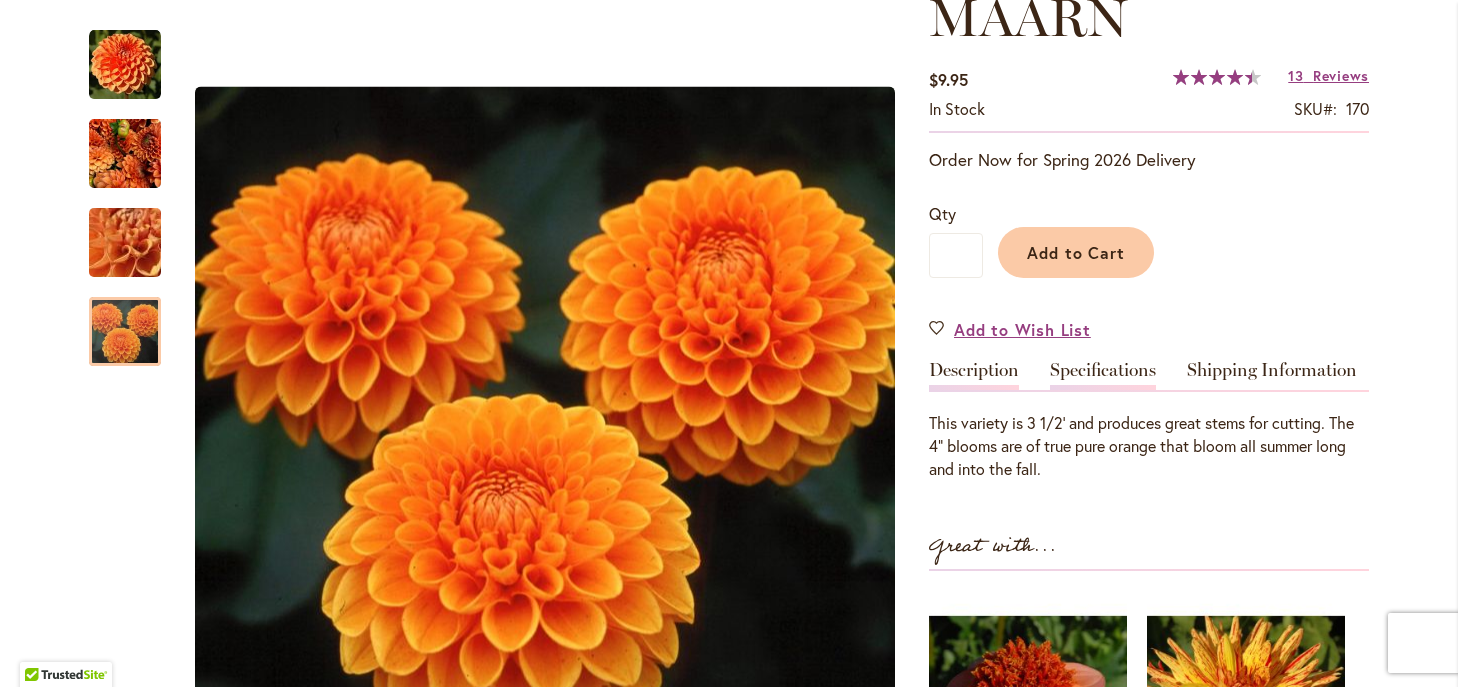 click on "Specifications" at bounding box center [1103, 375] 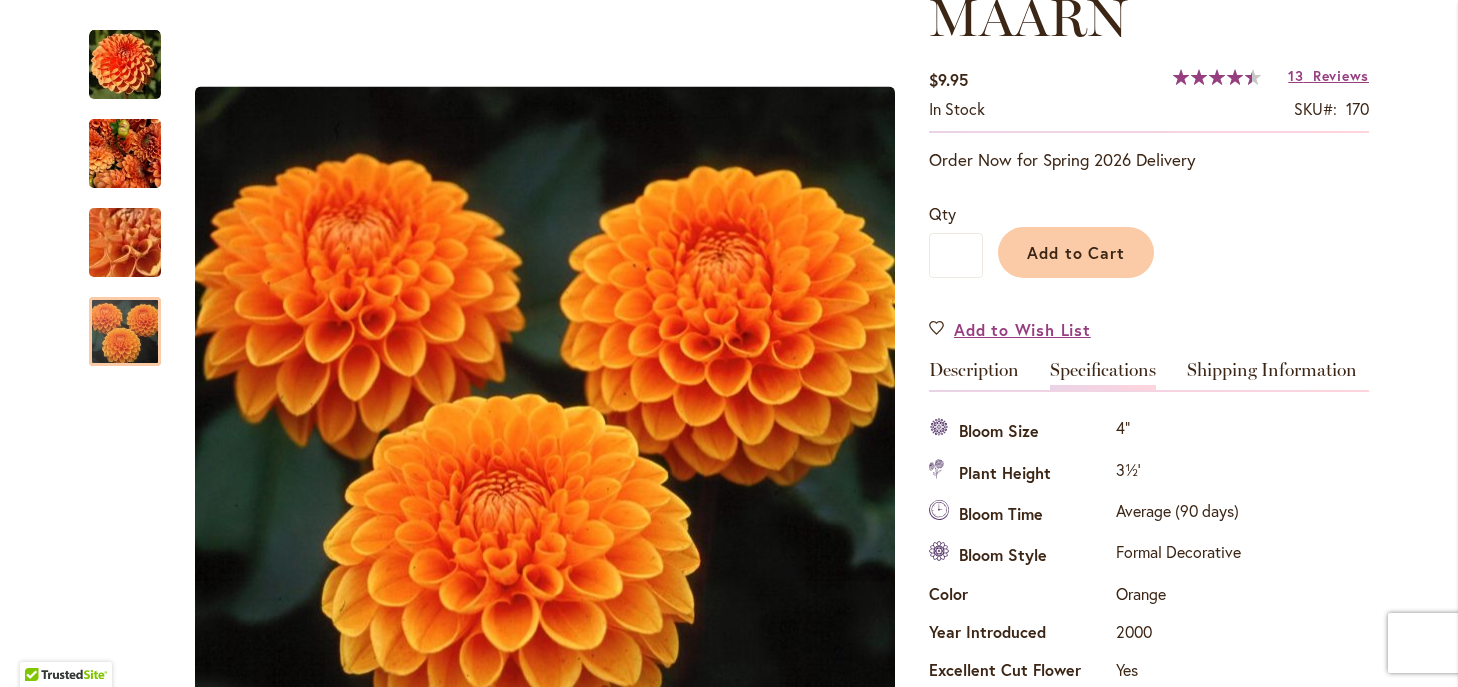 scroll, scrollTop: 665, scrollLeft: 0, axis: vertical 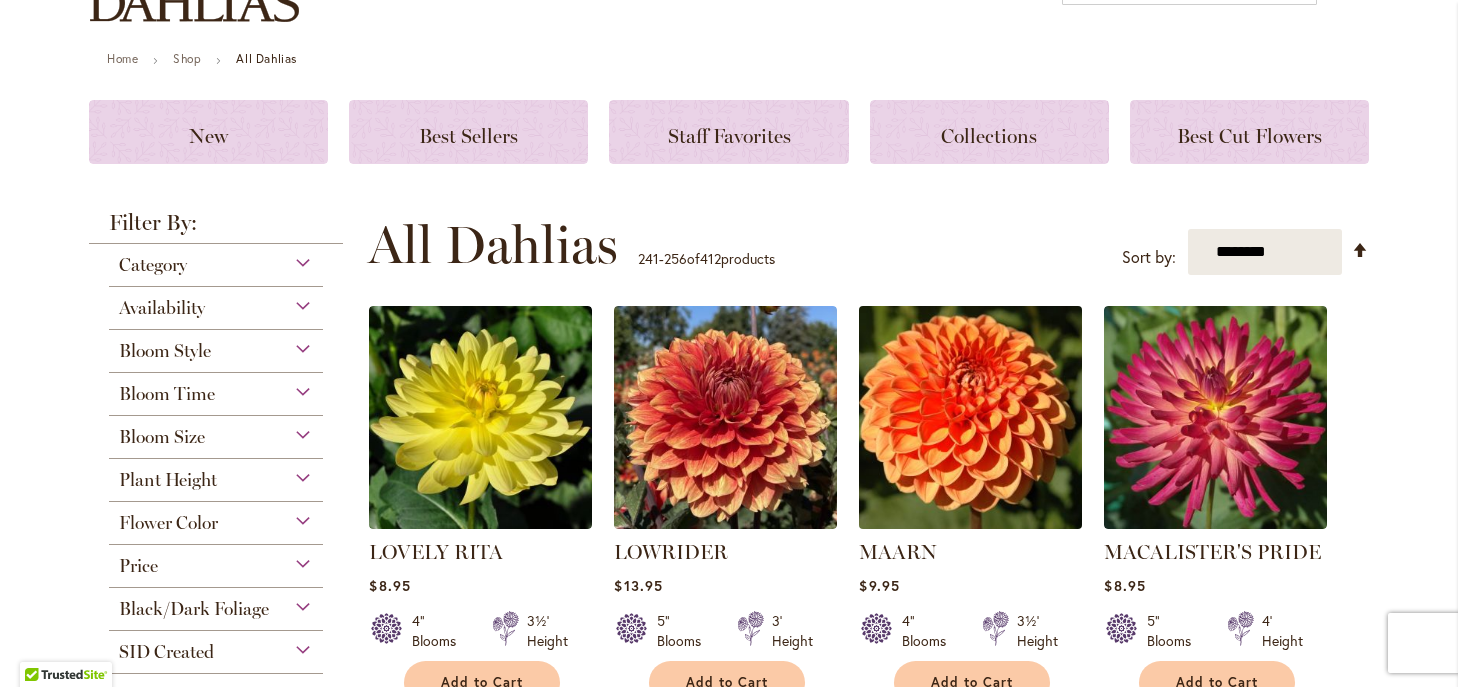 click at bounding box center [971, 418] 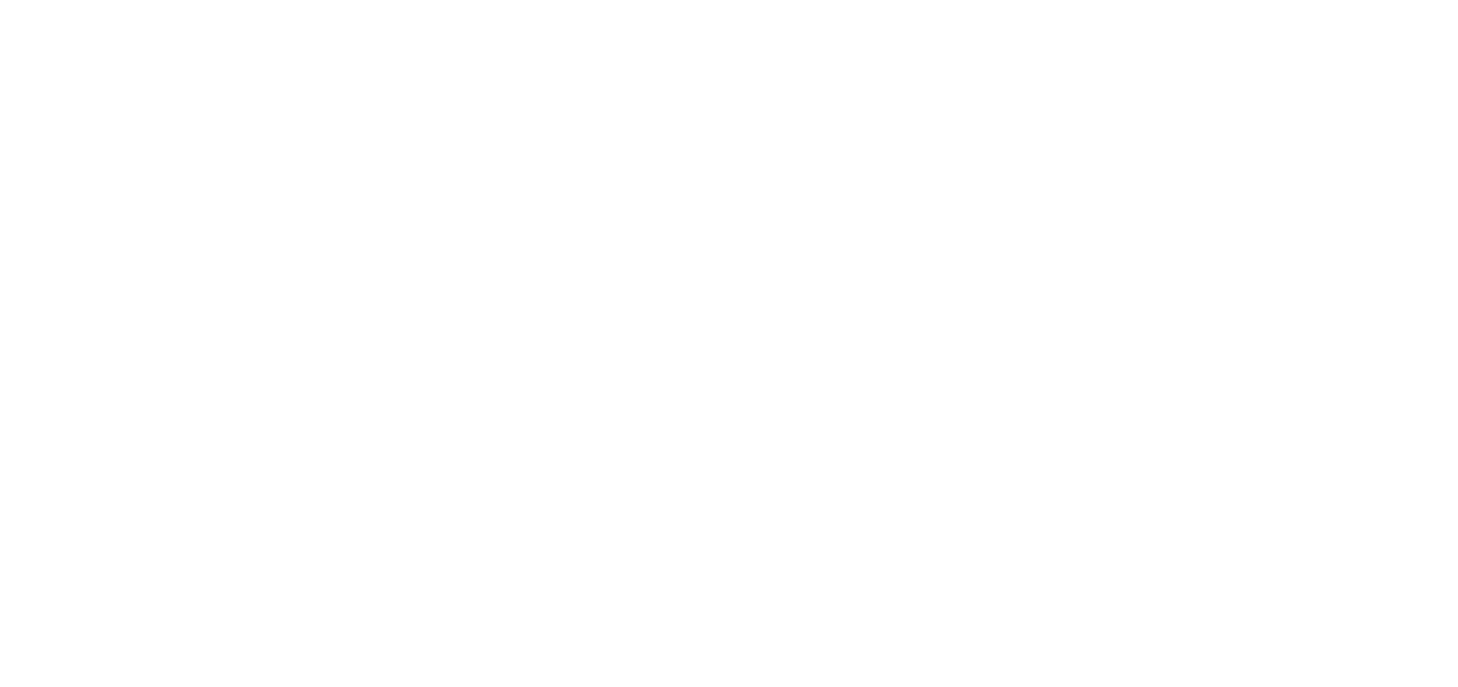 scroll, scrollTop: 0, scrollLeft: 0, axis: both 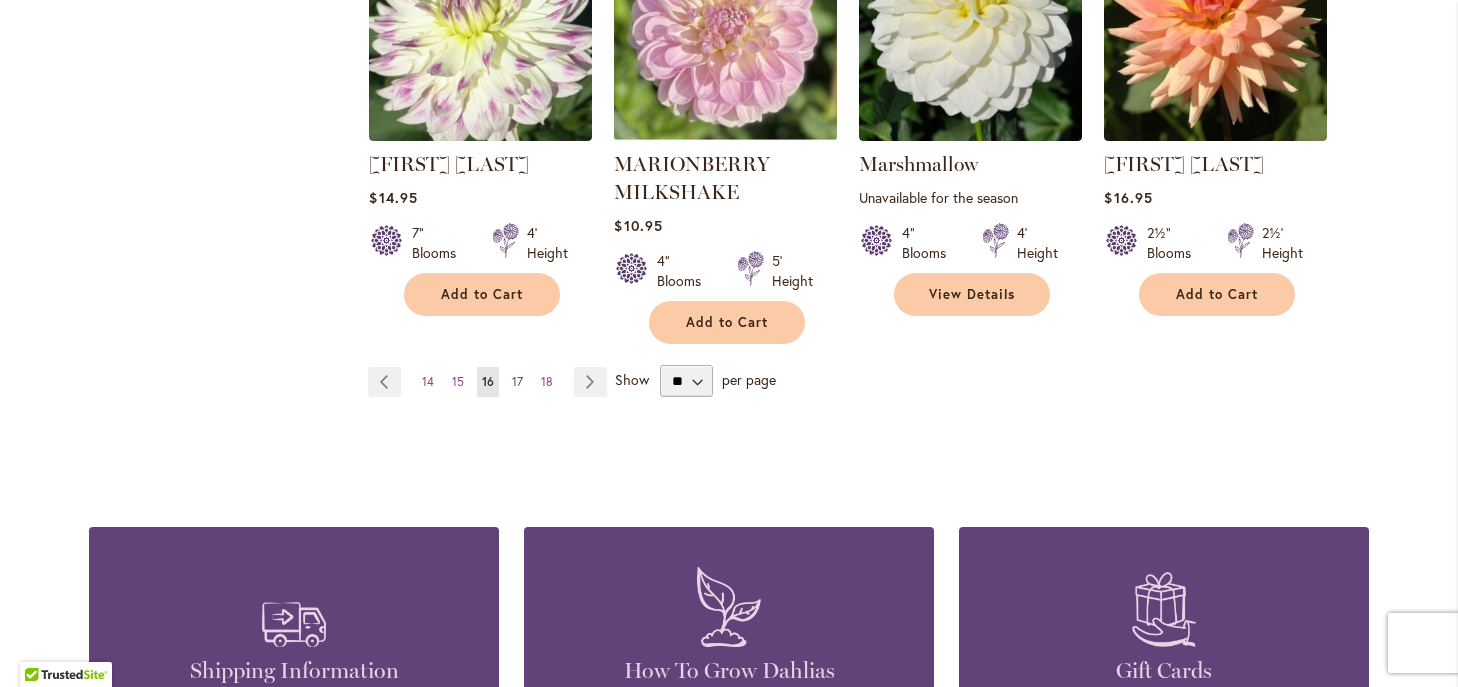 click on "17" at bounding box center (517, 381) 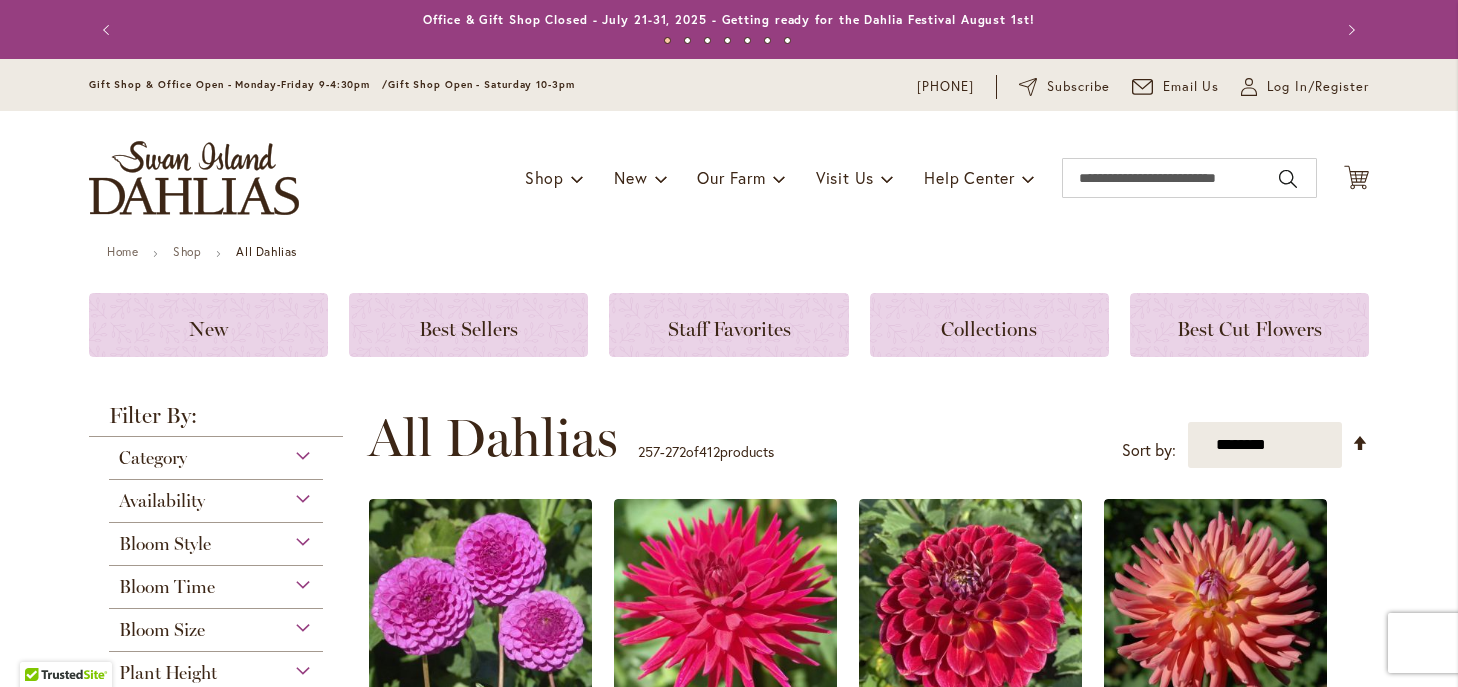 scroll, scrollTop: 0, scrollLeft: 0, axis: both 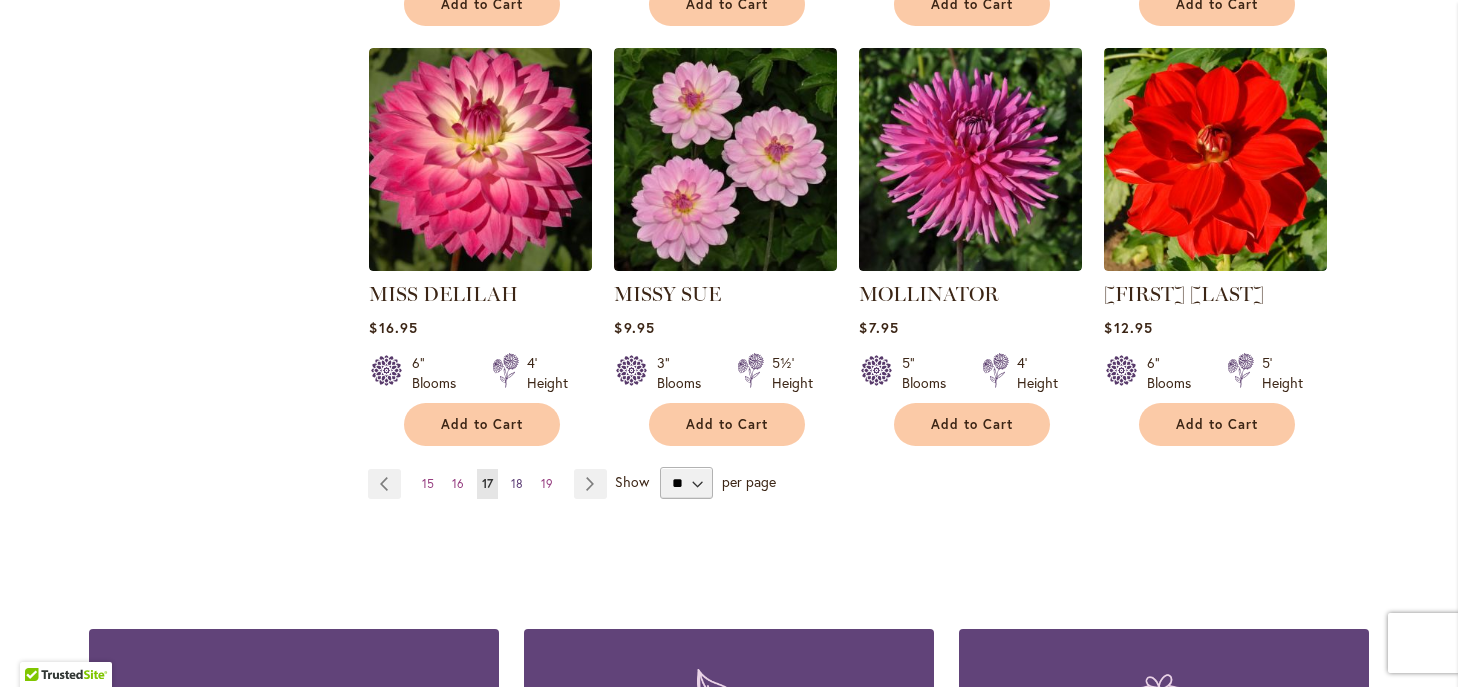 click on "18" at bounding box center [517, 483] 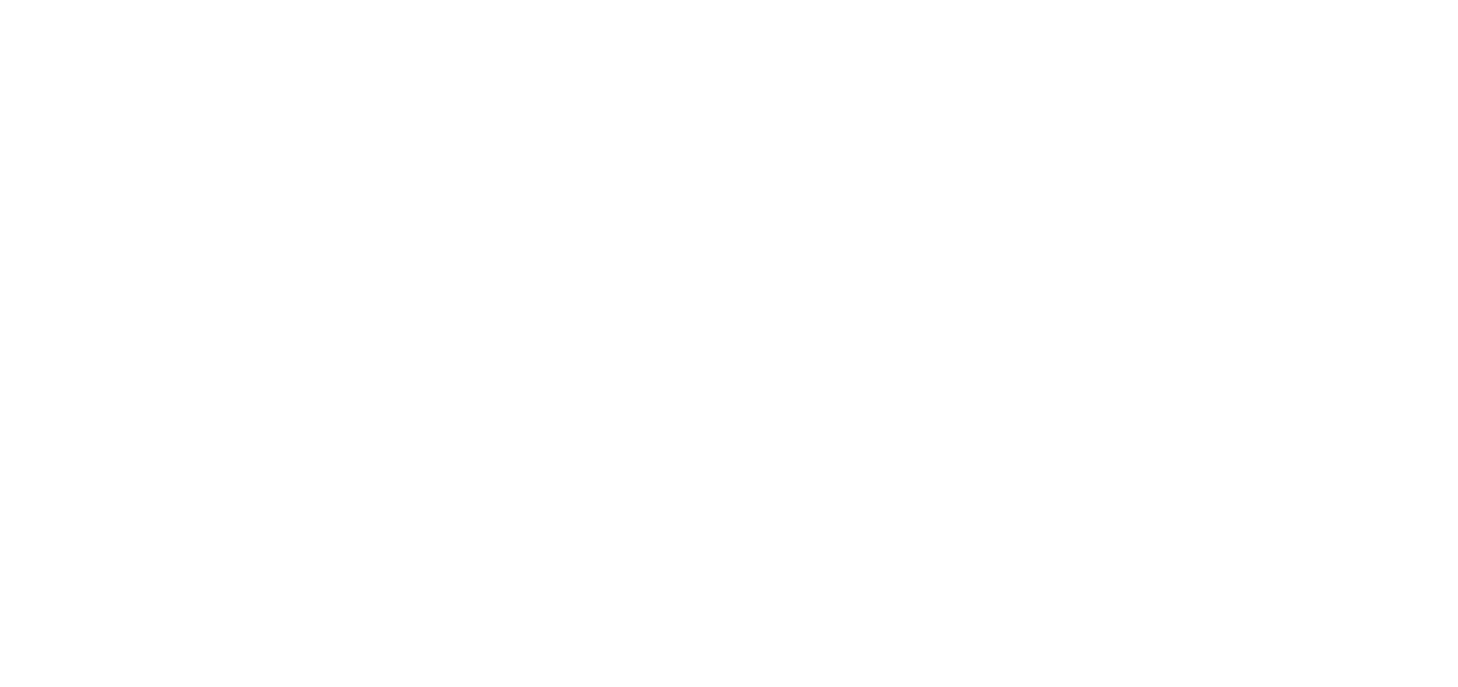scroll, scrollTop: 0, scrollLeft: 0, axis: both 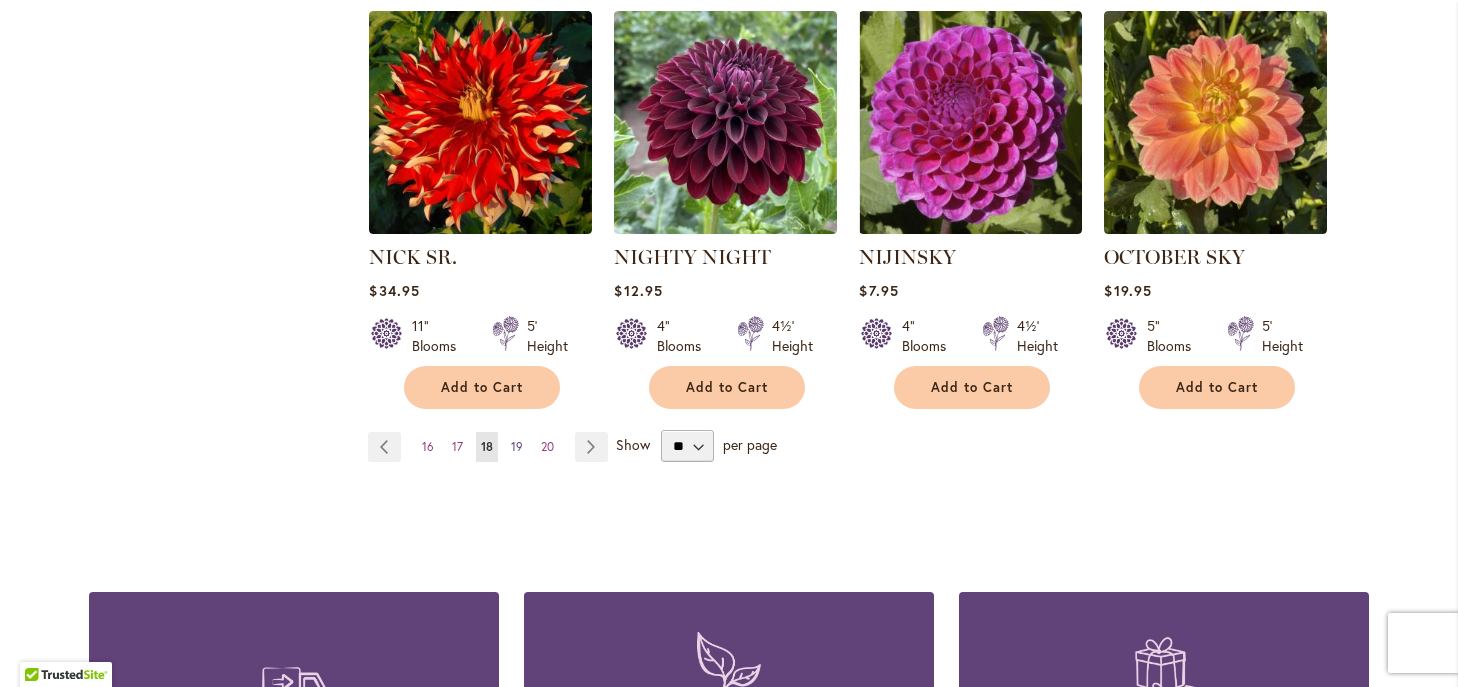 click on "19" at bounding box center [517, 446] 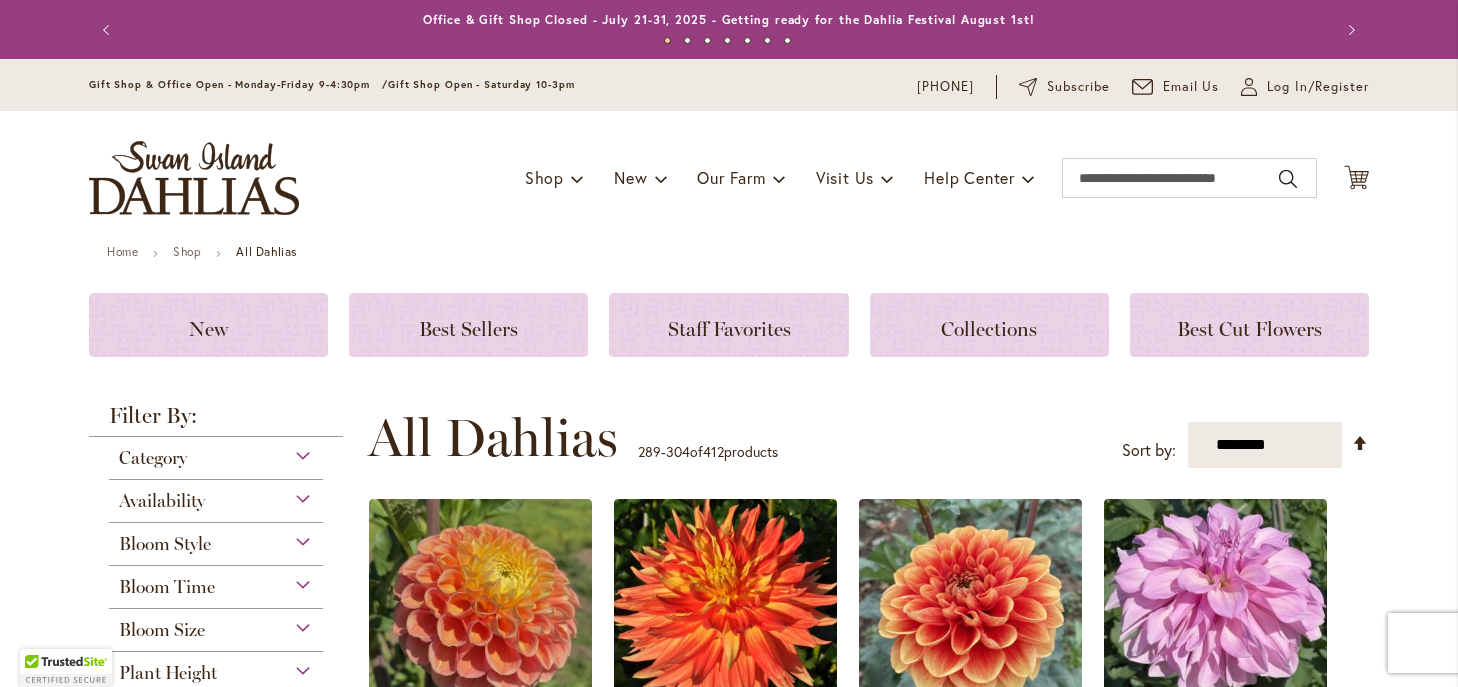 scroll, scrollTop: 0, scrollLeft: 0, axis: both 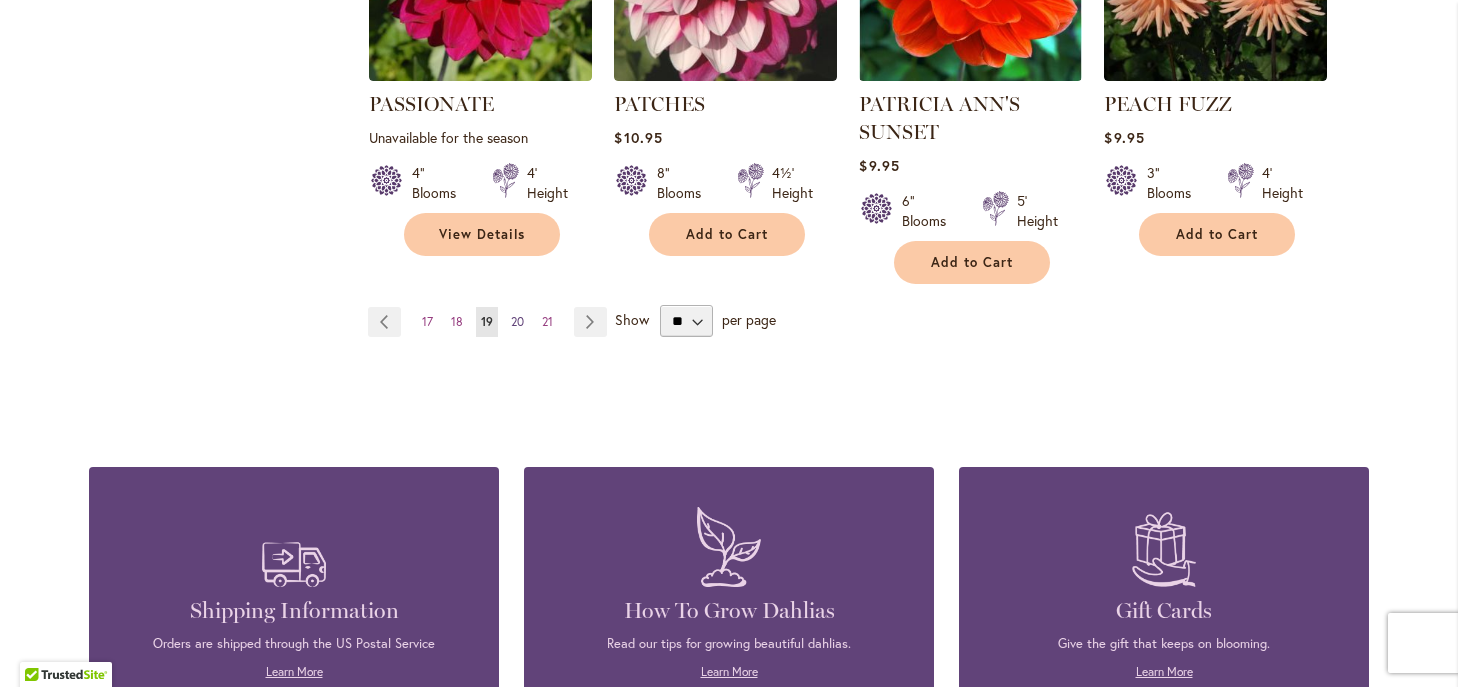 click on "20" at bounding box center [517, 321] 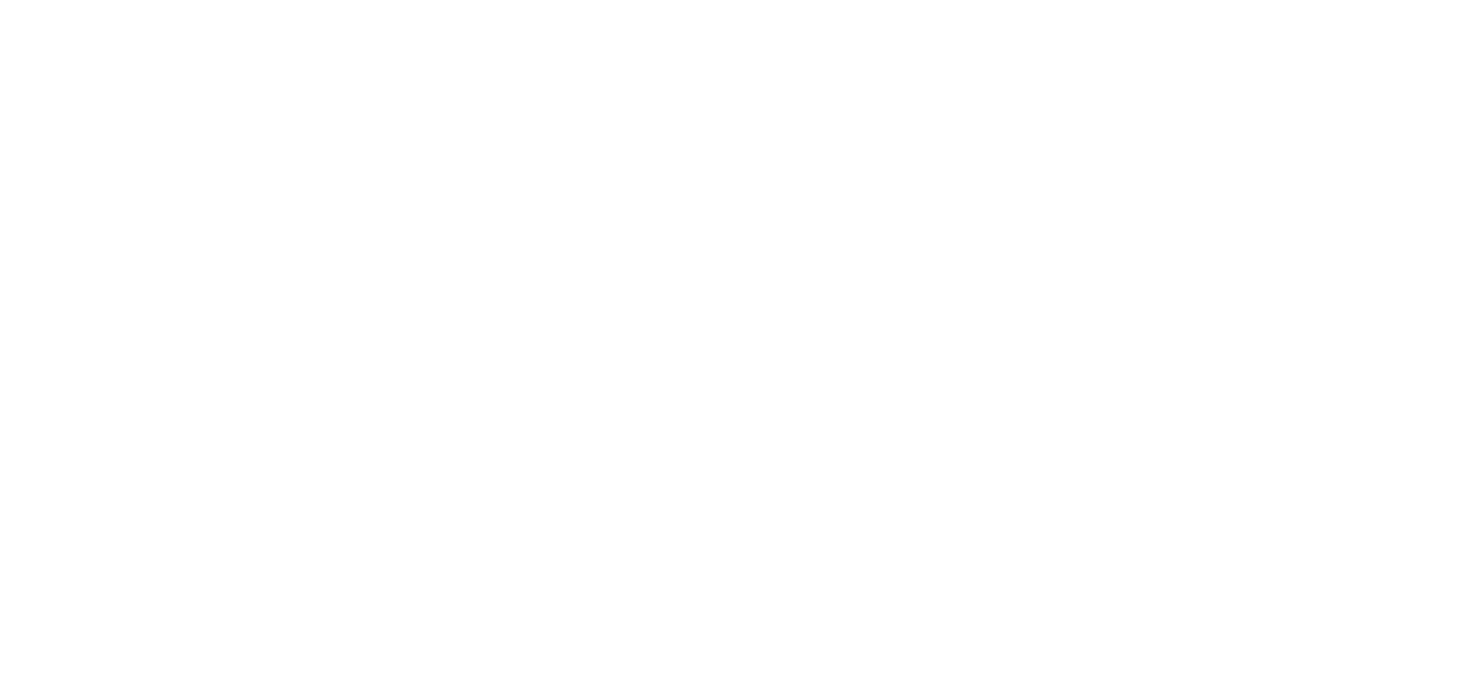 scroll, scrollTop: 0, scrollLeft: 0, axis: both 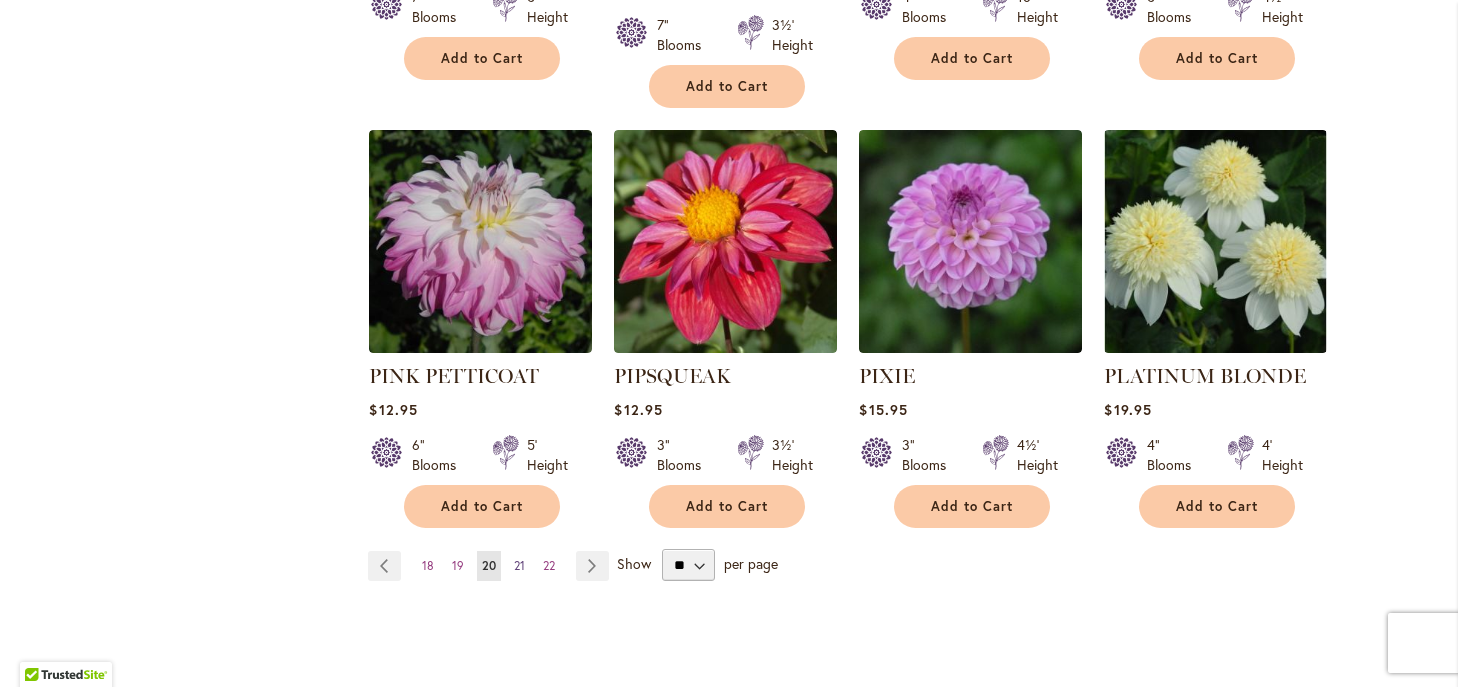 click on "21" at bounding box center [519, 565] 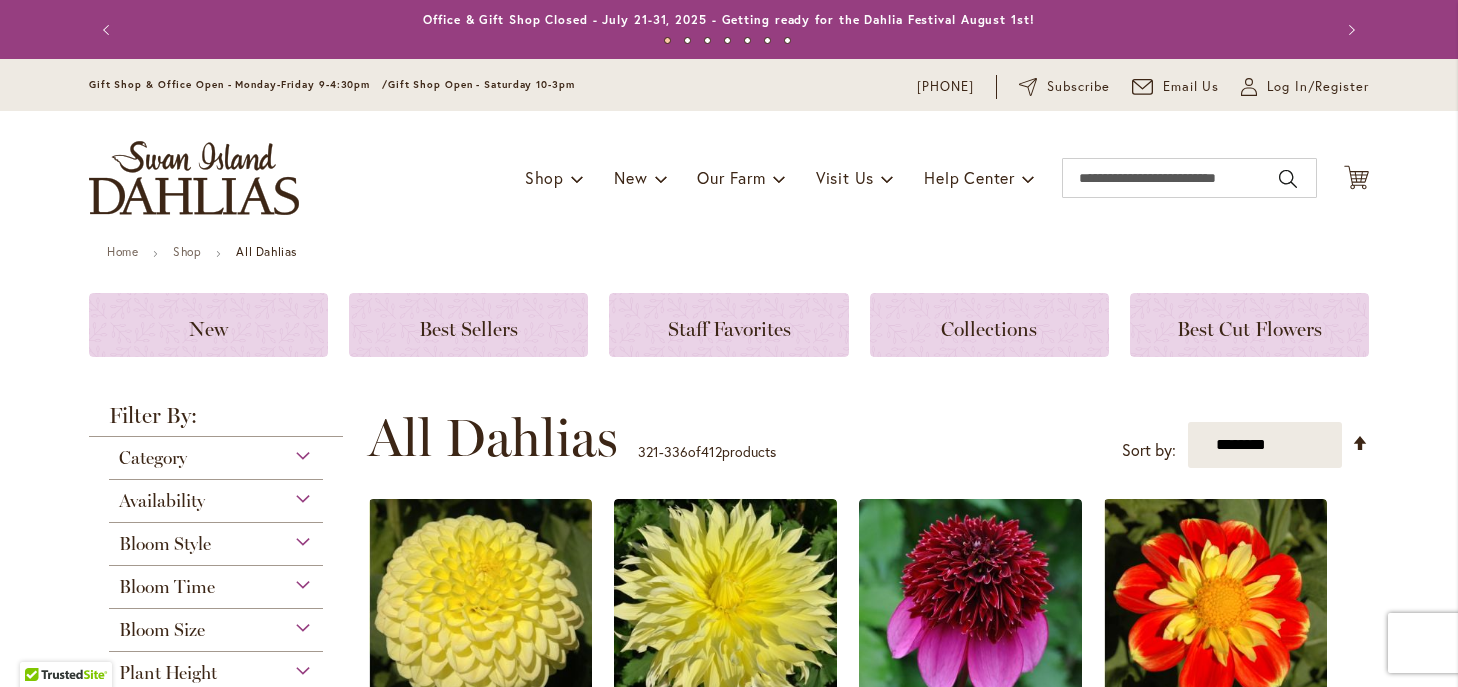 scroll, scrollTop: 0, scrollLeft: 0, axis: both 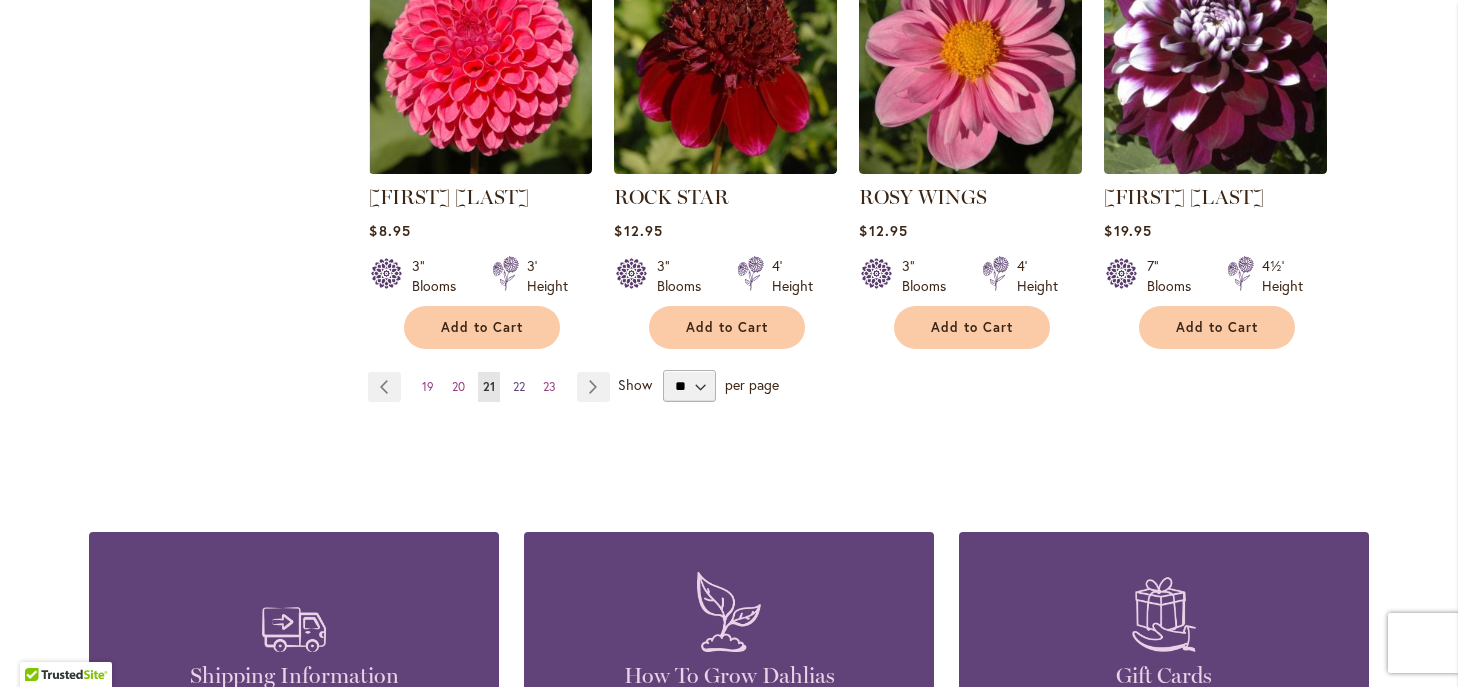 click on "22" at bounding box center (519, 386) 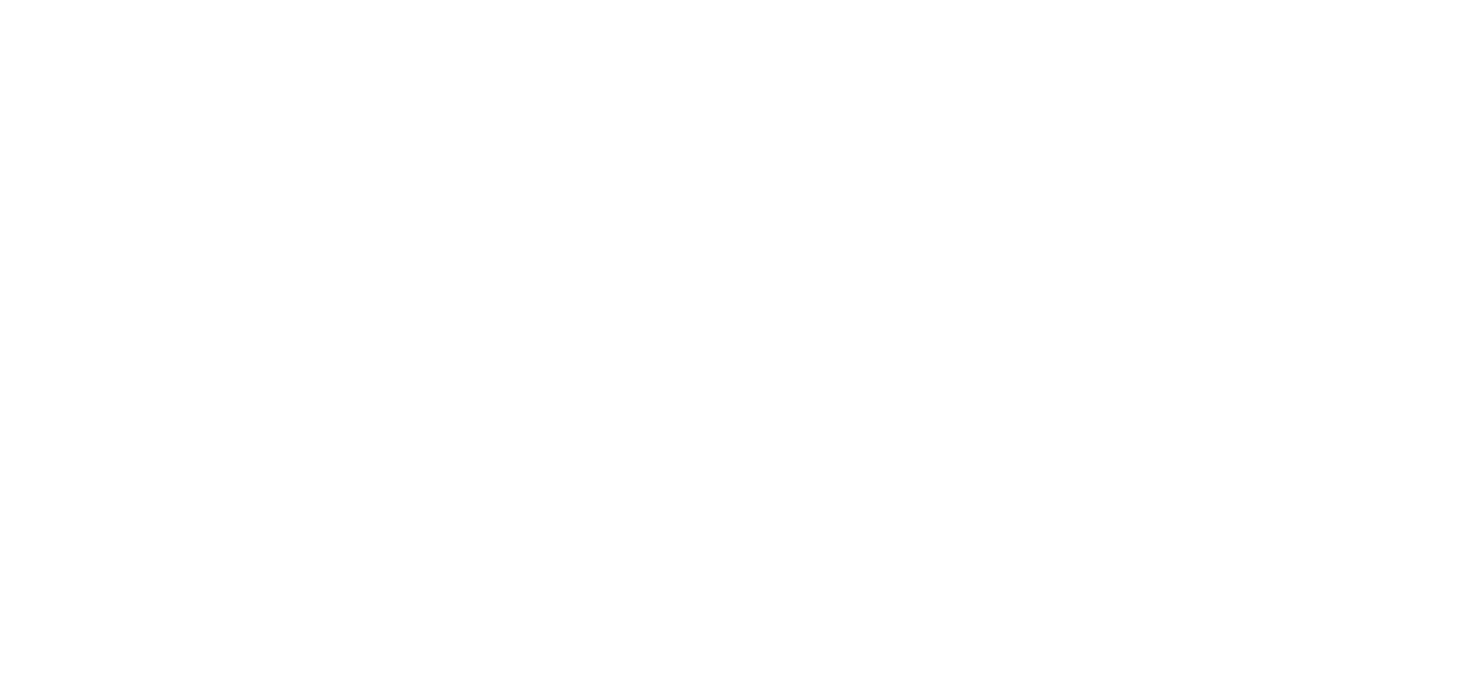 scroll, scrollTop: 0, scrollLeft: 0, axis: both 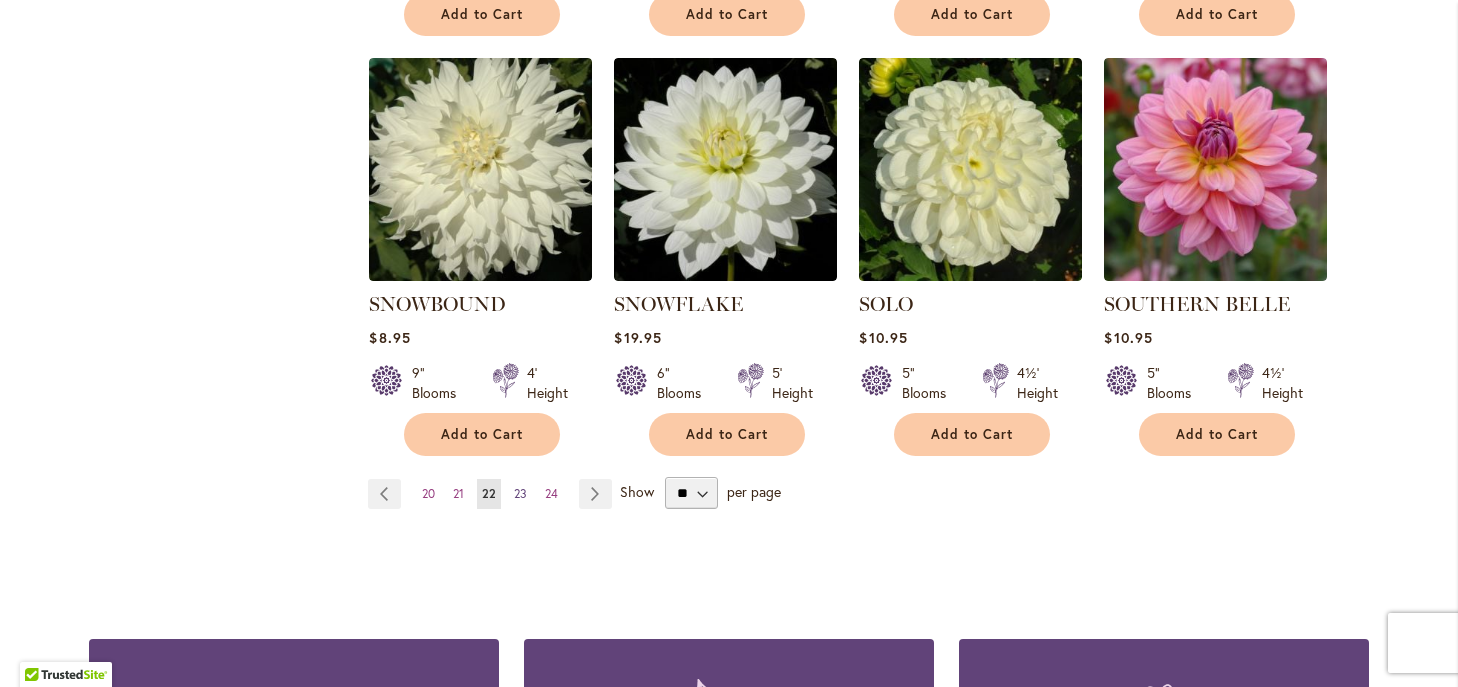 click on "23" at bounding box center [520, 493] 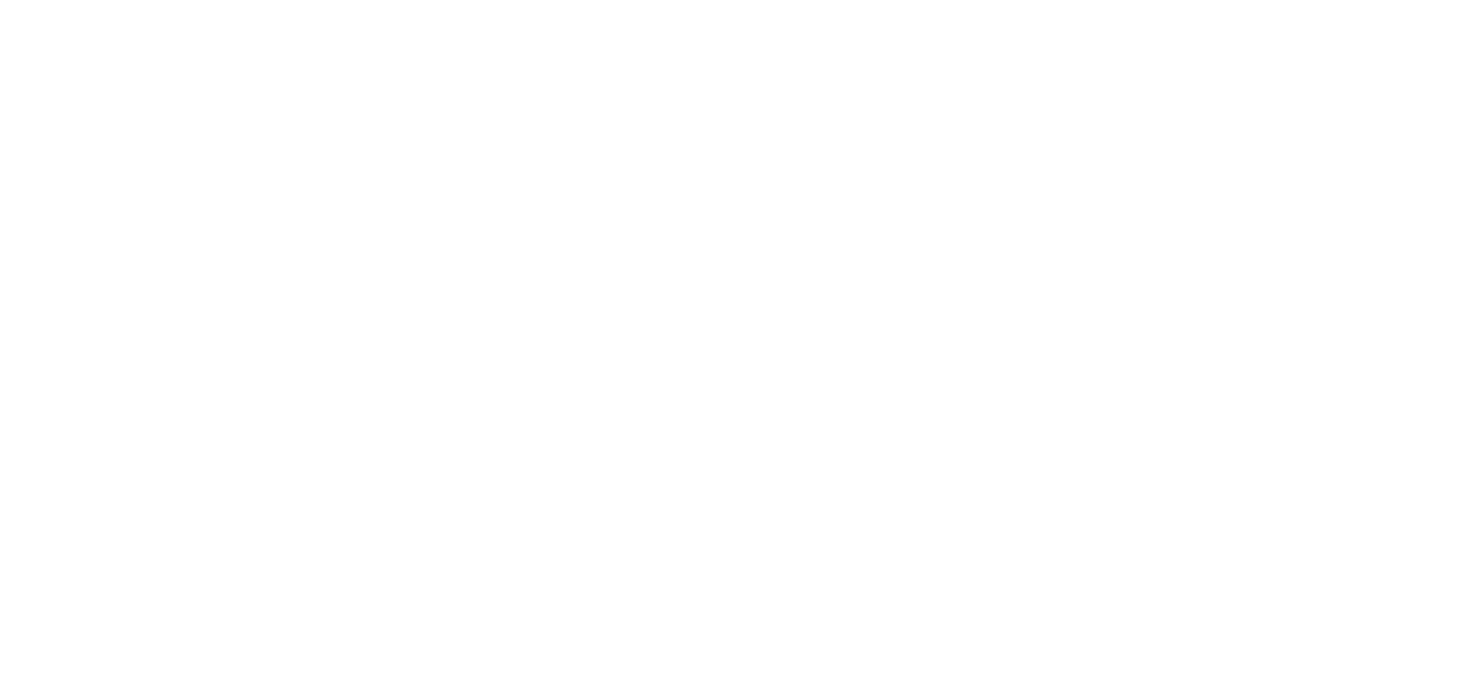 scroll, scrollTop: 0, scrollLeft: 0, axis: both 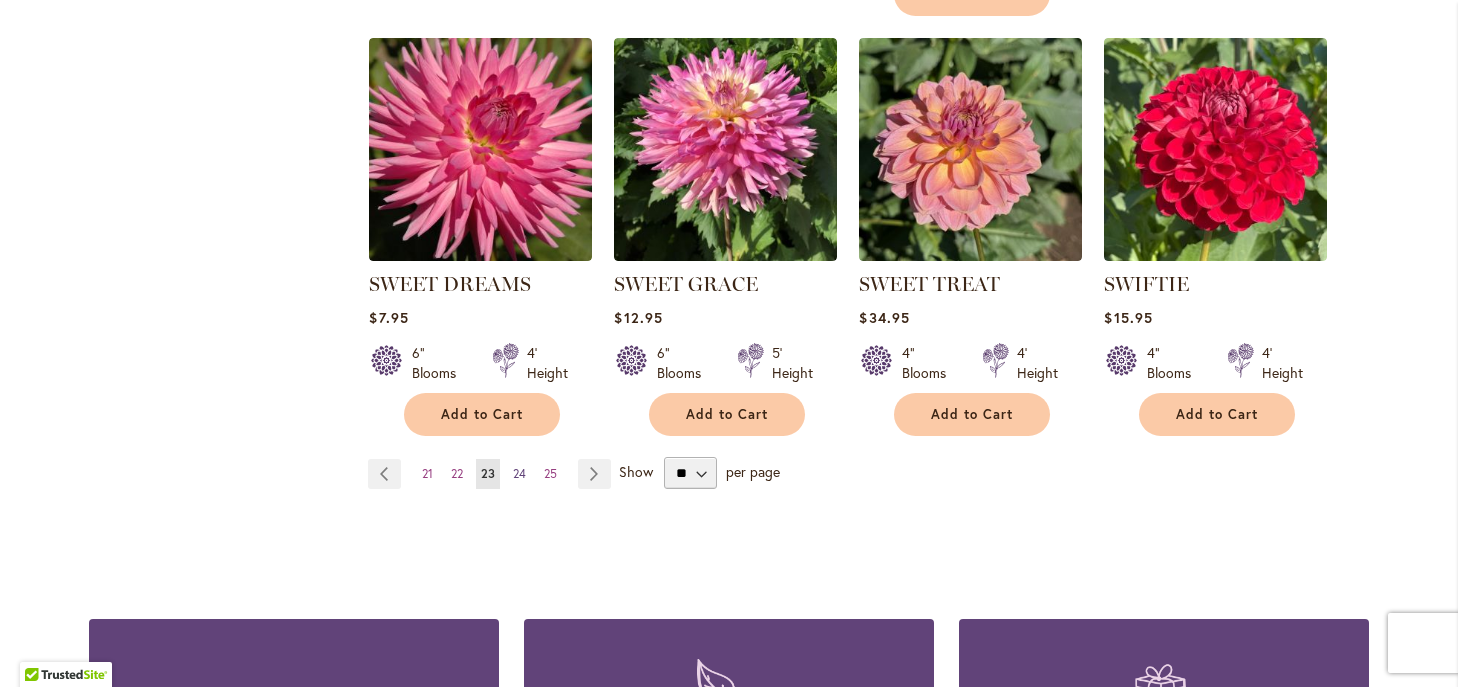 click on "24" at bounding box center [519, 473] 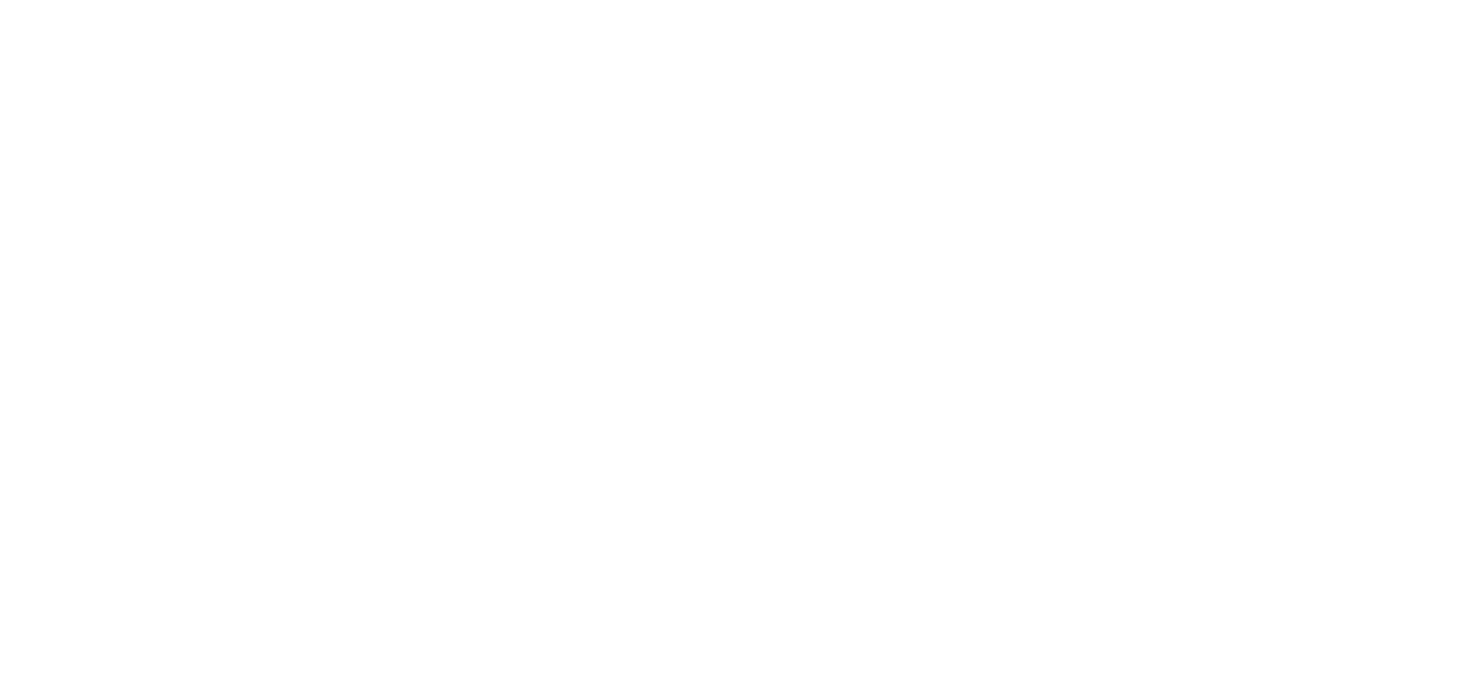 scroll, scrollTop: 0, scrollLeft: 0, axis: both 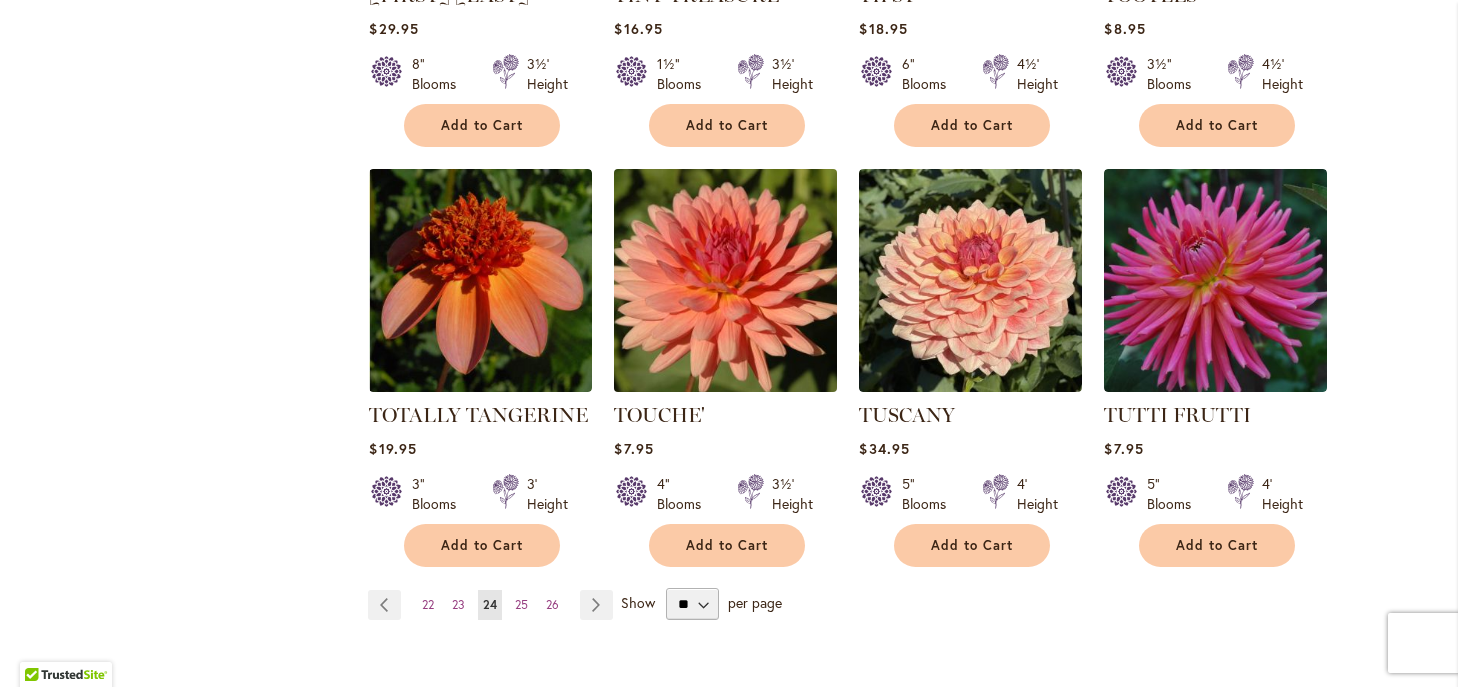 click at bounding box center [726, 281] 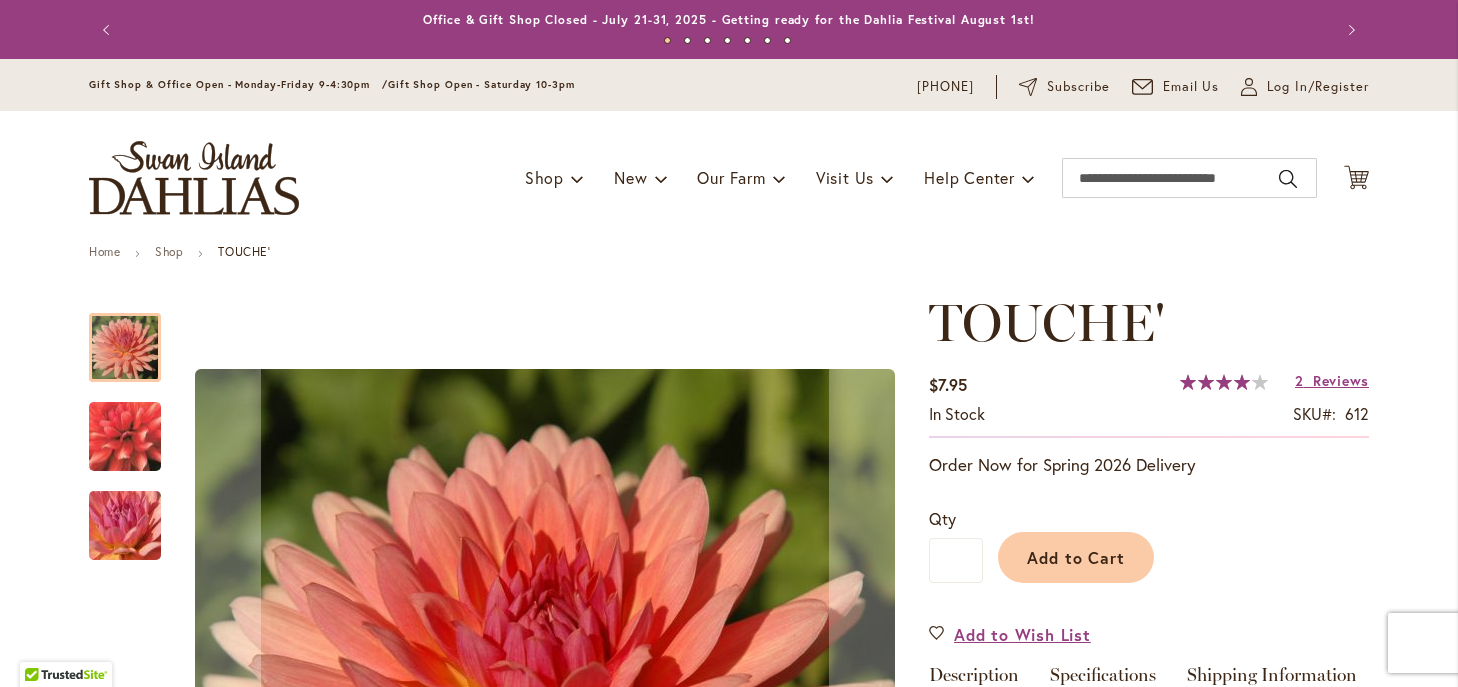scroll, scrollTop: 0, scrollLeft: 0, axis: both 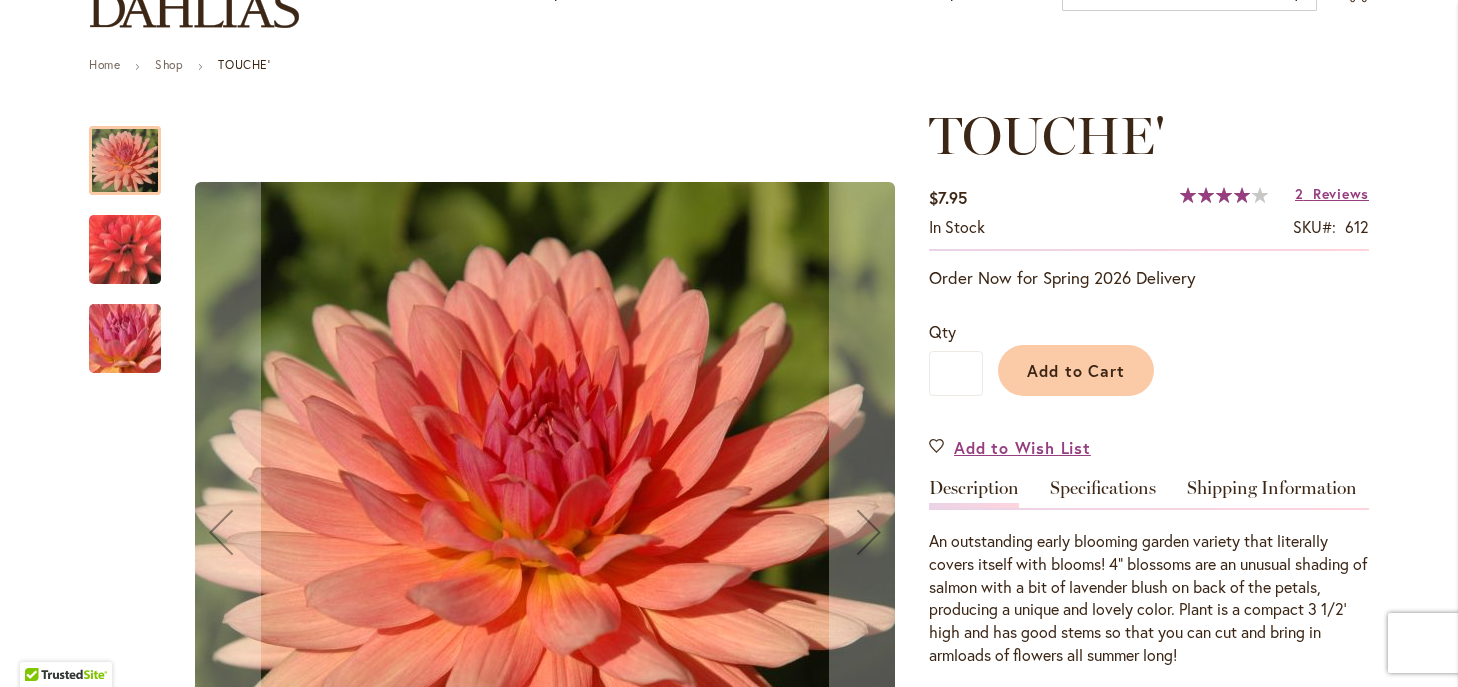 click at bounding box center [125, 249] 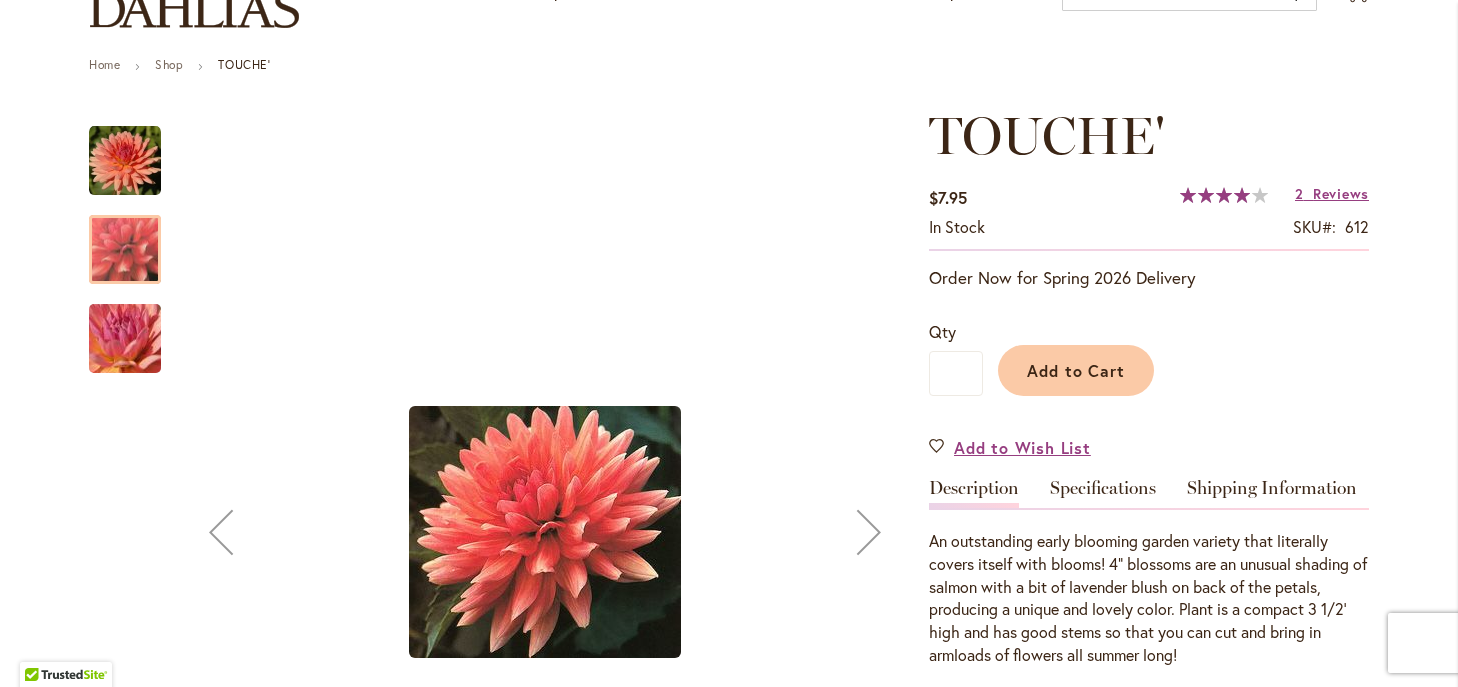 click at bounding box center [125, 339] 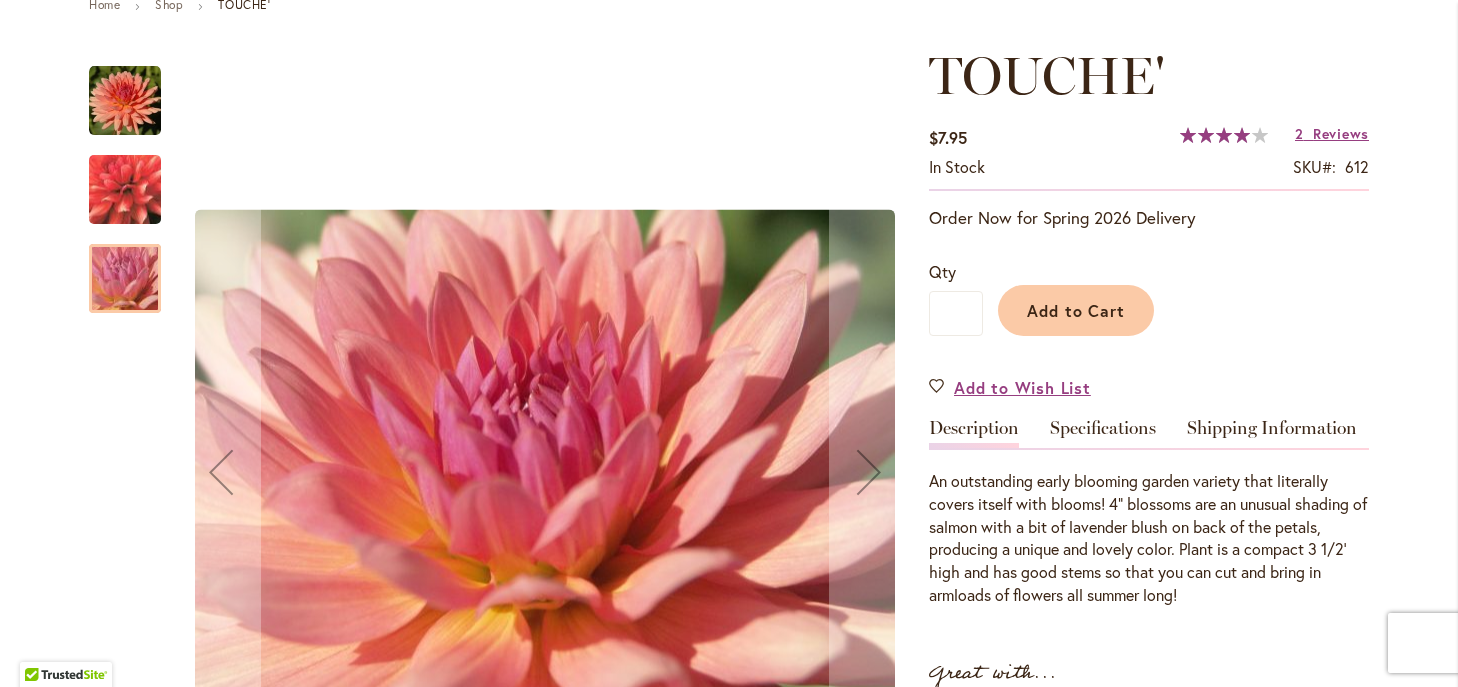 scroll, scrollTop: 250, scrollLeft: 0, axis: vertical 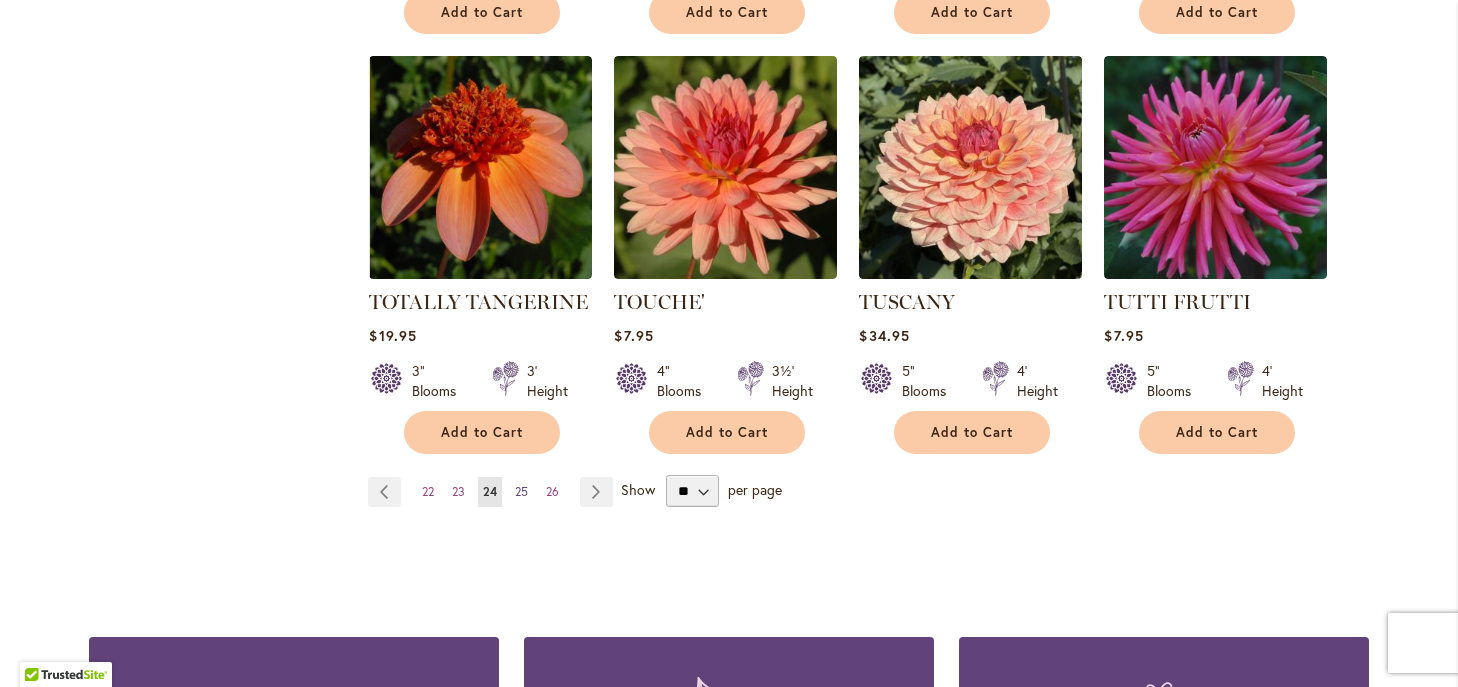 click on "25" at bounding box center [521, 491] 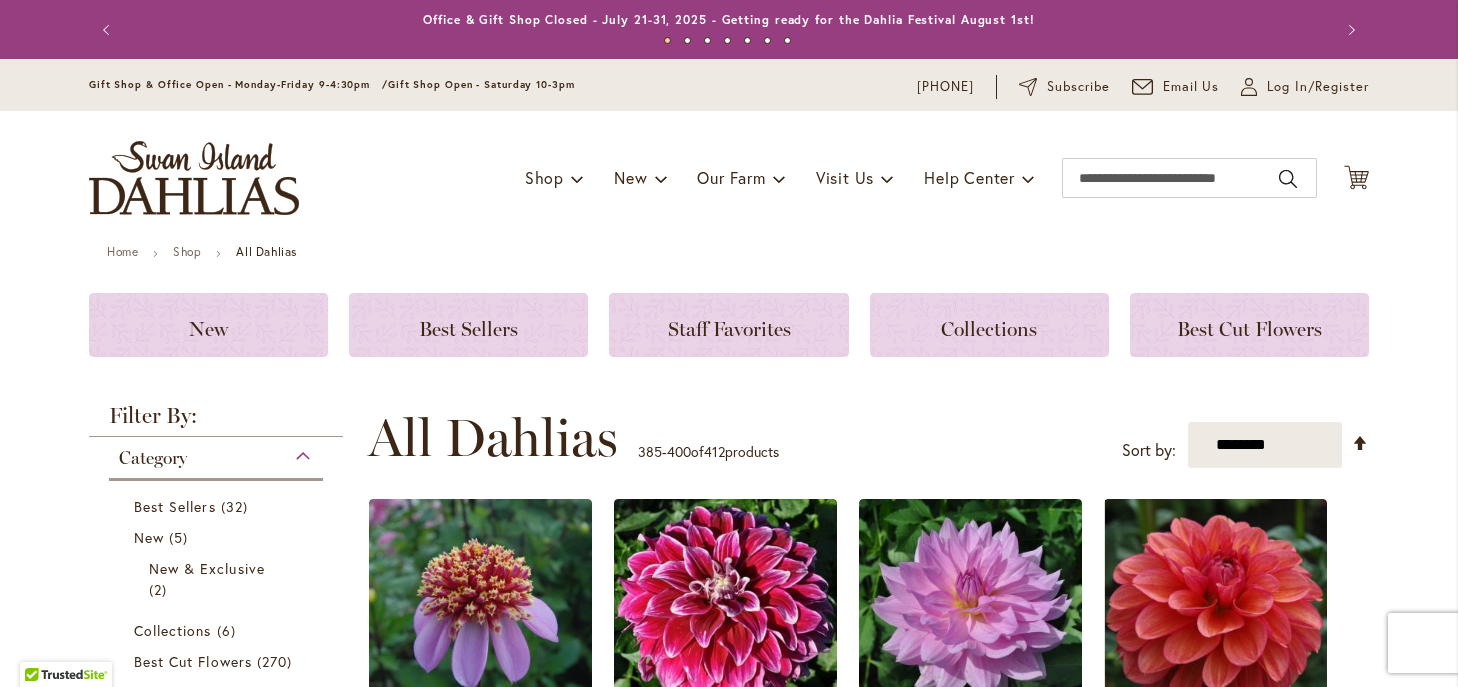scroll, scrollTop: 0, scrollLeft: 0, axis: both 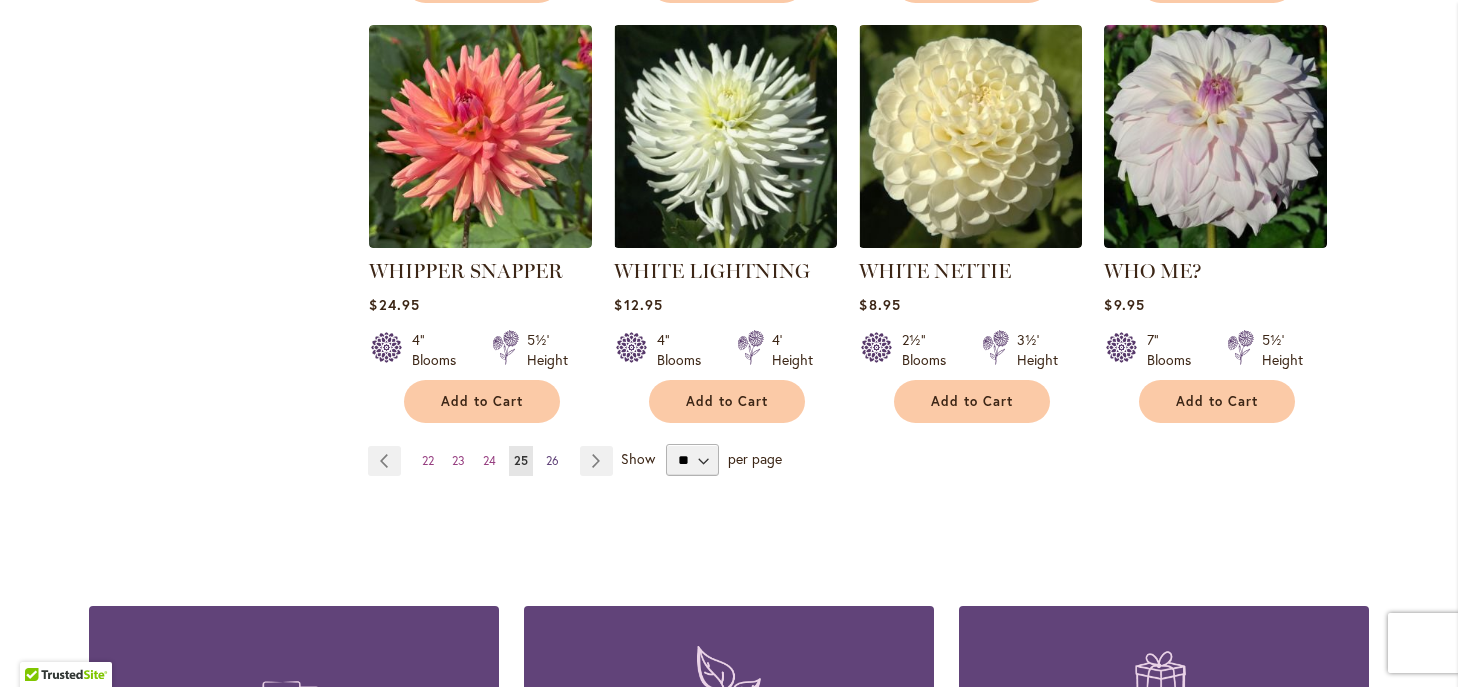 click on "26" at bounding box center [552, 460] 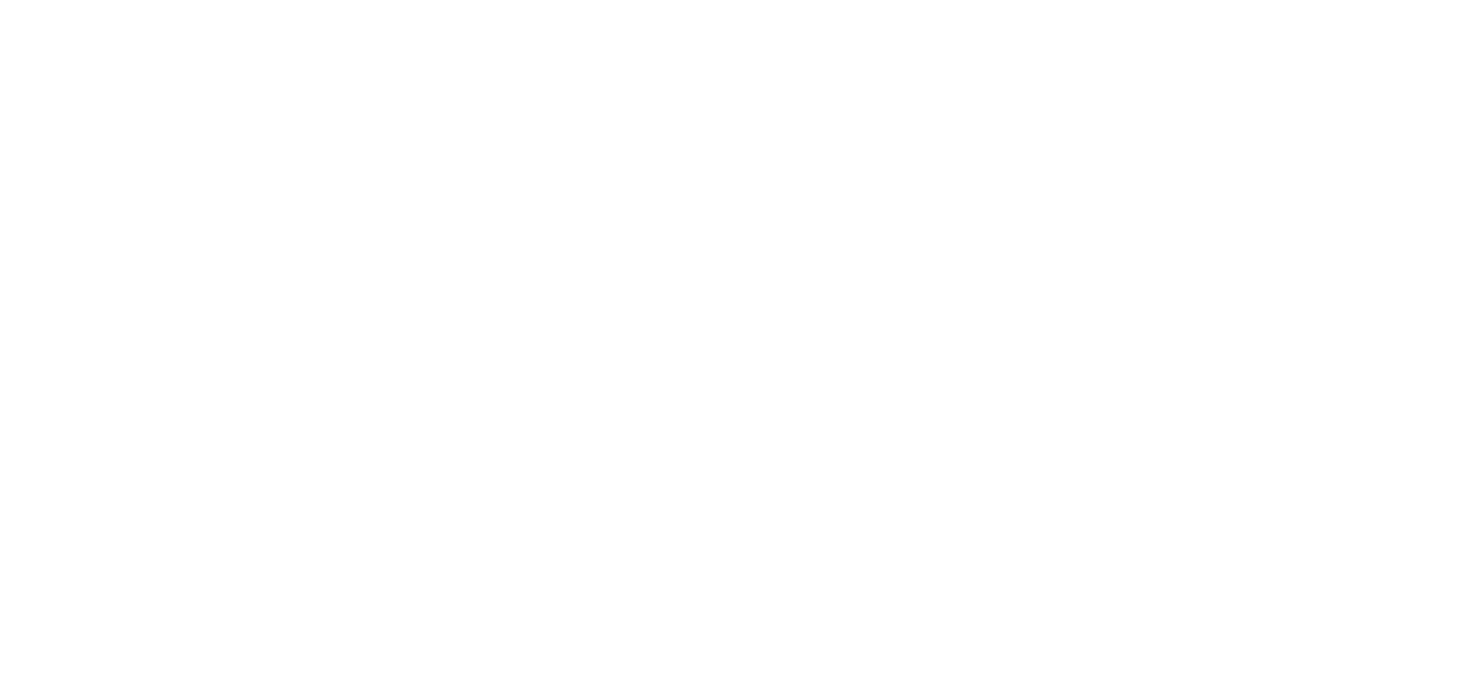 scroll, scrollTop: 0, scrollLeft: 0, axis: both 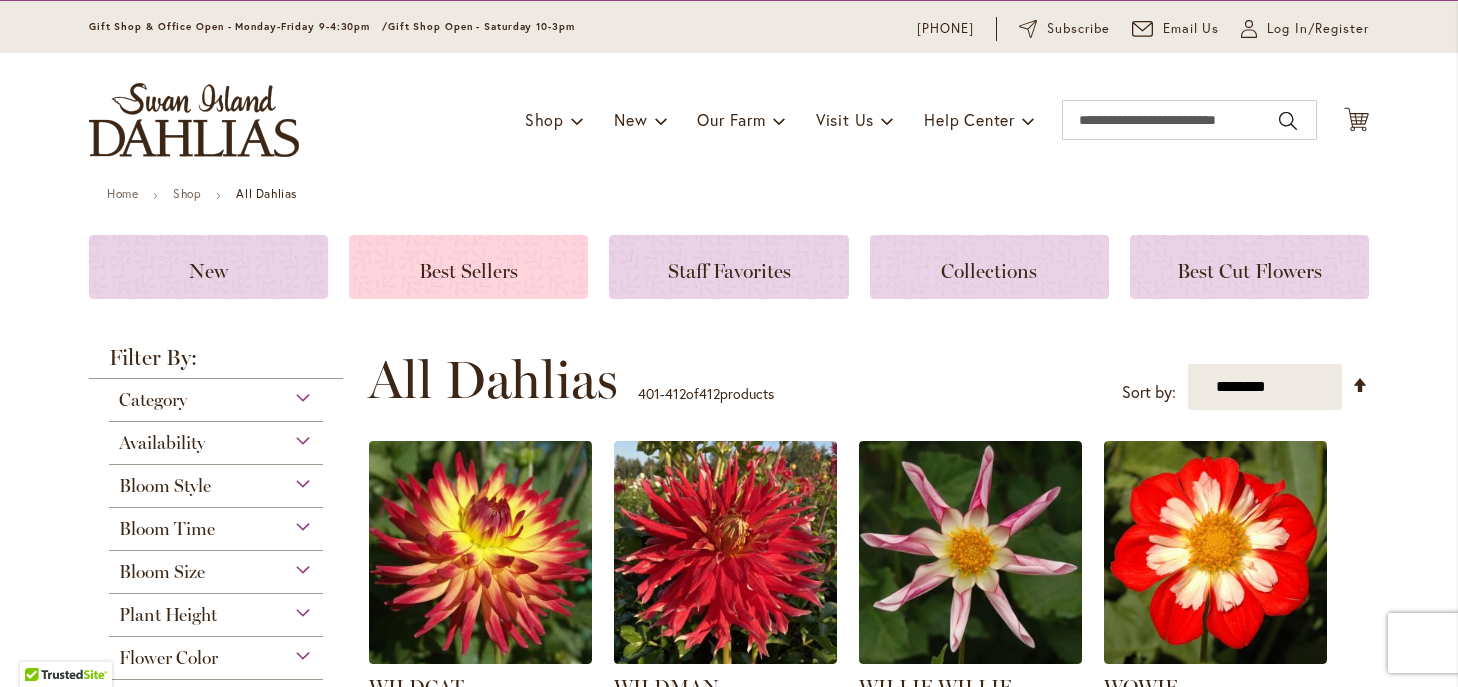 click on "Best Sellers" 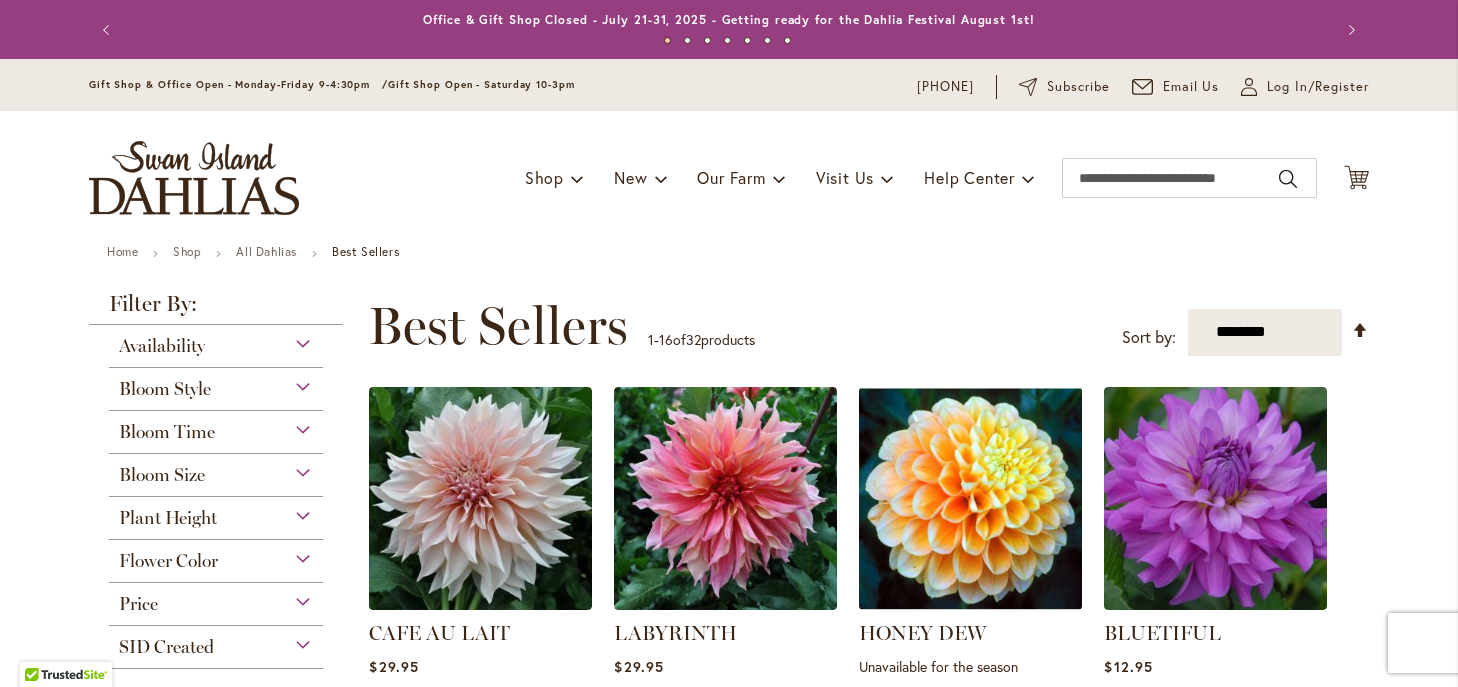 scroll, scrollTop: 0, scrollLeft: 0, axis: both 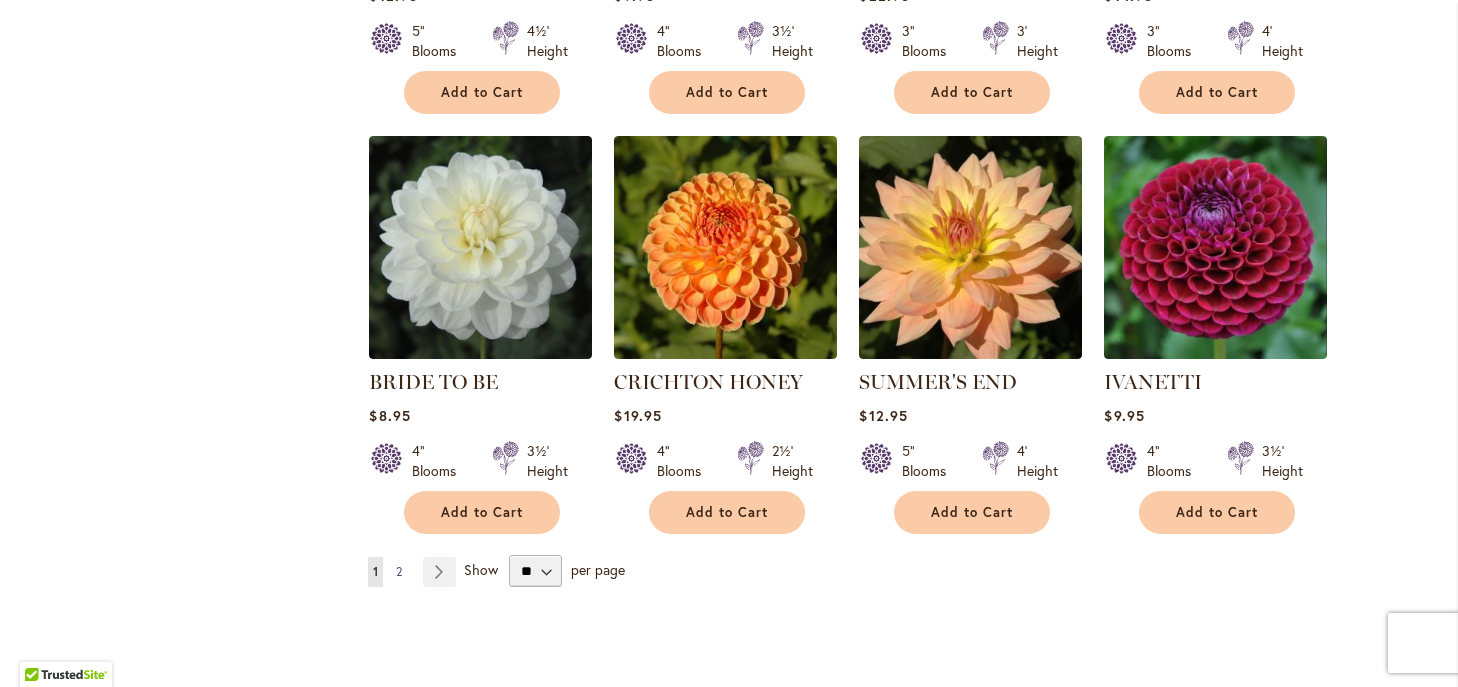 click on "2" at bounding box center [399, 571] 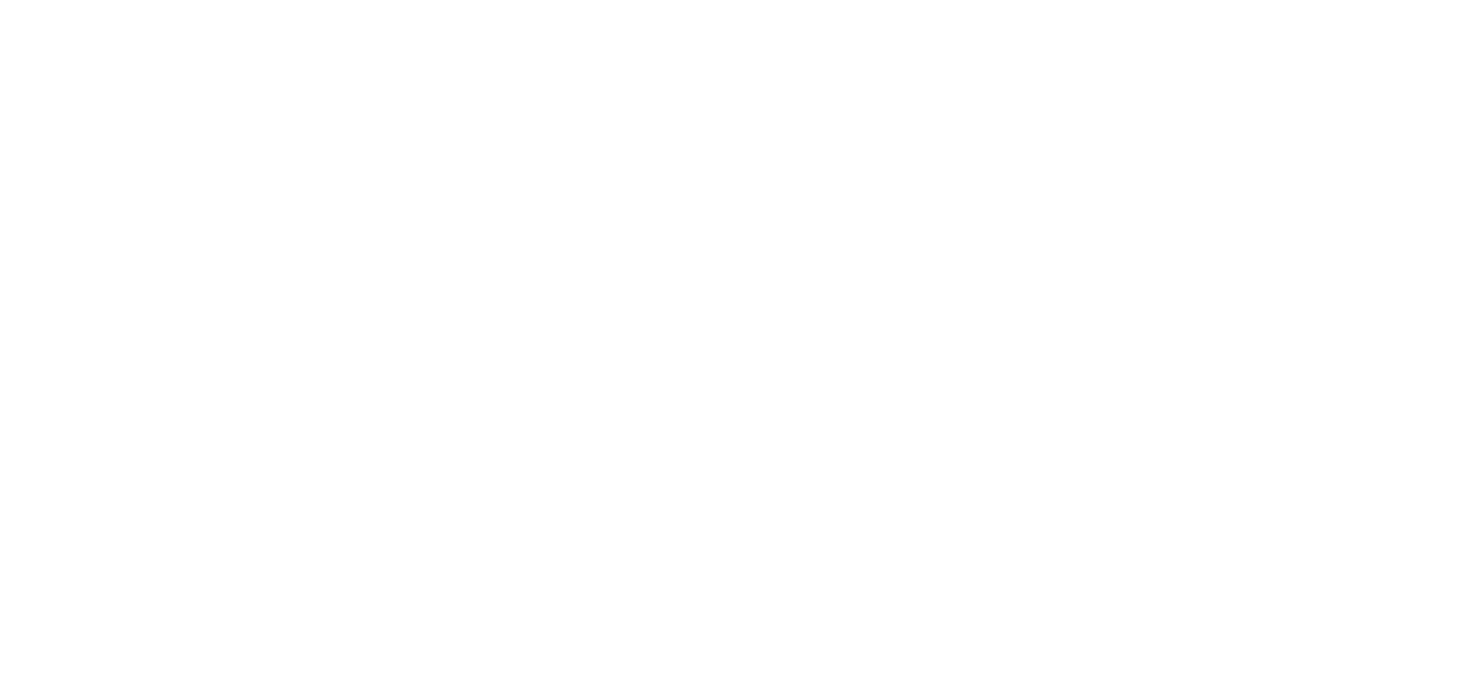 scroll, scrollTop: 0, scrollLeft: 0, axis: both 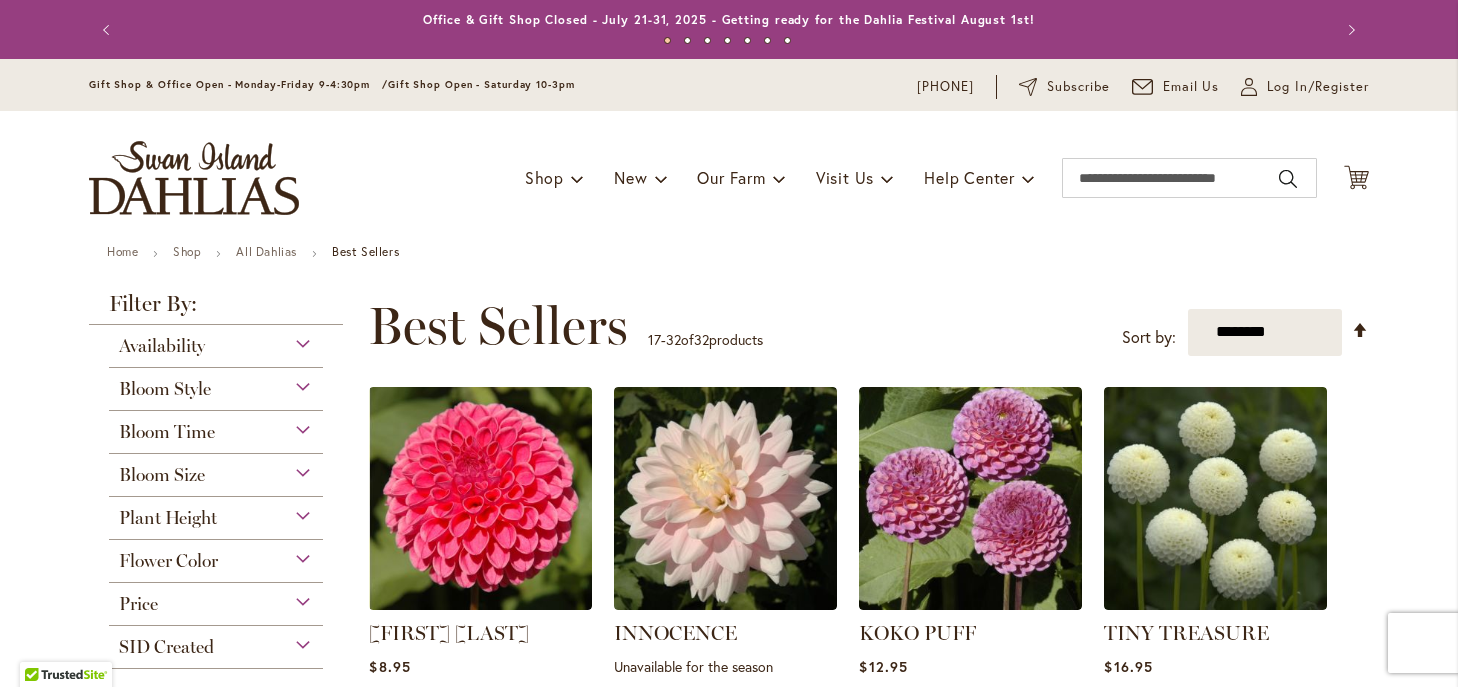 click on "Bloom Style" at bounding box center (216, 384) 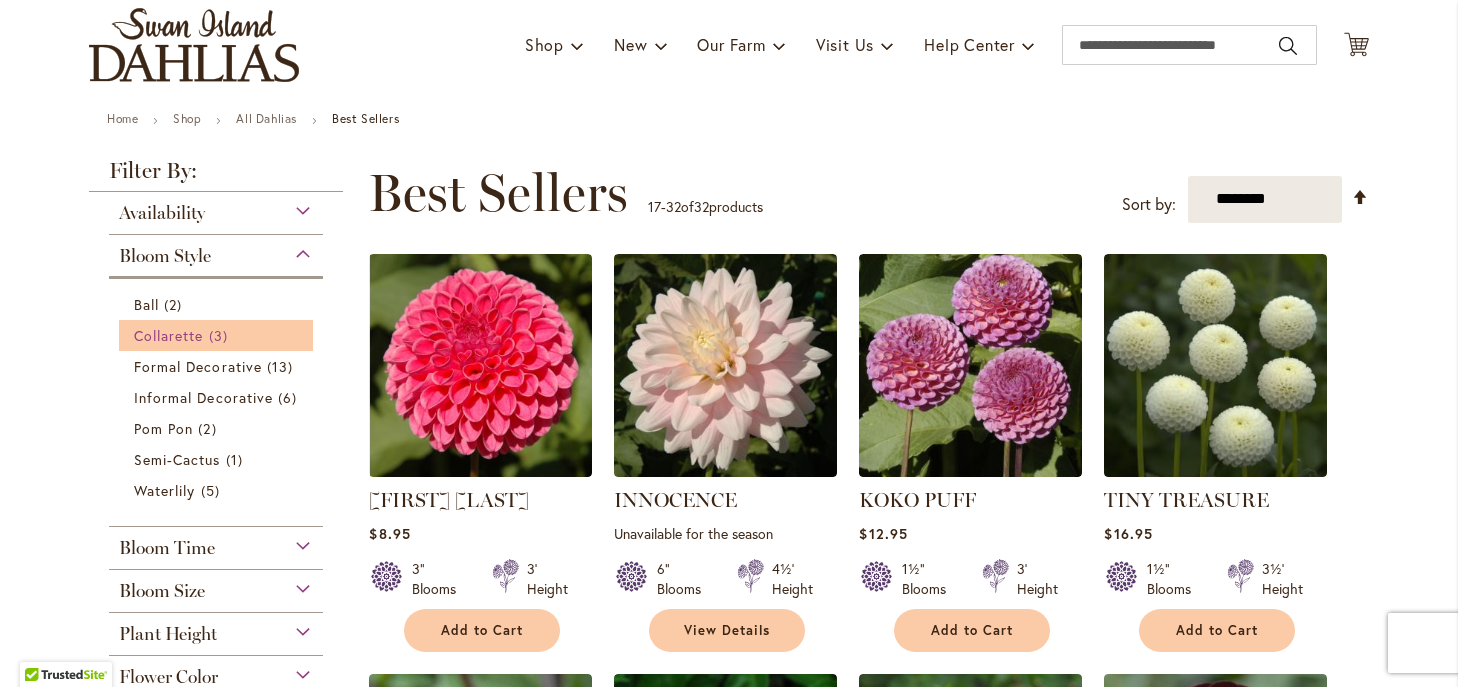 scroll, scrollTop: 0, scrollLeft: 0, axis: both 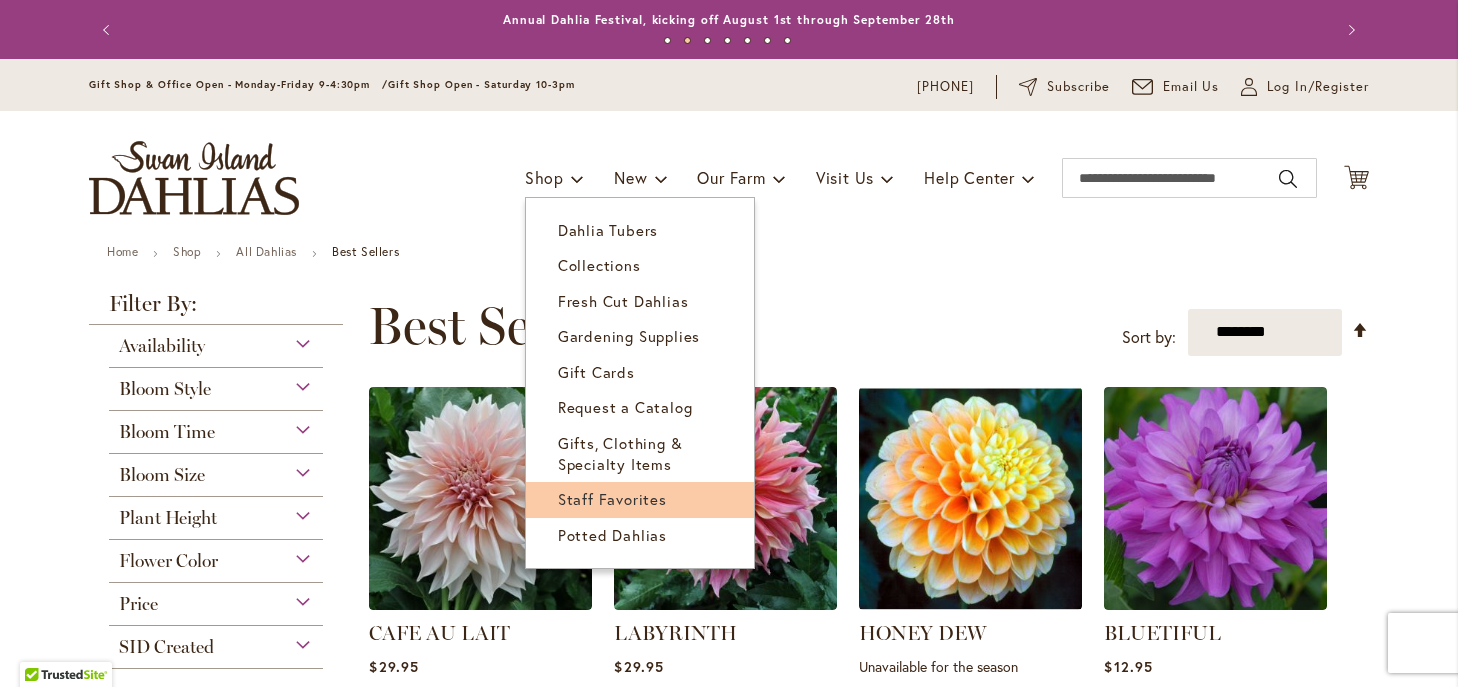 click on "Staff Favorites" at bounding box center (612, 499) 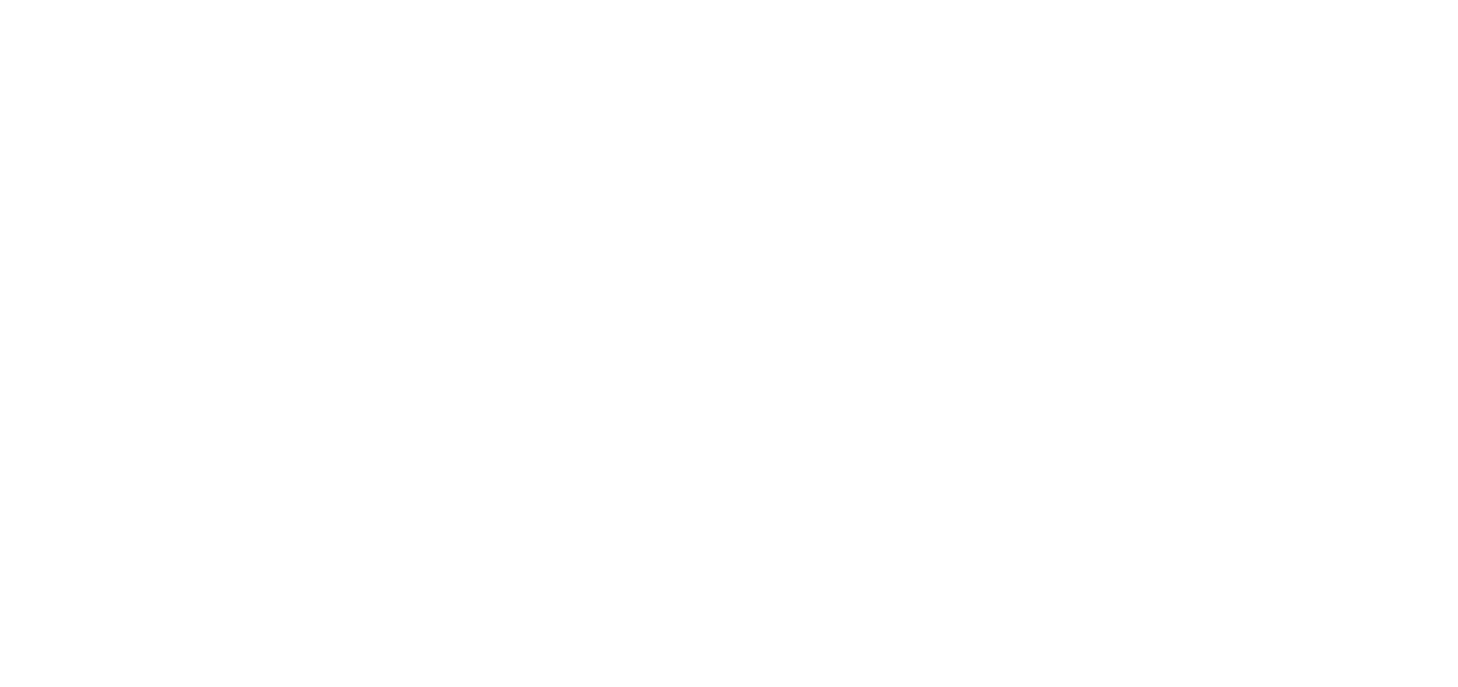 scroll, scrollTop: 0, scrollLeft: 0, axis: both 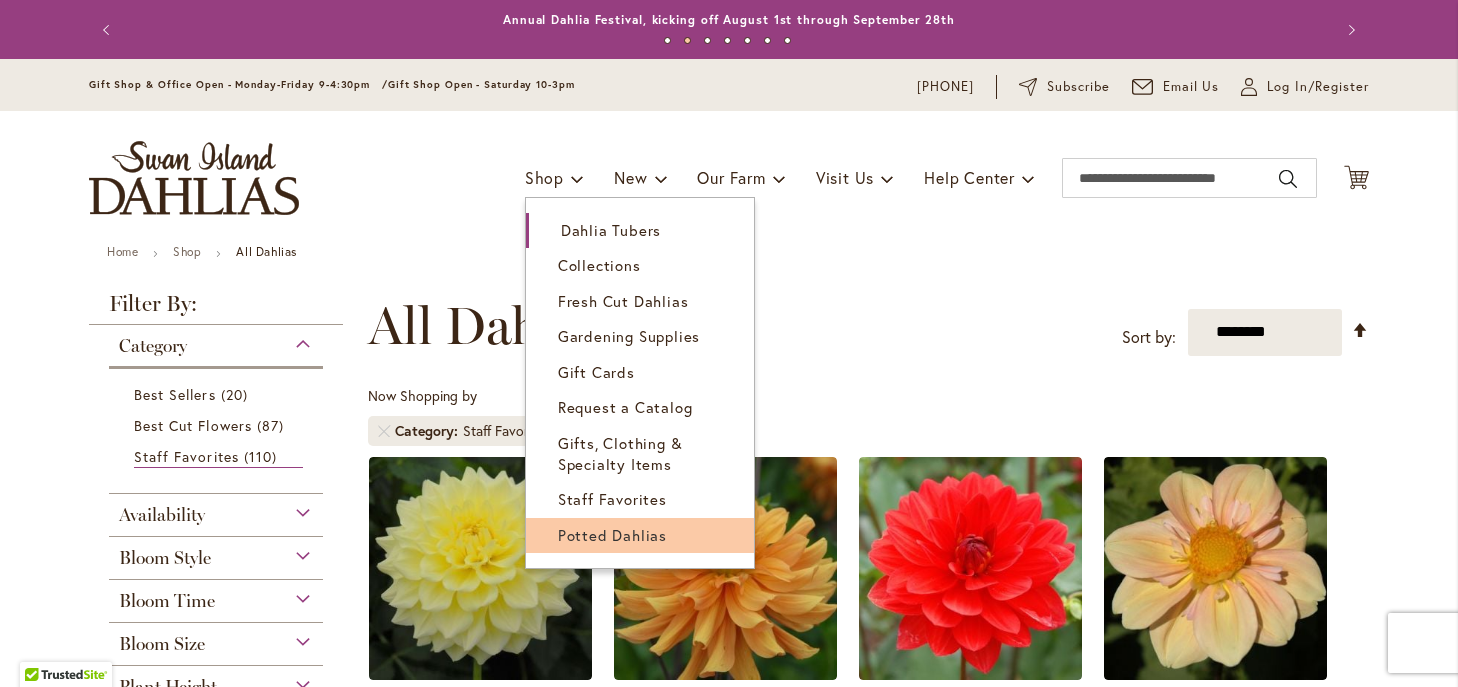 click on "Potted Dahlias" at bounding box center [612, 535] 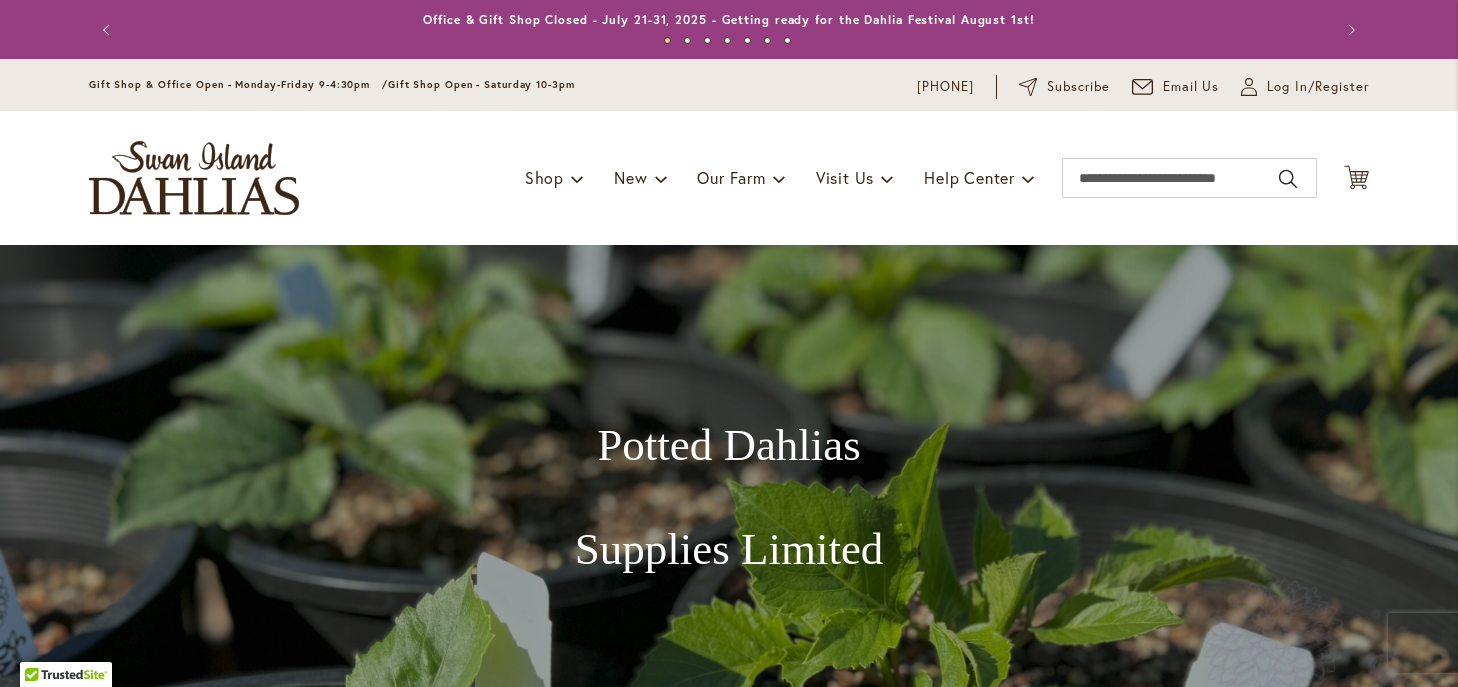 scroll, scrollTop: 0, scrollLeft: 0, axis: both 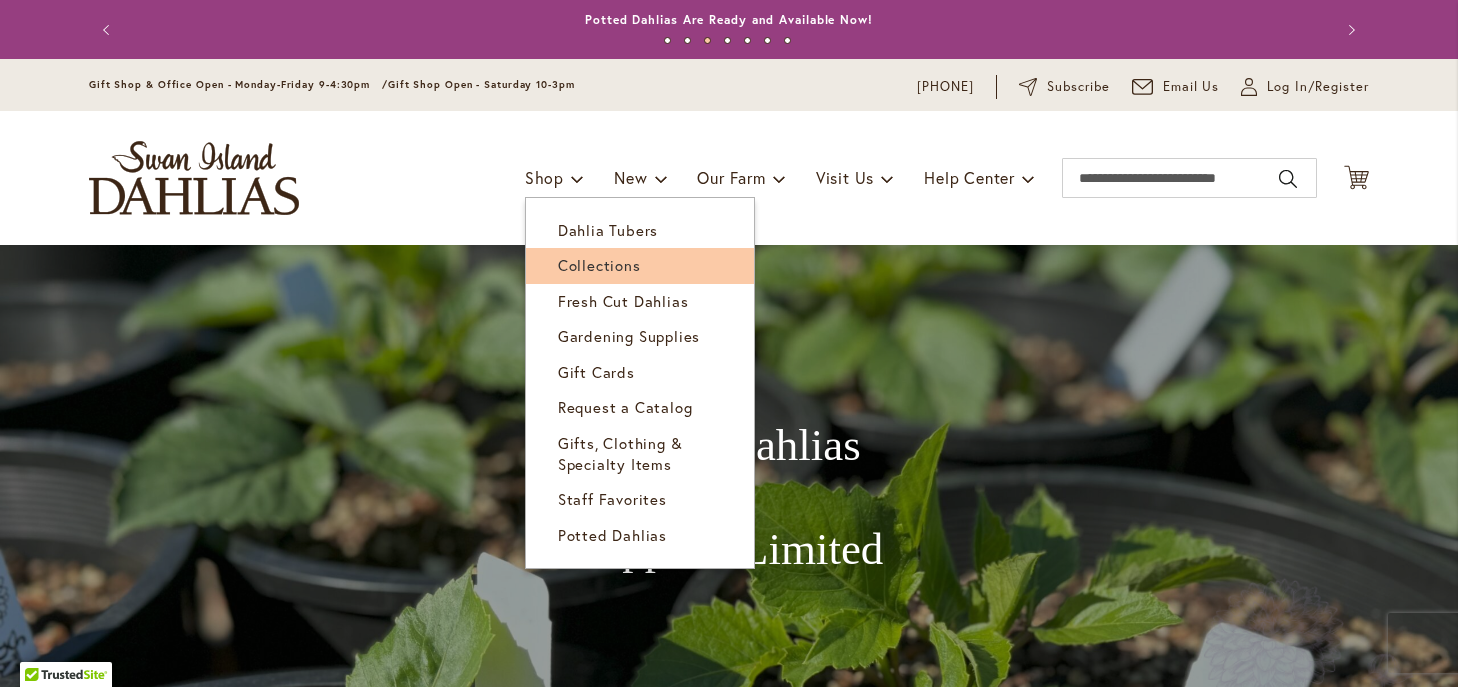 click on "Collections" at bounding box center (599, 265) 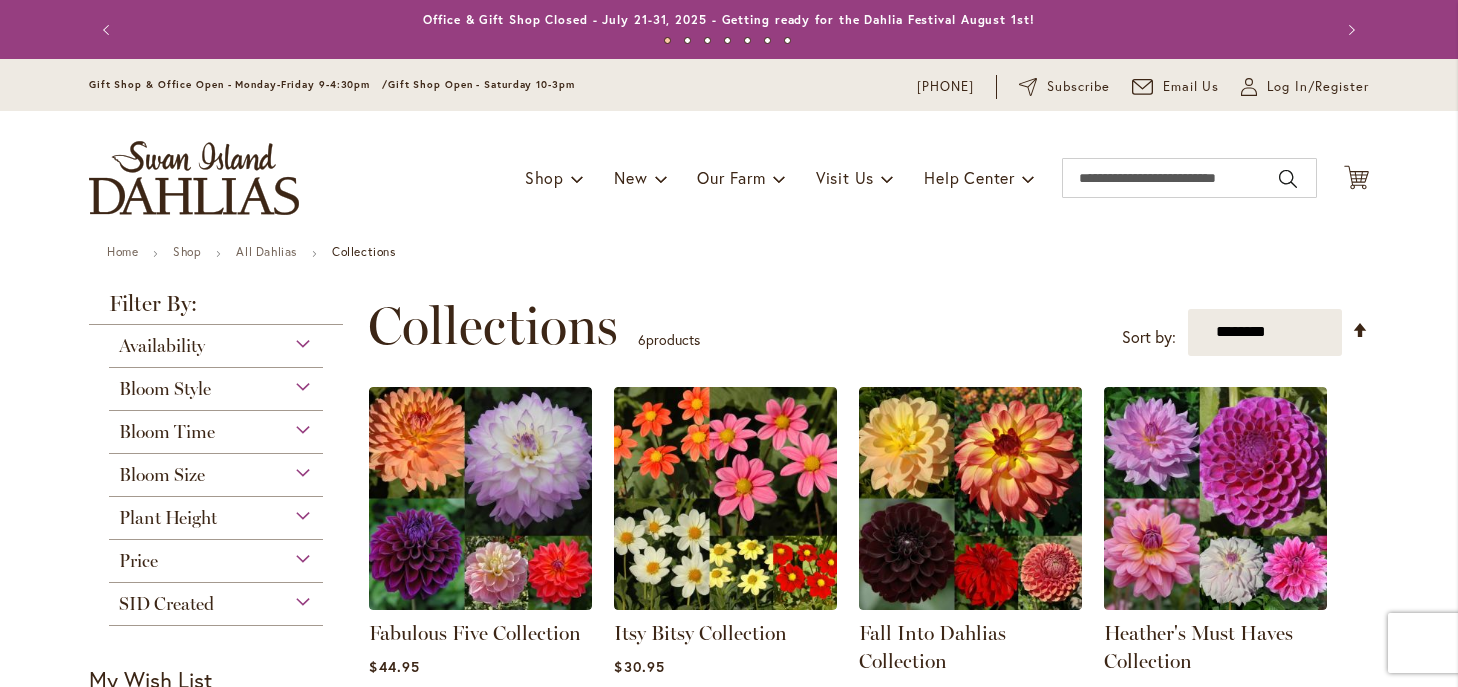 scroll, scrollTop: 0, scrollLeft: 0, axis: both 